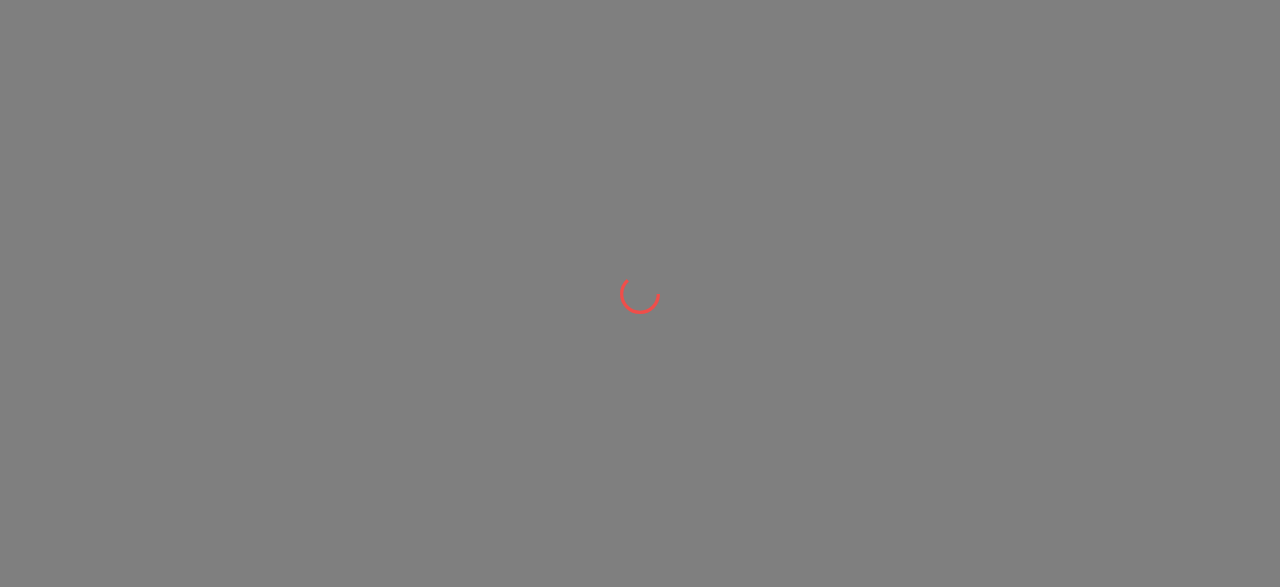 scroll, scrollTop: 0, scrollLeft: 0, axis: both 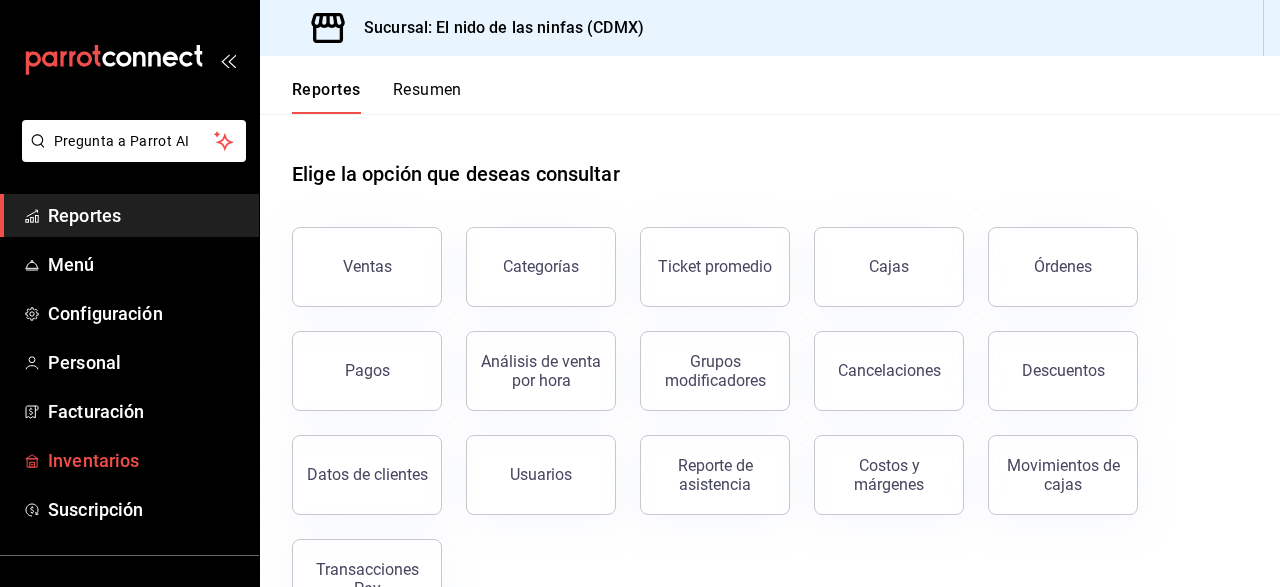 click on "Inventarios" at bounding box center [145, 460] 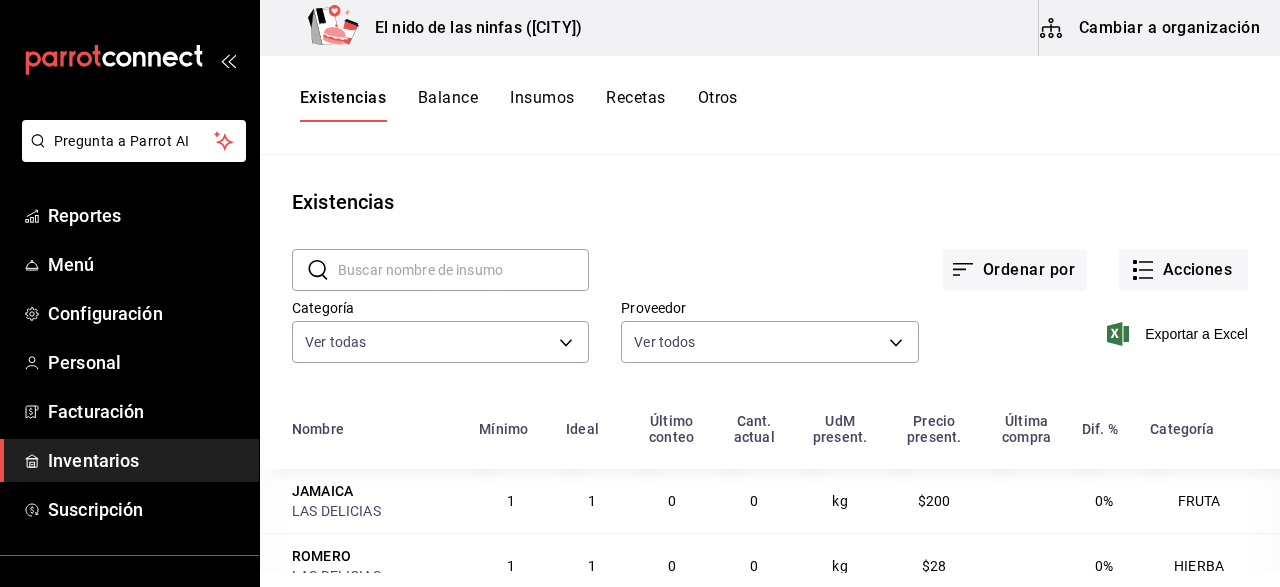 click on "Cambiar a organización" at bounding box center [1151, 28] 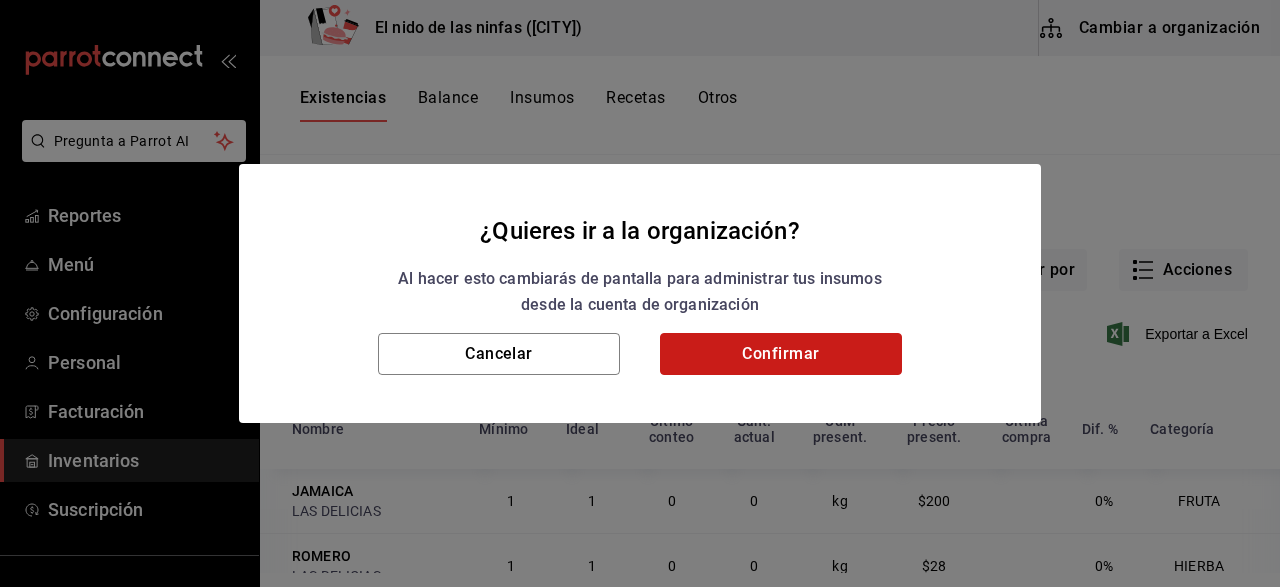 click on "Confirmar" at bounding box center [781, 354] 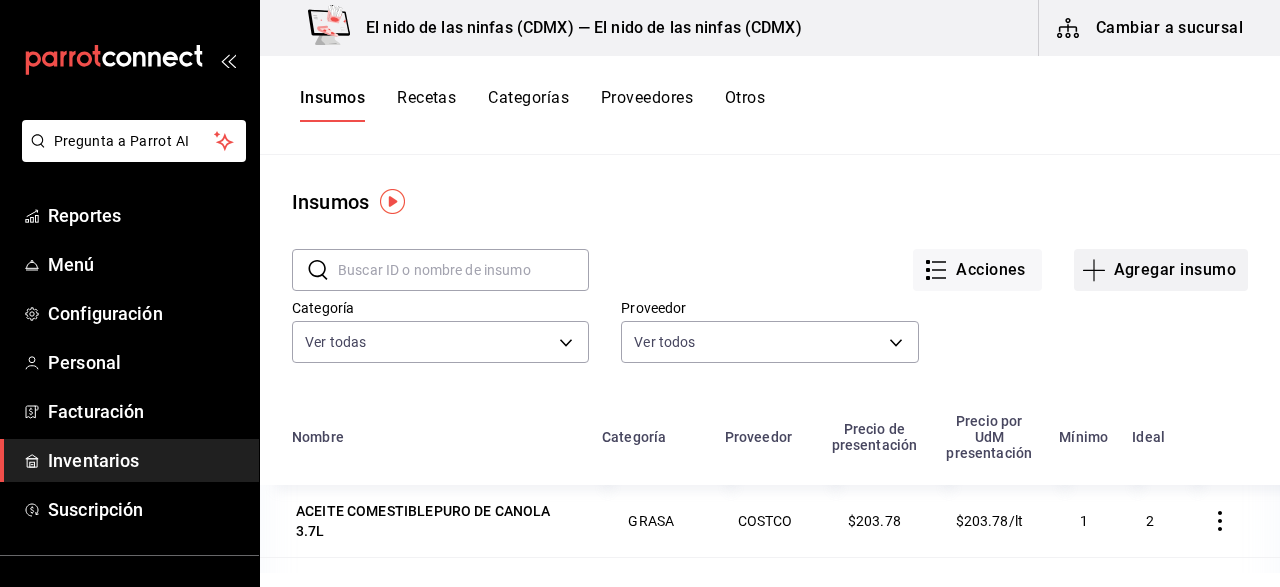 click on "Agregar insumo" at bounding box center (1161, 270) 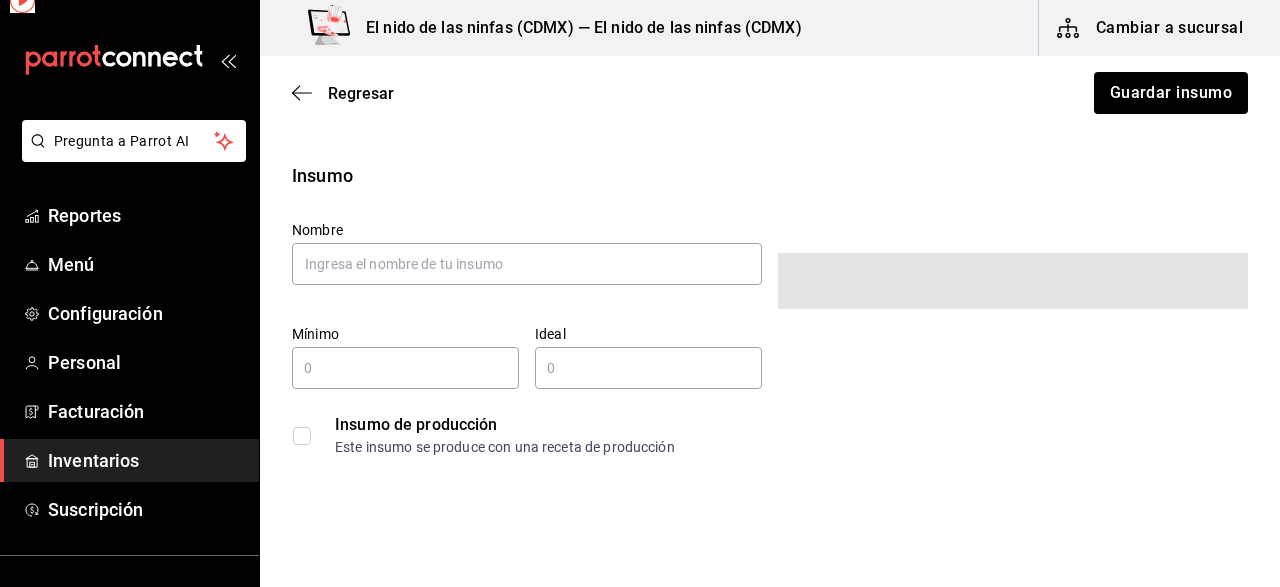 type on "$0.00" 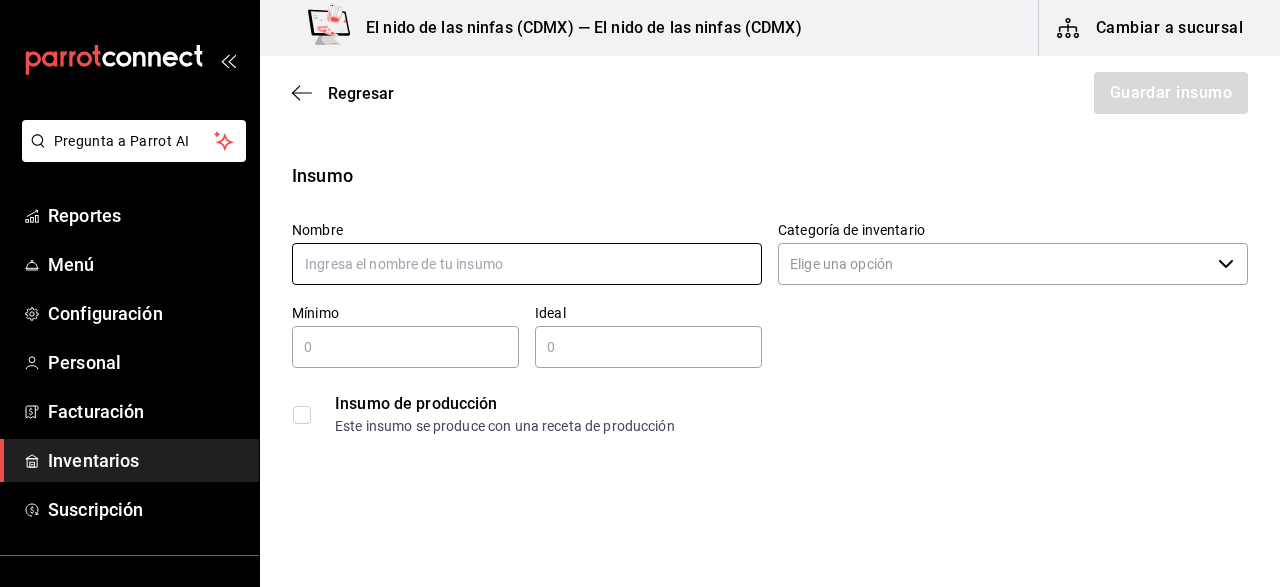 click at bounding box center (527, 264) 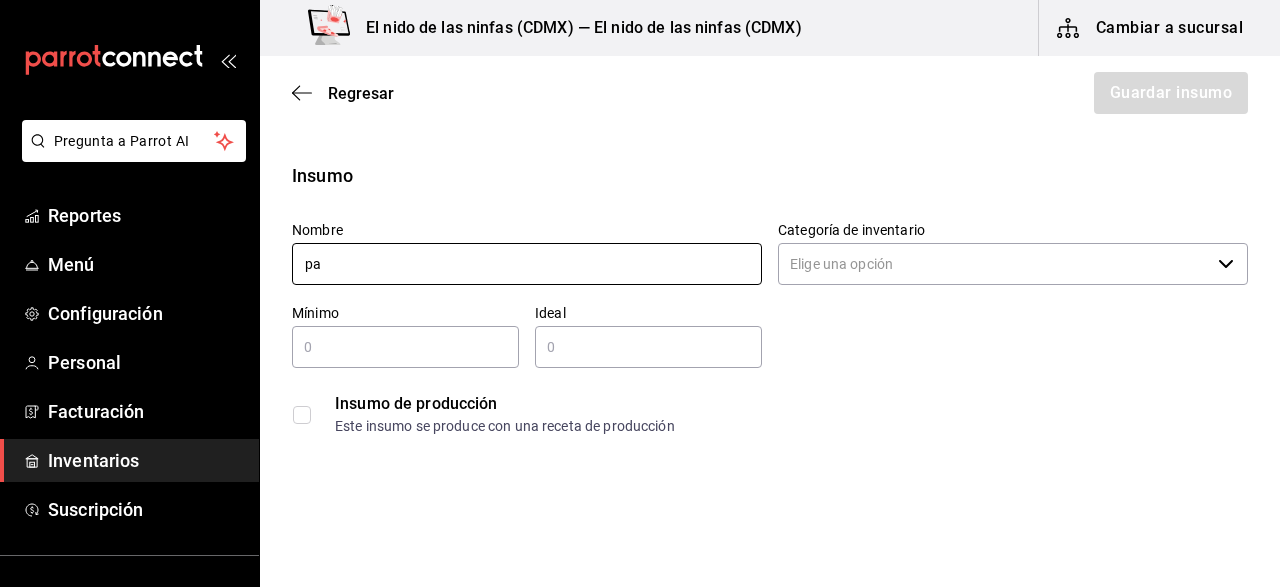 type on "p" 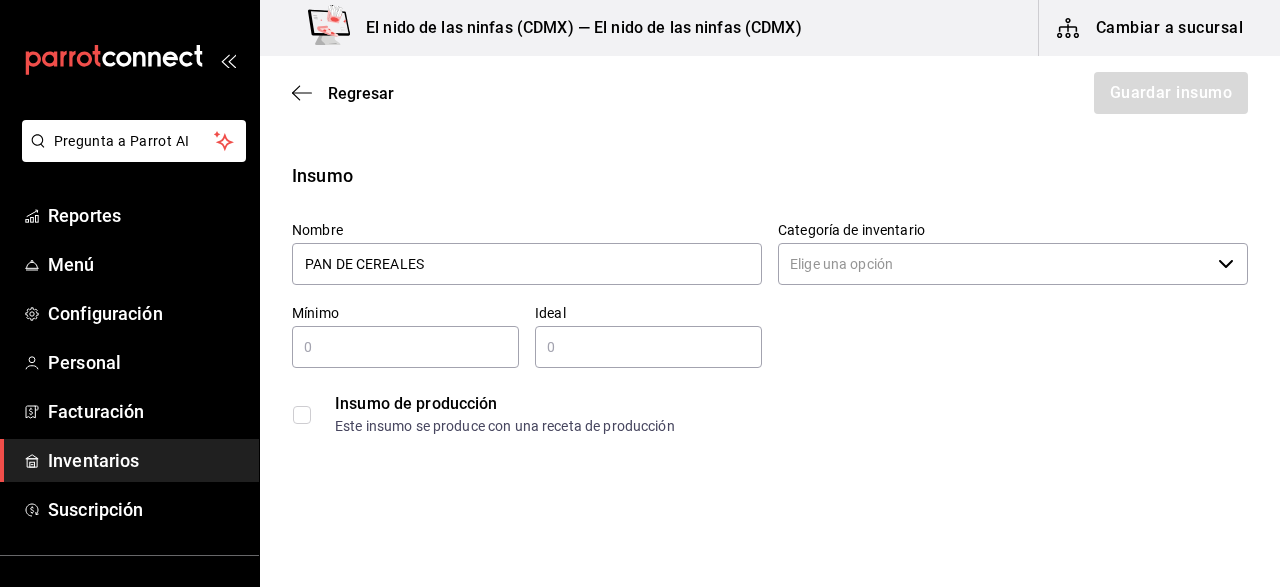 type on "PAN DE CEREALES" 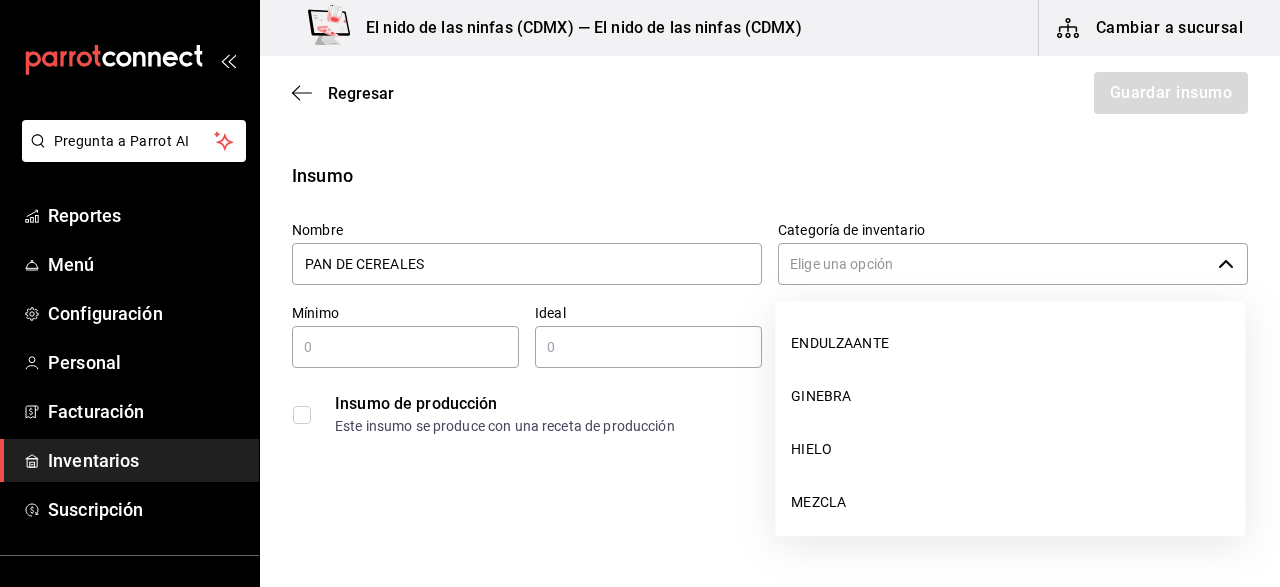 click on "Categoría de inventario" at bounding box center (994, 264) 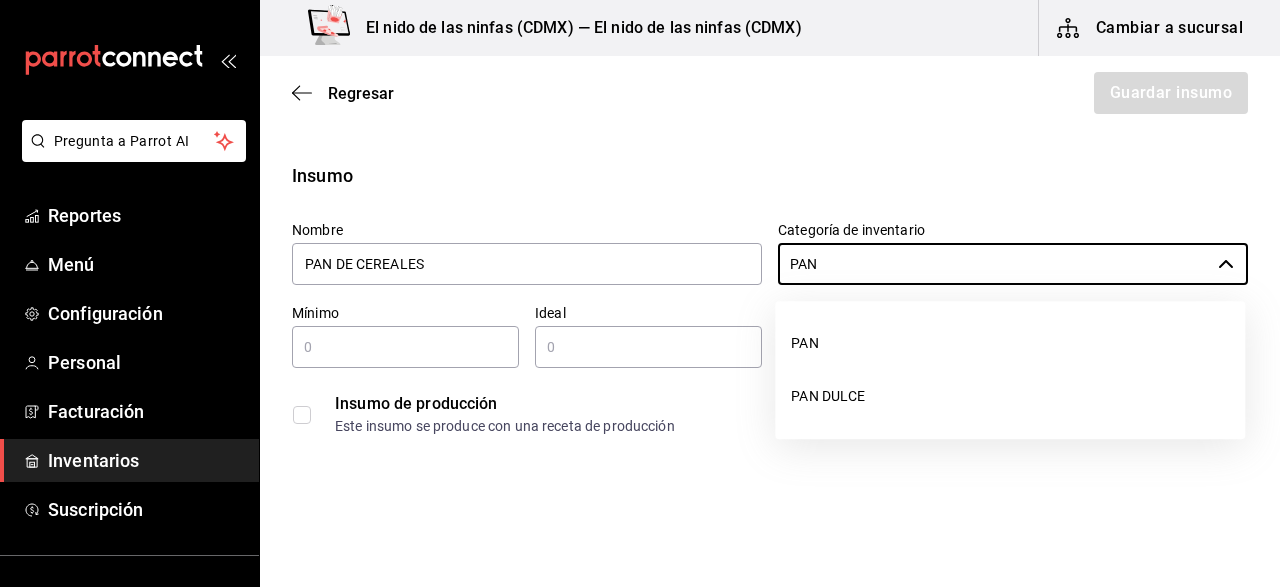 type on "PAN" 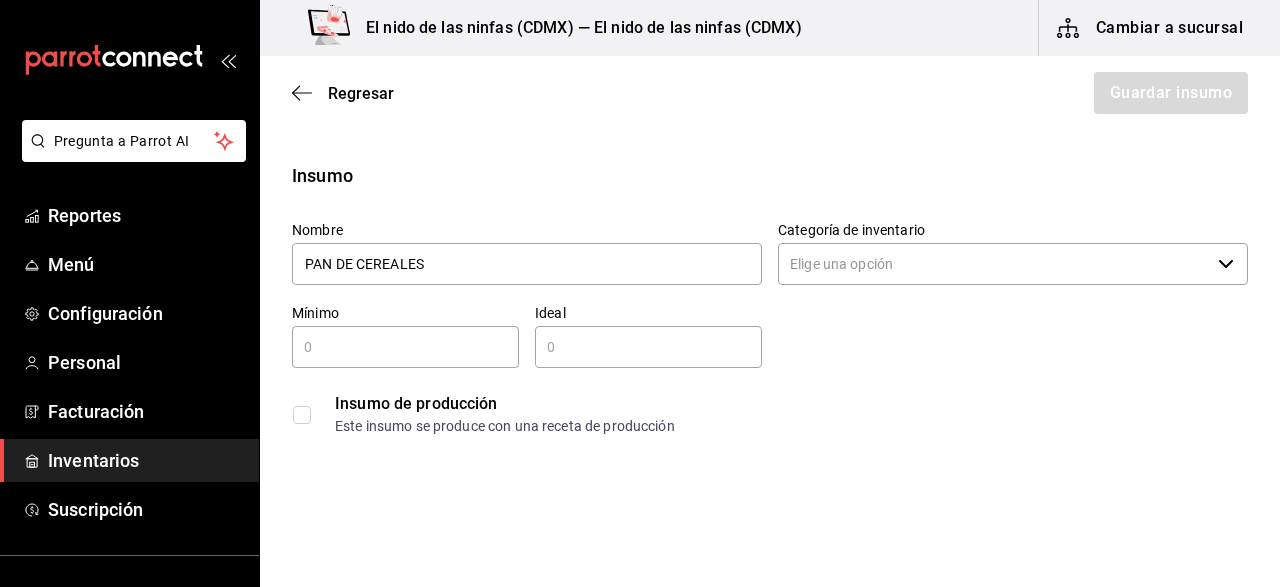 click at bounding box center (405, 347) 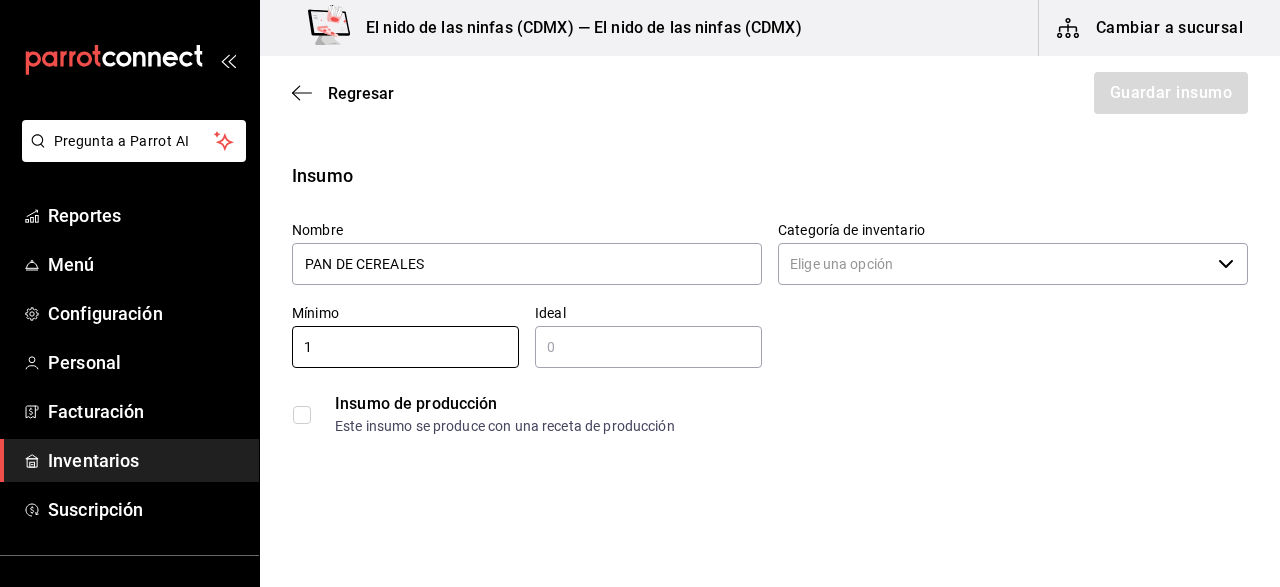type on "1" 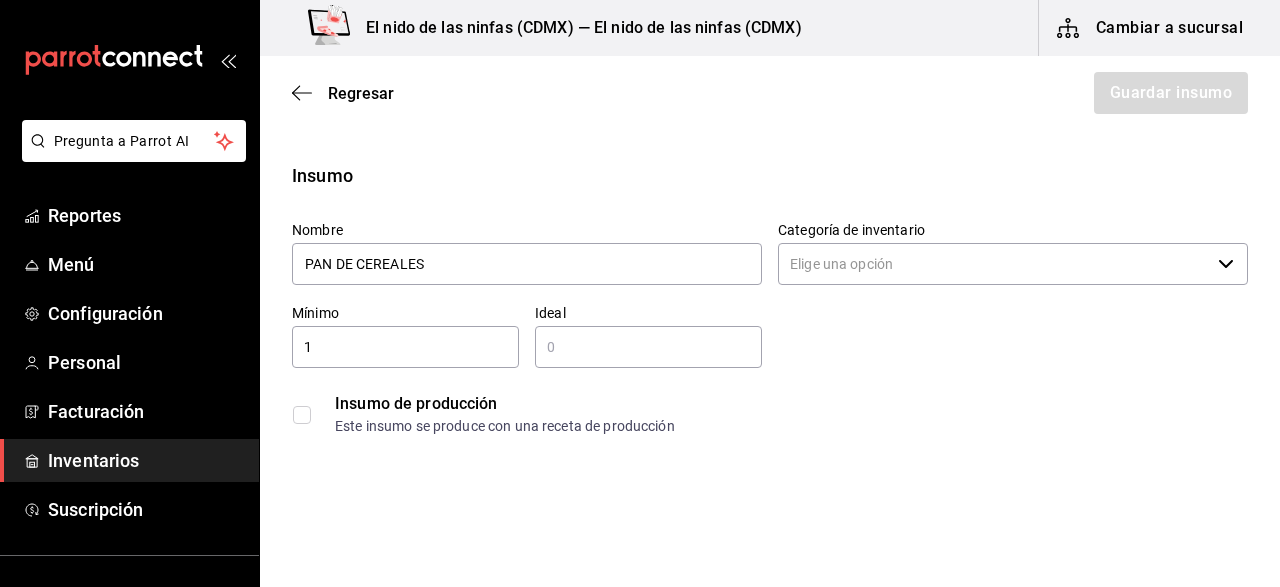 click at bounding box center (648, 347) 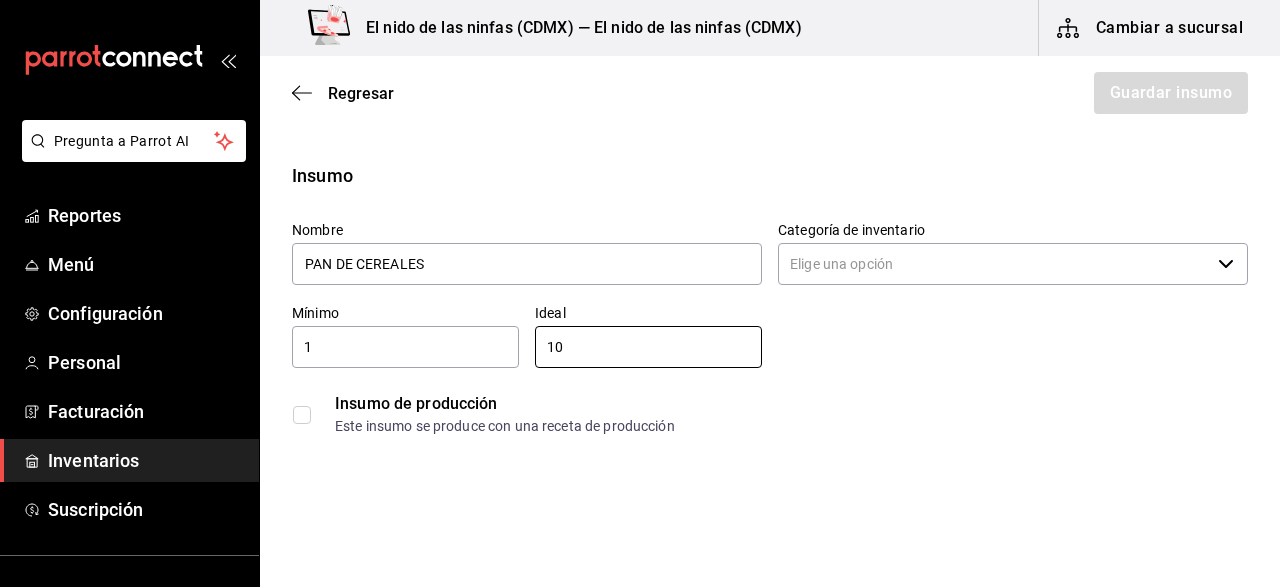 type on "10" 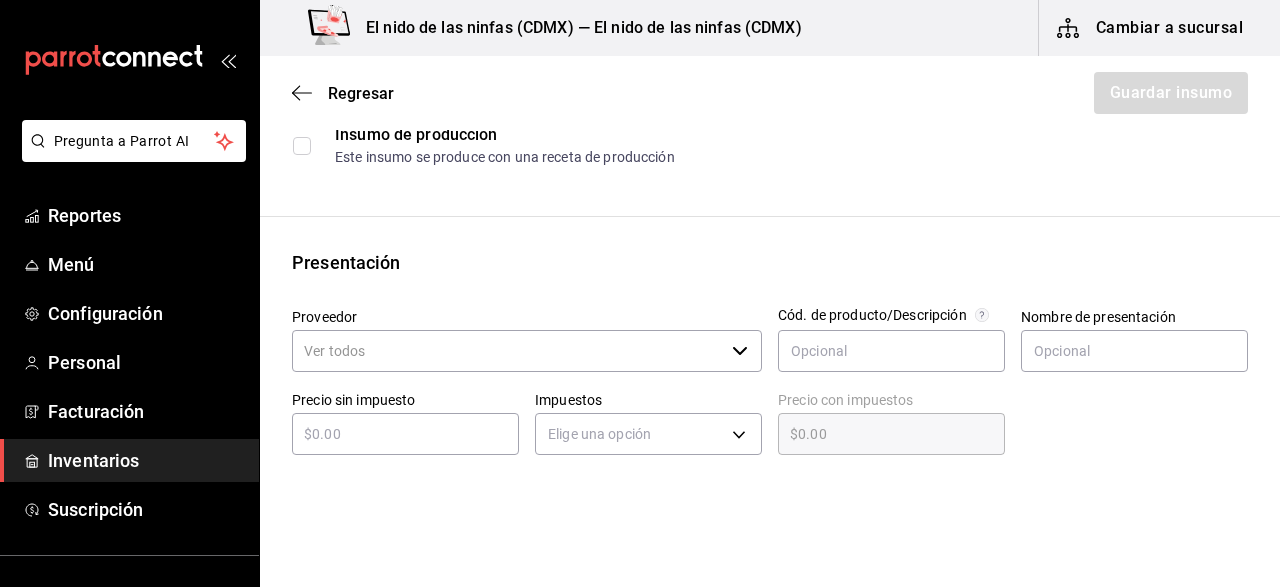scroll, scrollTop: 280, scrollLeft: 0, axis: vertical 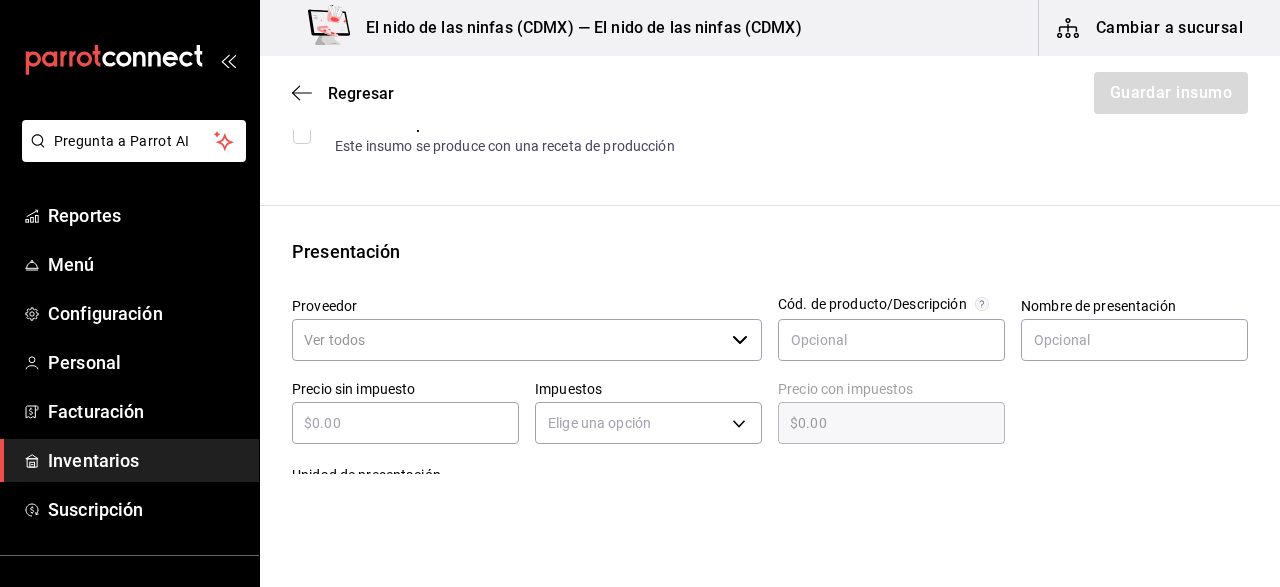 click on "Proveedor" at bounding box center [508, 340] 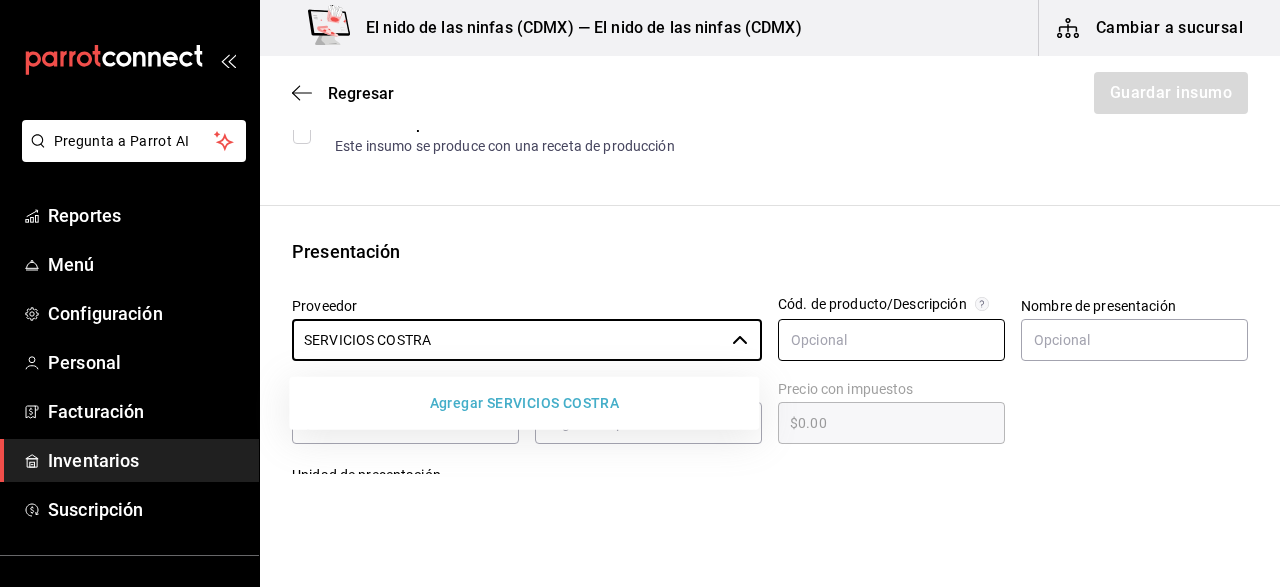 type on "SERVICIOS COSTRA" 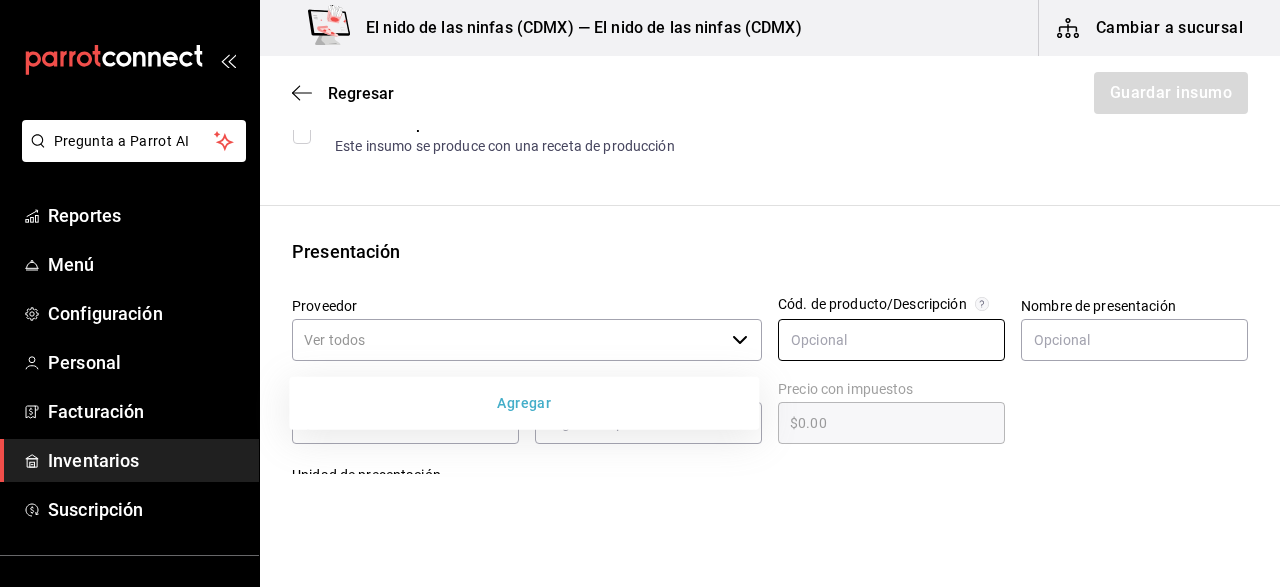 click at bounding box center (891, 340) 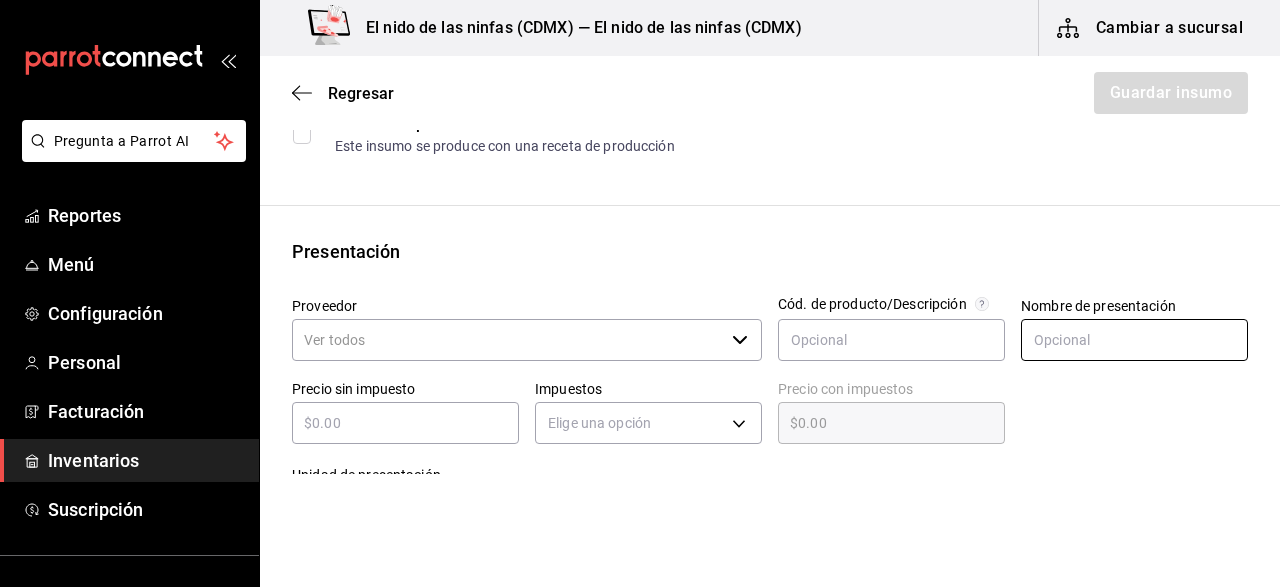 click at bounding box center (1134, 340) 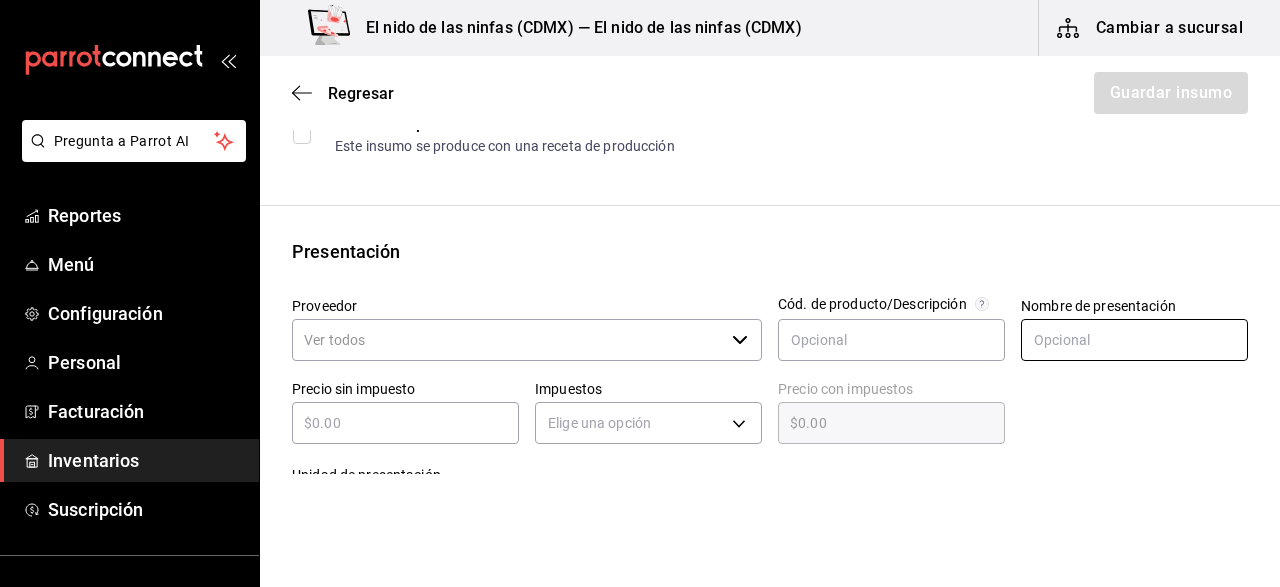 click at bounding box center [1134, 340] 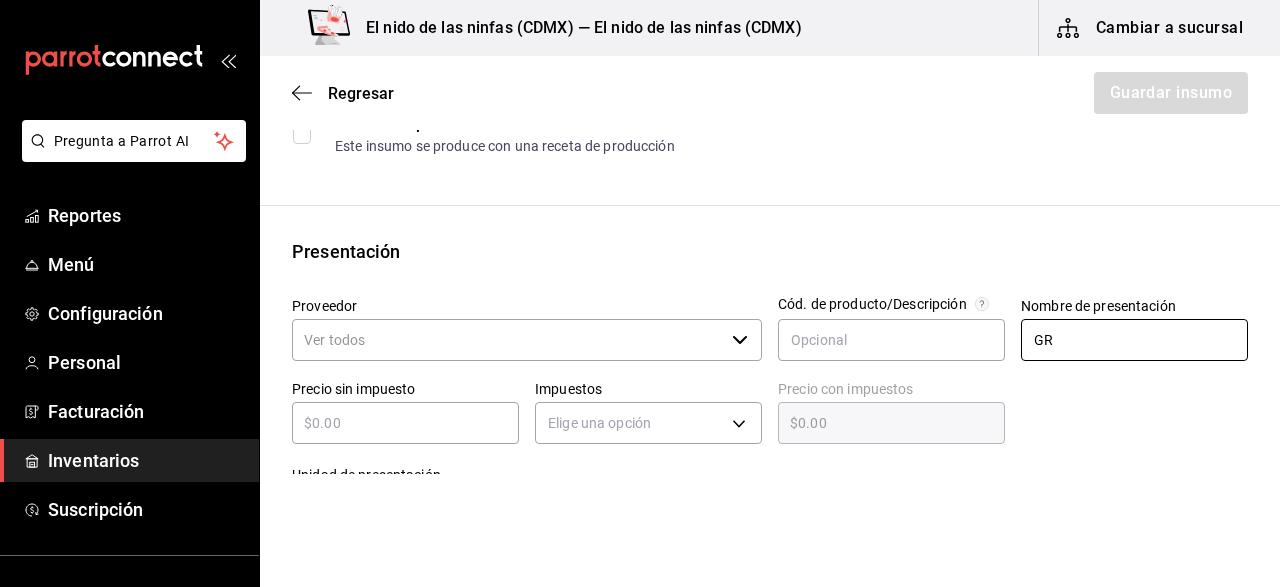 type on "GR" 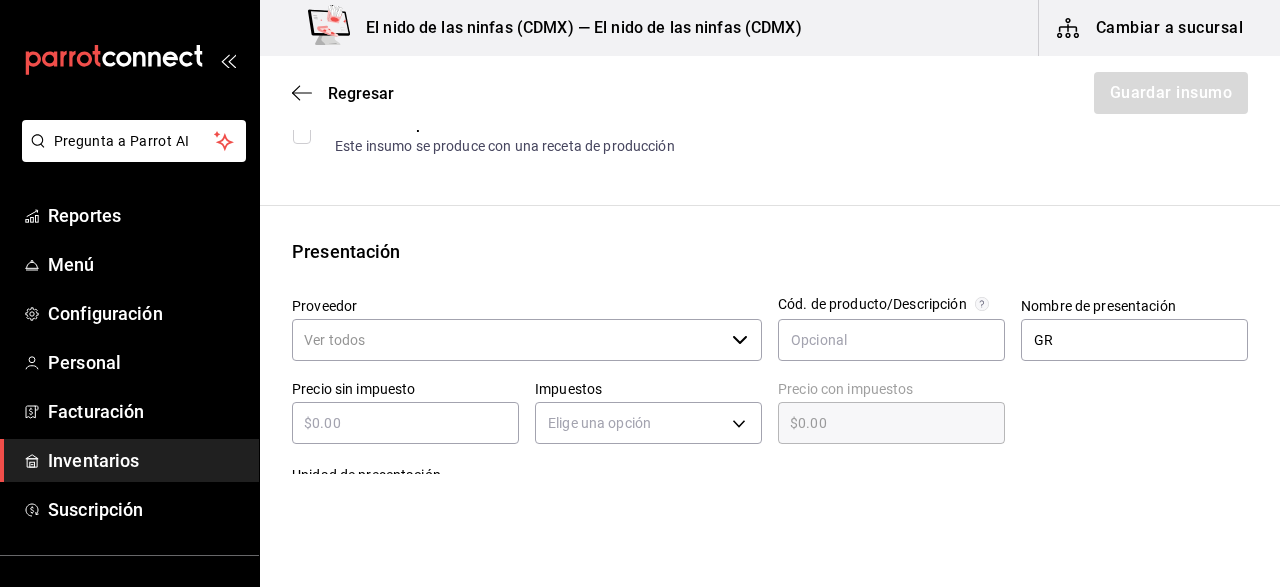 click at bounding box center (405, 423) 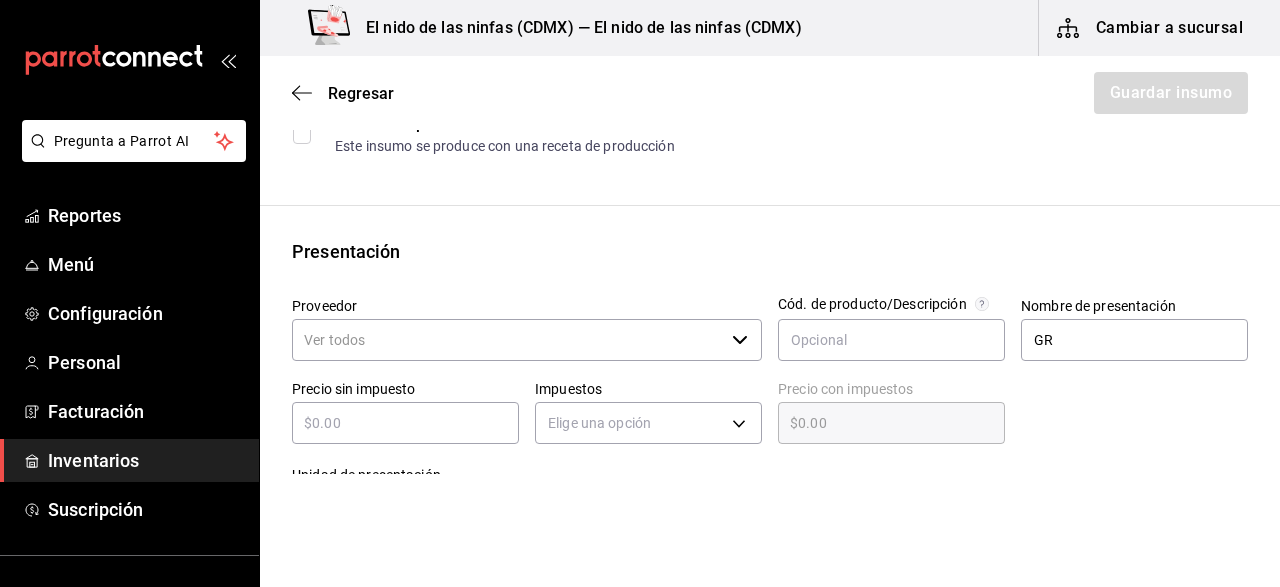 type on "$1" 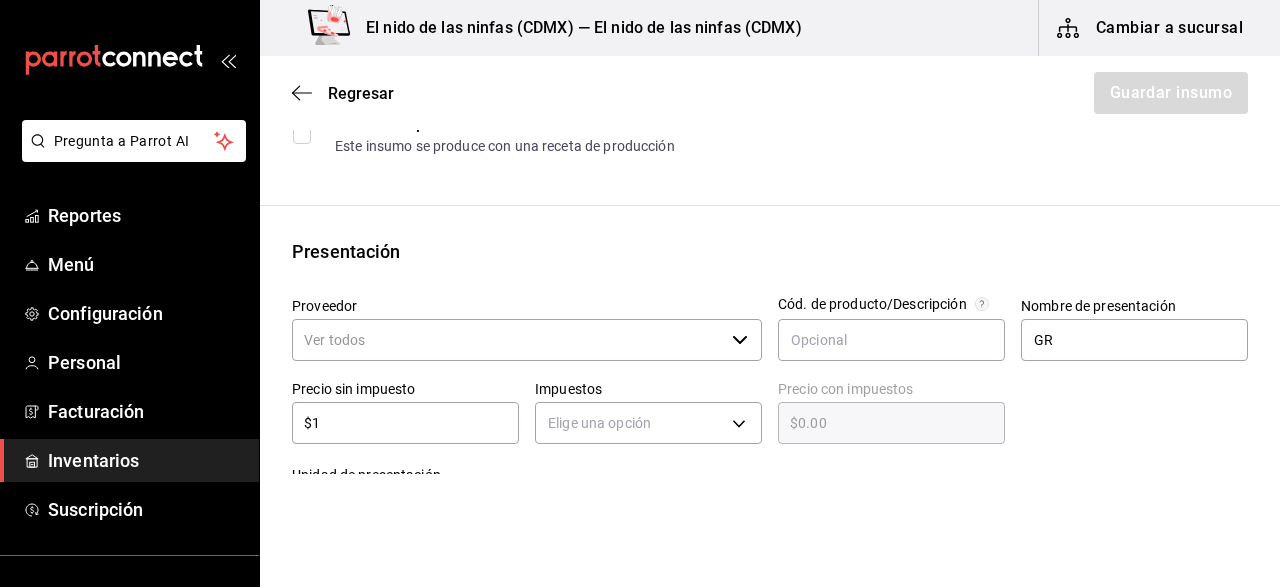 type on "$1.00" 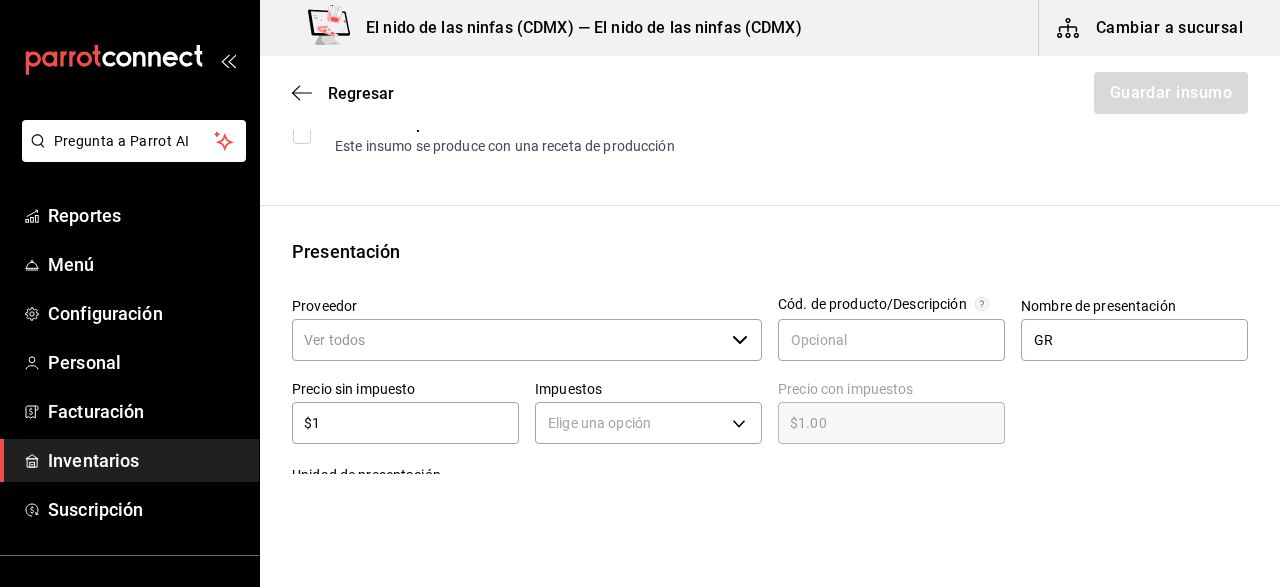 type on "$10" 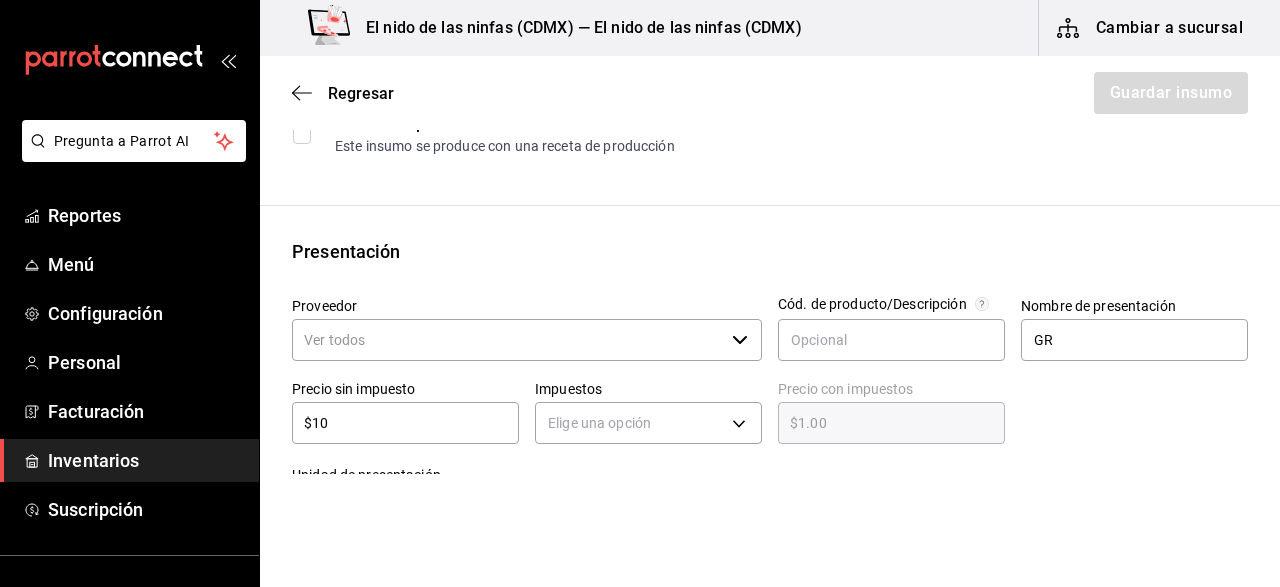 type on "$10.00" 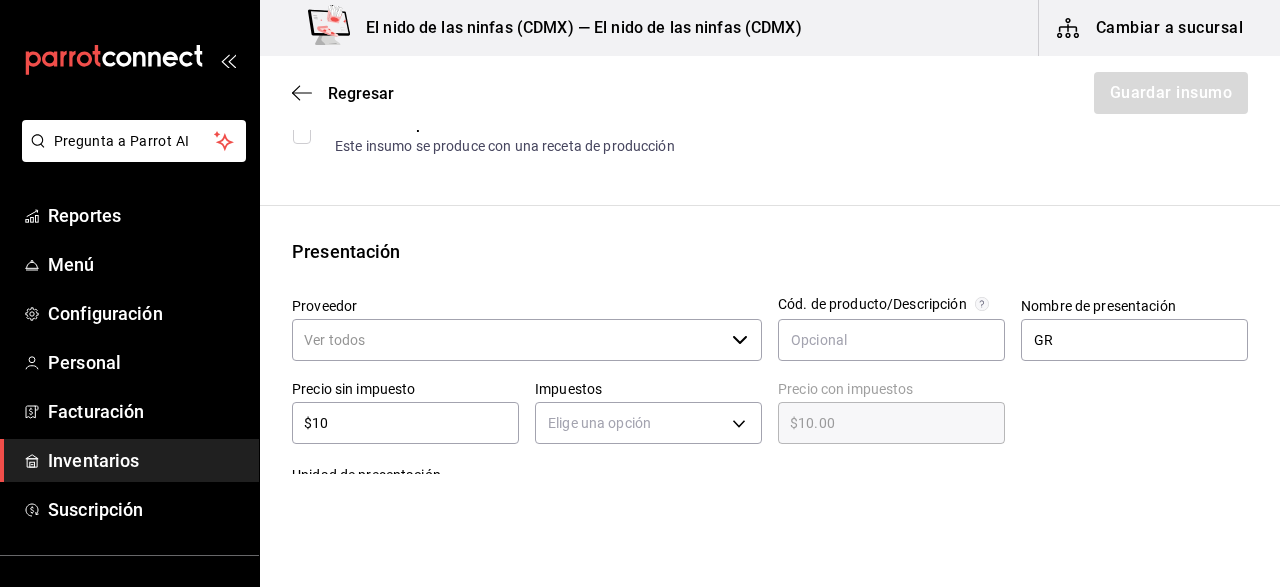 type on "$106" 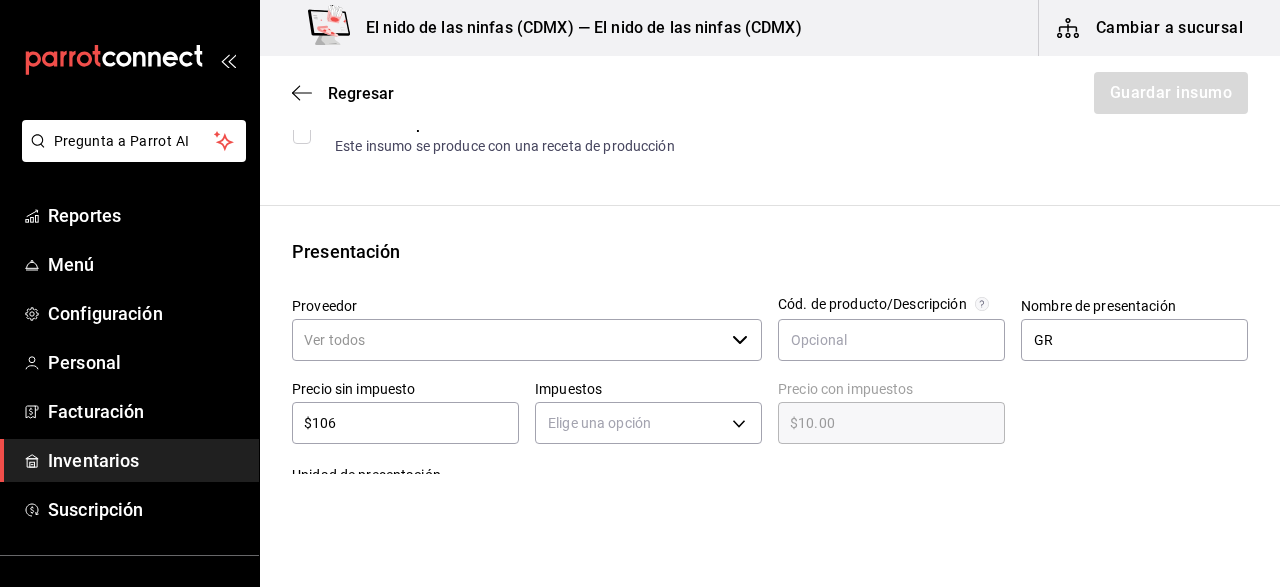 type on "$106.00" 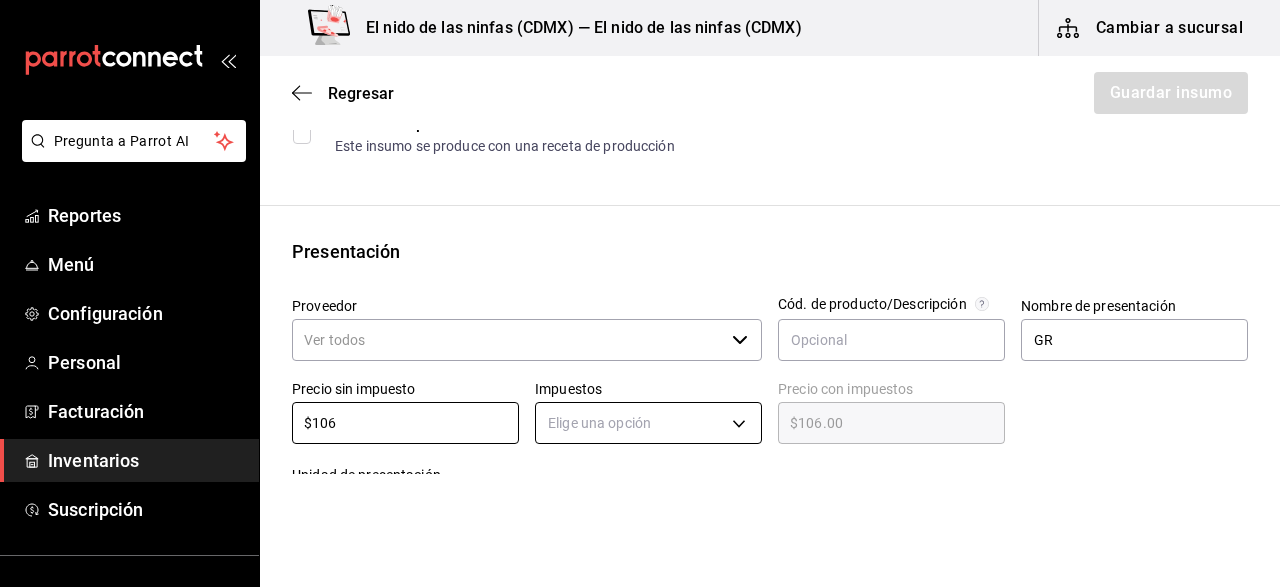 type on "$106" 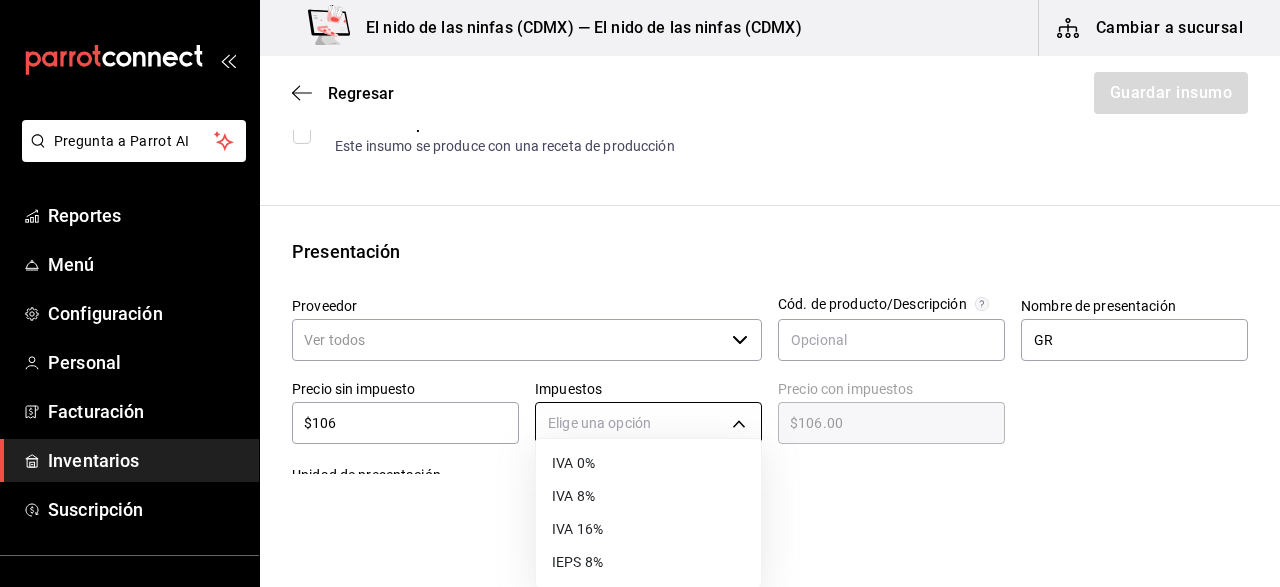 click on "Pregunta a Parrot AI Reportes   Menú   Configuración   Personal   Facturación   Inventarios   Suscripción   Ayuda Recomienda Parrot   [PERSON]   Sugerir nueva función   El nido de las ninfas ([CITY]) — El nido de las ninfas ([CITY]) Cambiar a sucursal Regresar Guardar insumo Insumo Nombre PAN DE CEREALES Categoría de inventario ​ Mínimo 1 ​ Ideal 10 ​ Insumo de producción Este insumo se produce con una receta de producción Presentación Proveedor ​ Cód. de producto/Descripción Nombre de presentación GR Precio sin impuesto $106 ​ Impuestos Elige una opción Precio con impuestos $106.00 ​ Unidad de presentación UdM ​ Receta Unidad de receta Elige una opción Factor de conversión ​ Ver ayuda de conversiones ¿La presentación (GR) viene en otra caja? Si No Presentaciones por caja ​ Sin definir Unidades de conteo GANA 1 MES GRATIS EN TU SUSCRIPCIÓN AQUÍ Ver video tutorial Ir a video Pregunta a Parrot AI Reportes   Menú   Configuración   Personal   Facturación   Inventarios" at bounding box center [640, 237] 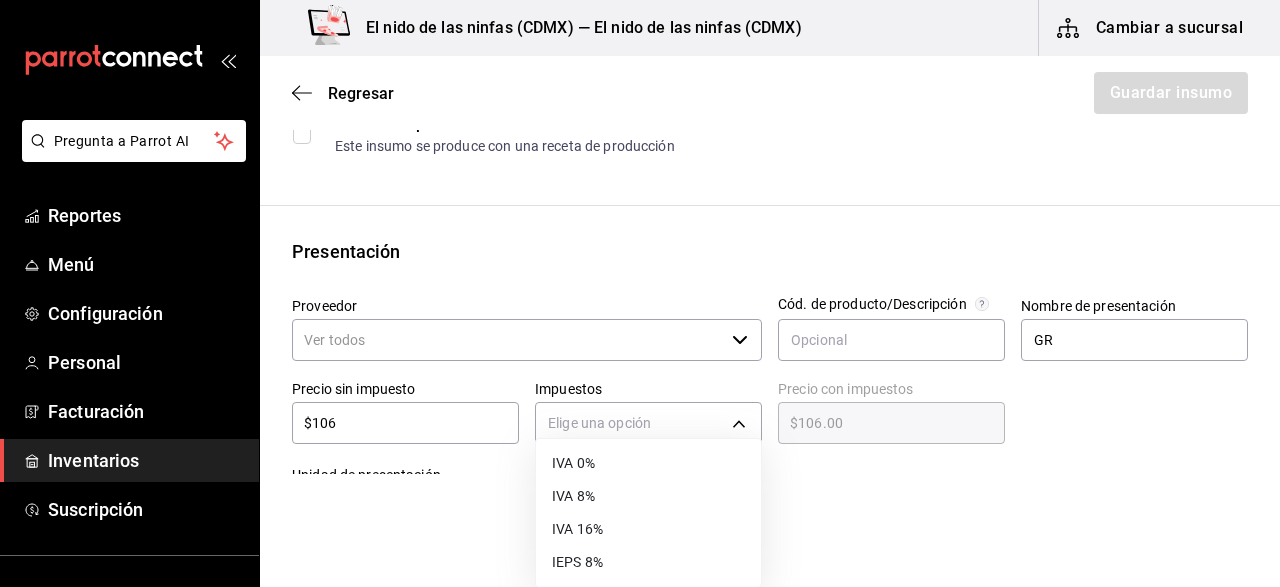 click on "IVA 0%" at bounding box center [648, 463] 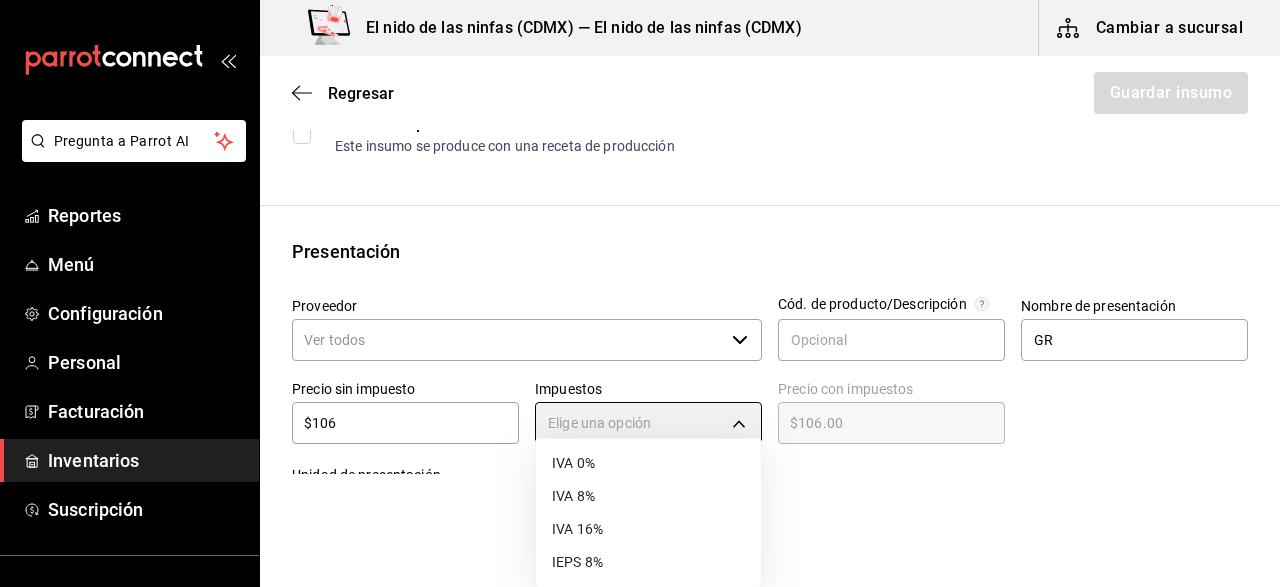 type on "IVA_0" 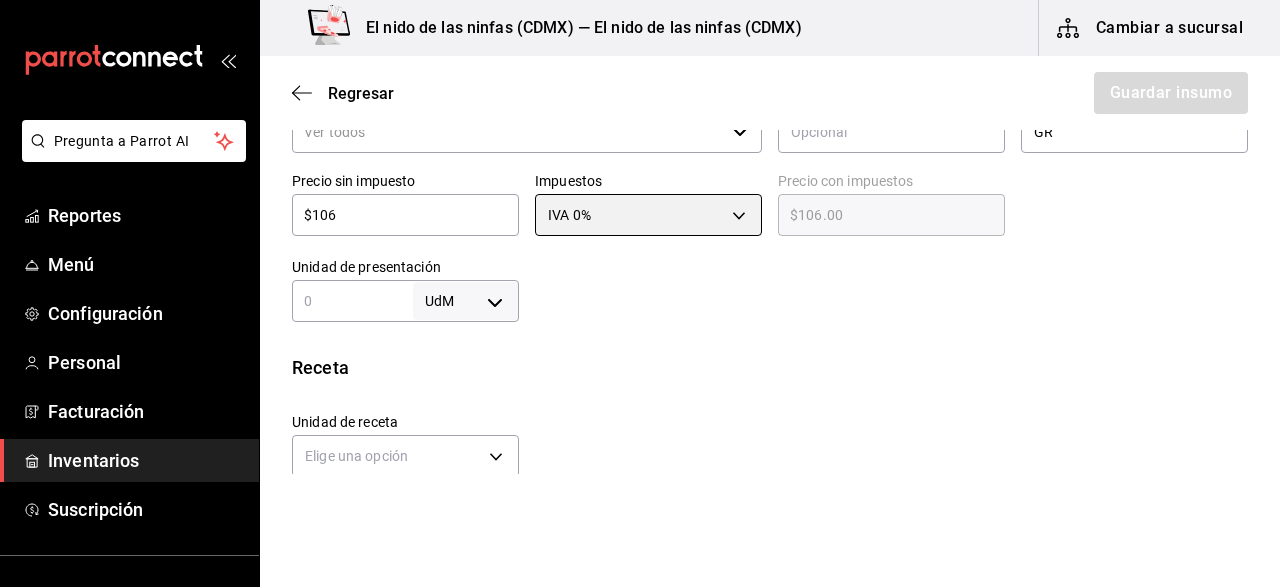 scroll, scrollTop: 494, scrollLeft: 0, axis: vertical 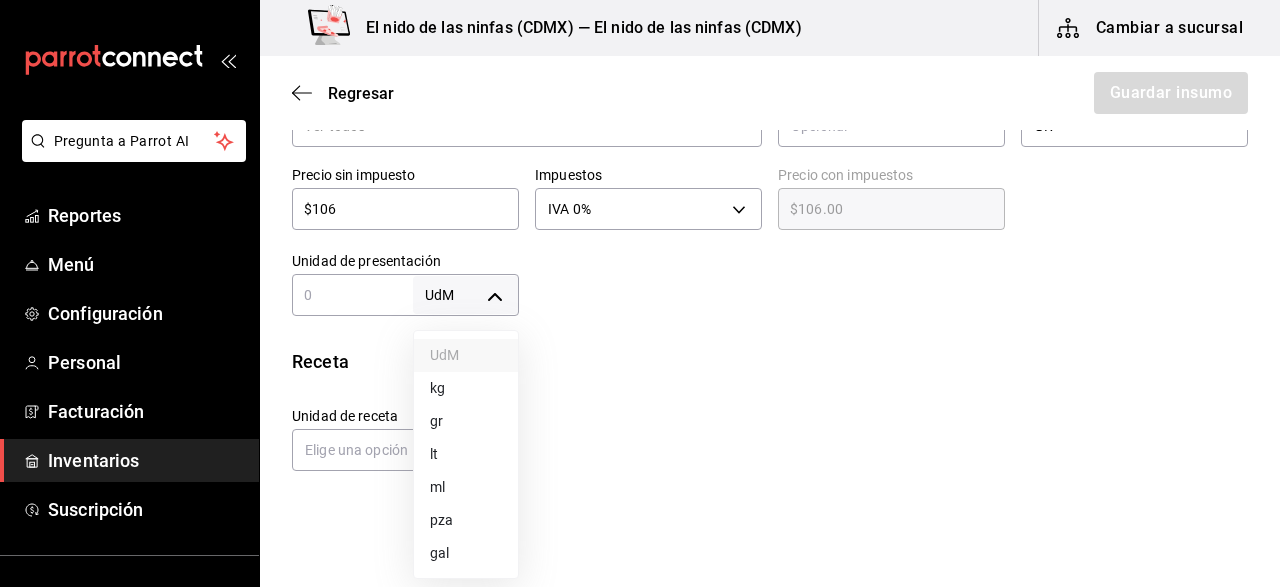 click on "Pregunta a Parrot AI Reportes   Menú   Configuración   Personal   Facturación   Inventarios   Suscripción   Ayuda Recomienda Parrot   [FIRST] [LAST]   Sugerir nueva función   El nido de las ninfas (CDMX) — El nido de las ninfas (CDMX) Cambiar a sucursal Regresar Guardar insumo Insumo Nombre PAN DE CEREALES Categoría de inventario ​ Mínimo 1 ​ Ideal 10 ​ Insumo de producción Este insumo se produce con una receta de producción Presentación Proveedor ​ Cód. de producto/Descripción Nombre de presentación GR Precio sin impuesto $106 ​ Impuestos IVA 0% IVA_0 Precio con impuestos $106.00 ​ Unidad de presentación UdM ​ Receta Unidad de receta Elige una opción Factor de conversión ​ Ver ayuda de conversiones ¿La presentación (GR) viene en otra caja? Si No Presentaciones por caja ​ Sin definir Unidades de conteo GANA 1 MES GRATIS EN TU SUSCRIPCIÓN AQUÍ Ver video tutorial Ir a video Pregunta a Parrot AI Reportes   Menú   Configuración   Personal   Facturación   Inventarios" at bounding box center (640, 237) 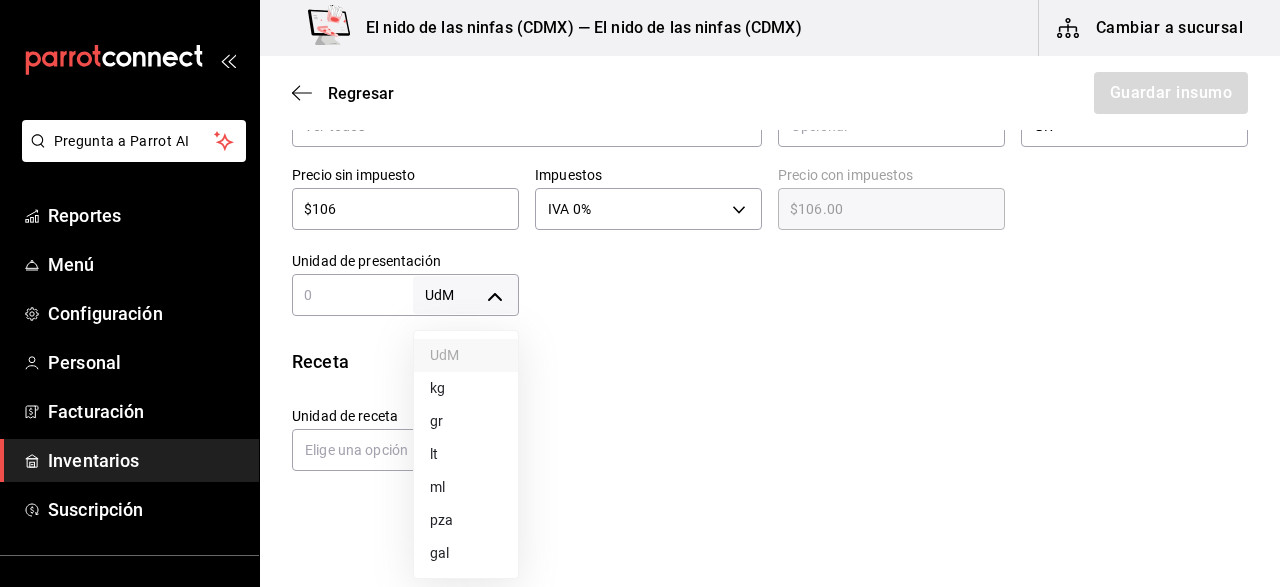click on "gr" at bounding box center (466, 421) 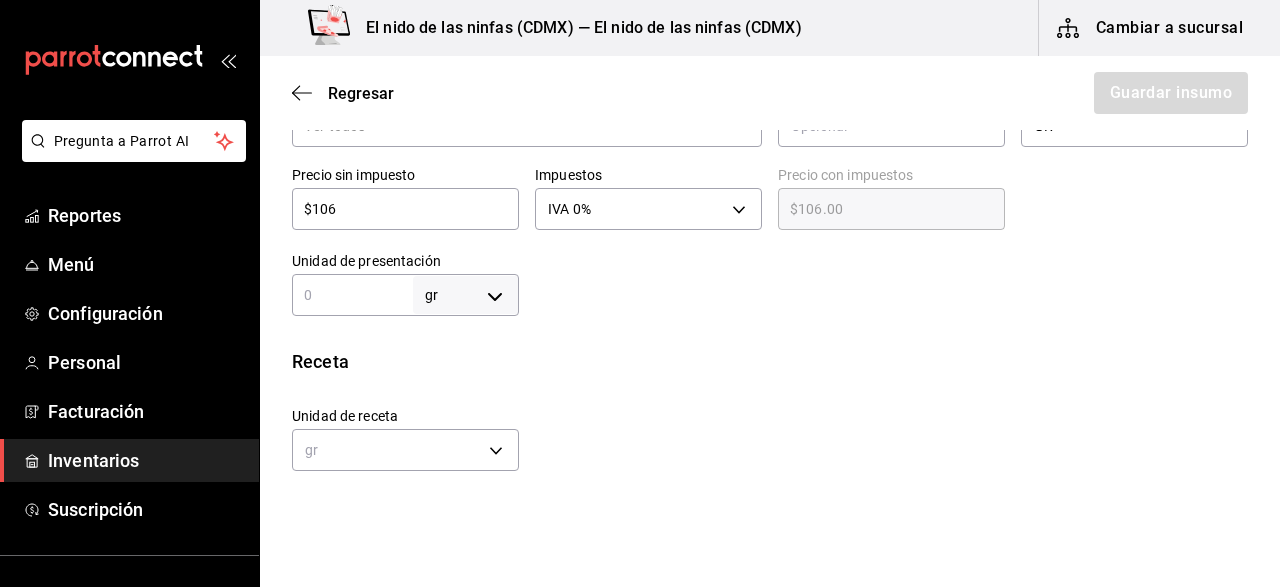 type on "GRAM" 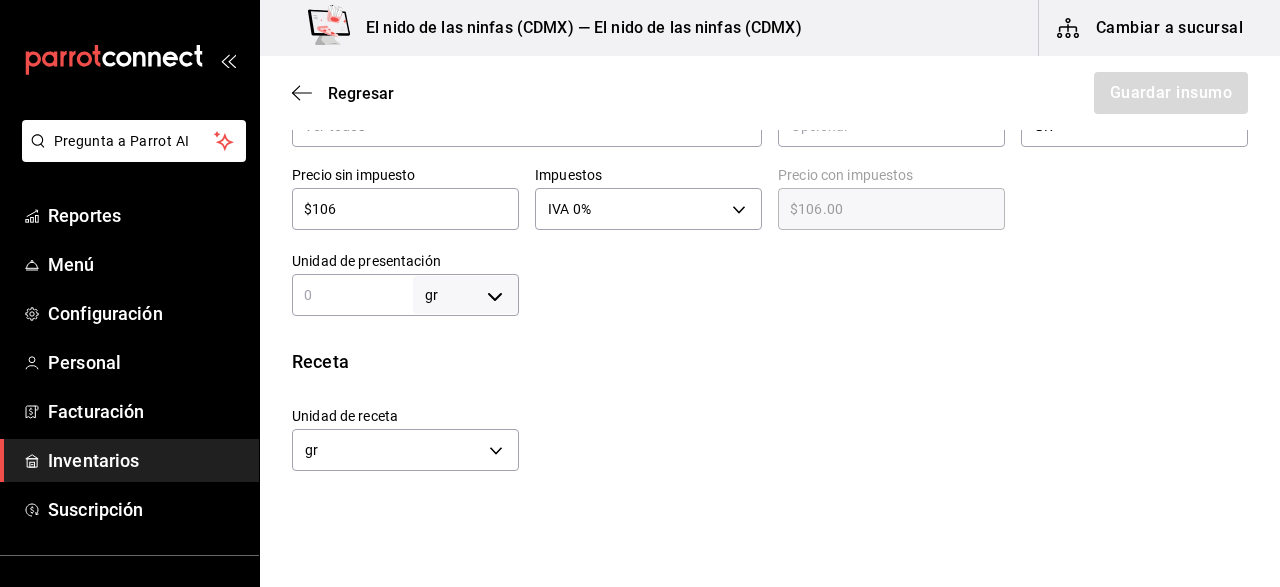 click on "Receta Unidad de receta gr GRAM Factor de conversión ​ 1 gr de GR = 1 gr receta Ver ayuda de conversiones" at bounding box center [770, 452] 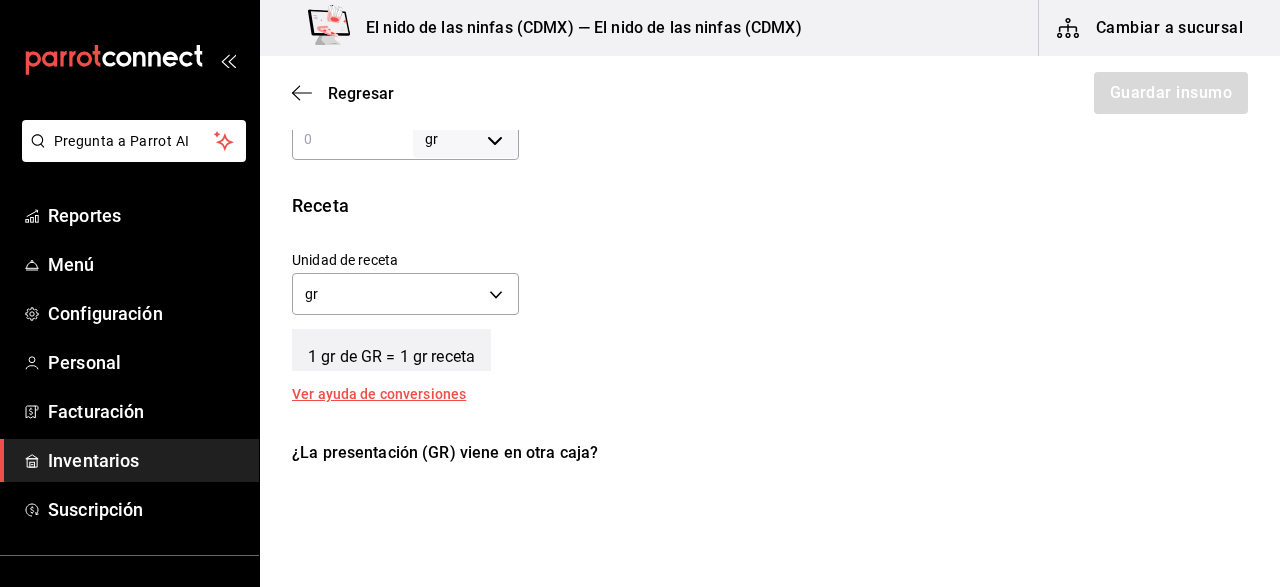 scroll, scrollTop: 666, scrollLeft: 0, axis: vertical 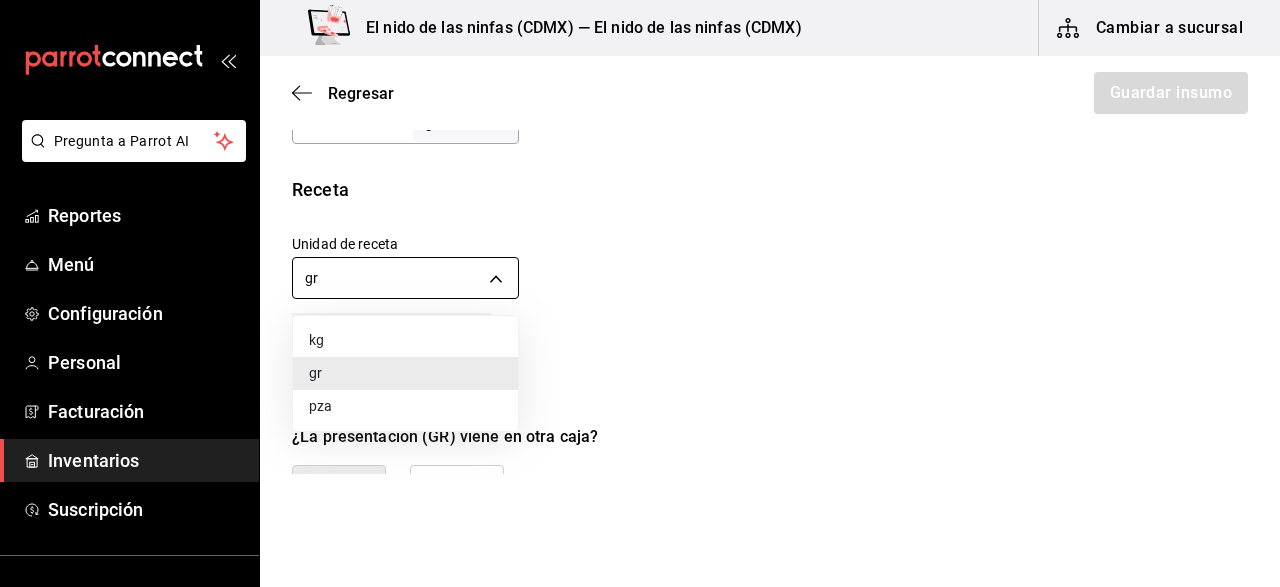 click on "Pregunta a Parrot AI Reportes   Menú   Configuración   Personal   Facturación   Inventarios   Suscripción   Ayuda Recomienda Parrot   [FIRST] [LAST]   Sugerir nueva función   El nido de las ninfas (CDMX) — El nido de las ninfas (CDMX) Cambiar a sucursal Regresar Guardar insumo Insumo Nombre PAN DE CEREALES Categoría de inventario ​ Mínimo 1 ​ Ideal 10 ​ Insumo de producción Este insumo se produce con una receta de producción Presentación Proveedor ​ Cód. de producto/Descripción Nombre de presentación GR Precio sin impuesto $106 ​ Impuestos IVA 0% IVA_0 Precio con impuestos $106.00 ​ Unidad de presentación gr GRAM ​ Receta Unidad de receta gr GRAM Factor de conversión ​ 1 gr de GR = 1 gr receta Ver ayuda de conversiones ¿La presentación (GR) viene en otra caja? Si No Presentaciones por caja ​ GR de 0 gr Unidades de conteo gr GR (0 gr) GANA 1 MES GRATIS EN TU SUSCRIPCIÓN AQUÍ Ver video tutorial Ir a video Pregunta a Parrot AI Reportes   Menú   Configuración   Personal" at bounding box center [640, 237] 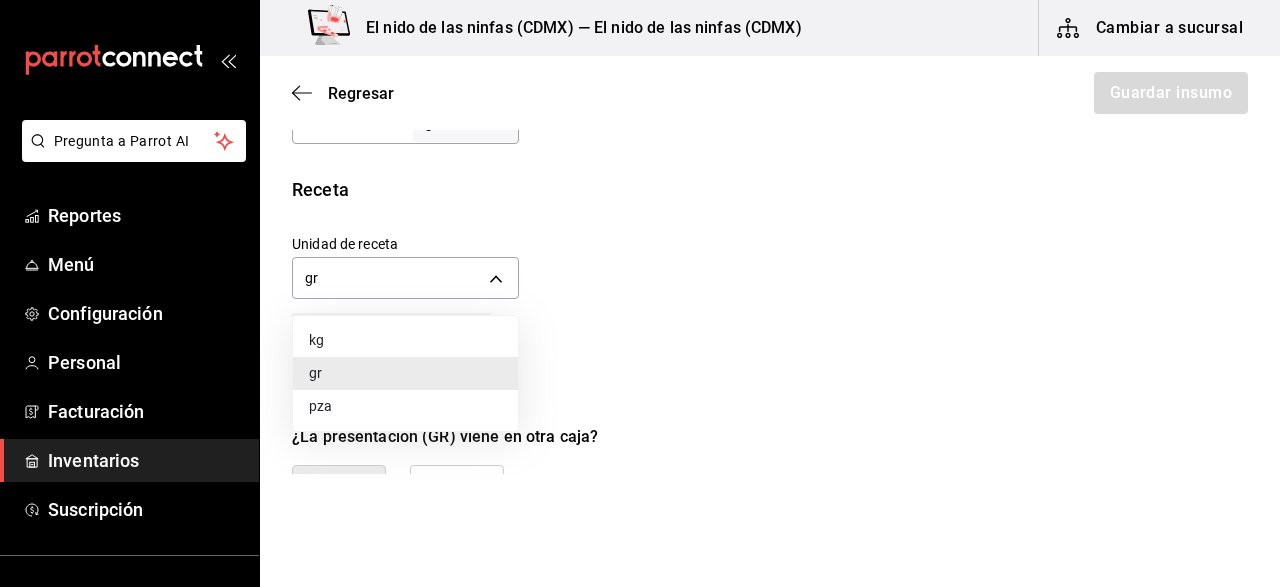 click on "pza" at bounding box center [405, 406] 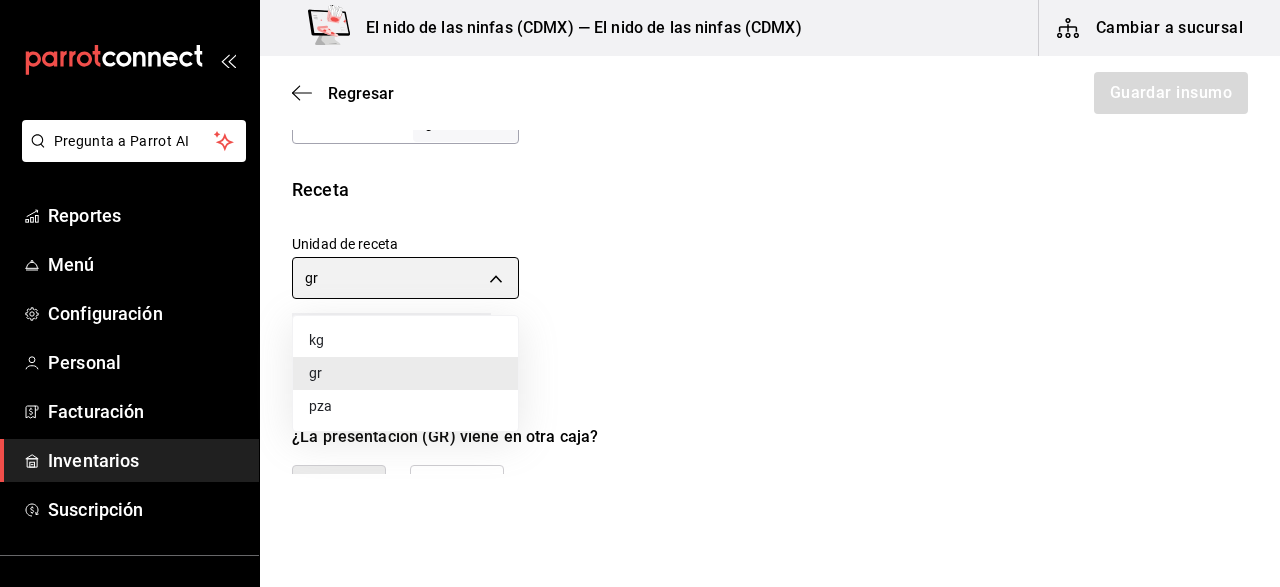 type on "UNIT" 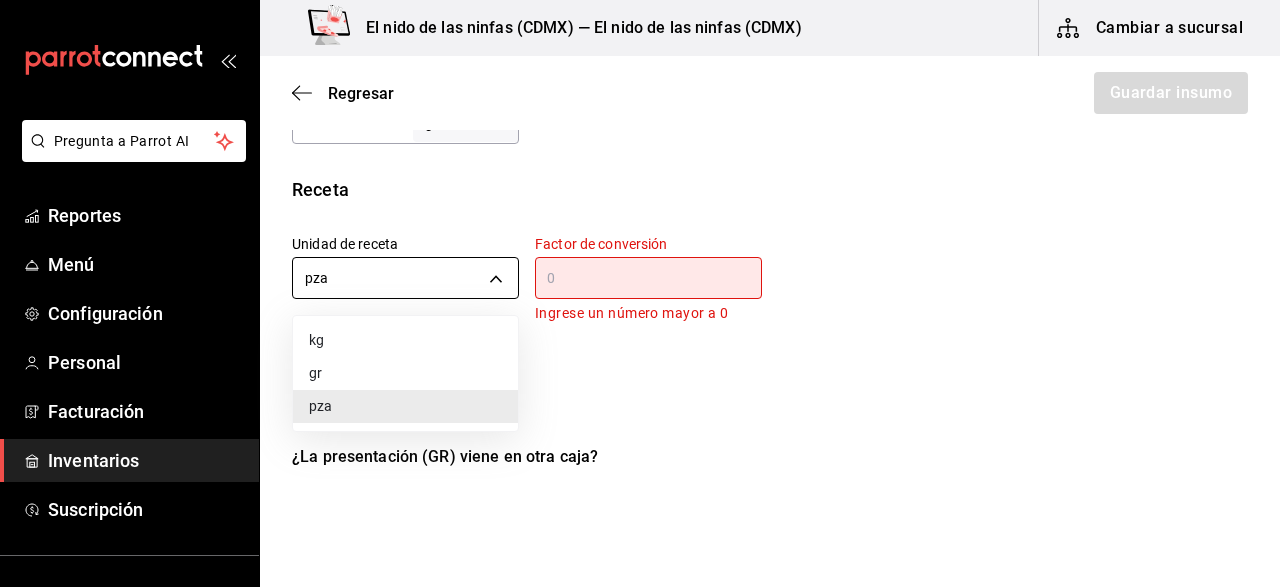 click on "Pregunta a Parrot AI Reportes   Menú   Configuración   Personal   Facturación   Inventarios   Suscripción   Ayuda Recomienda Parrot   [FIRST] [LAST]   Sugerir nueva función   El nido de las ninfas ([CITY]) — El nido de las ninfas ([CITY]) Cambiar a sucursal Regresar Guardar insumo Insumo Nombre PAN DE CEREALES Categoría de inventario ​ Mínimo 1 ​ Ideal 10 ​ Insumo de producción Este insumo se produce con una receta de producción Presentación Proveedor ​ Cód. de producto/Descripción Nombre de presentación GR Precio sin impuesto $106 ​ Impuestos IVA 0% IVA_0 Precio con impuestos $106.00 ​ Unidad de presentación gr GRAM ​ Receta Unidad de receta pza UNIT Factor de conversión ​ Ingrese un número mayor a 0 1 gr de GR = 0 pza receta Ver ayuda de conversiones ¿La presentación (GR) viene en otra caja? Si No Presentaciones por caja ​  GR de 0 gr Unidades de conteo gr GR (0 gr) GANA 1 MES GRATIS EN TU SUSCRIPCIÓN AQUÍ Ver video tutorial Ir a video Pregunta a Parrot AI Reportes   Menú" at bounding box center [640, 237] 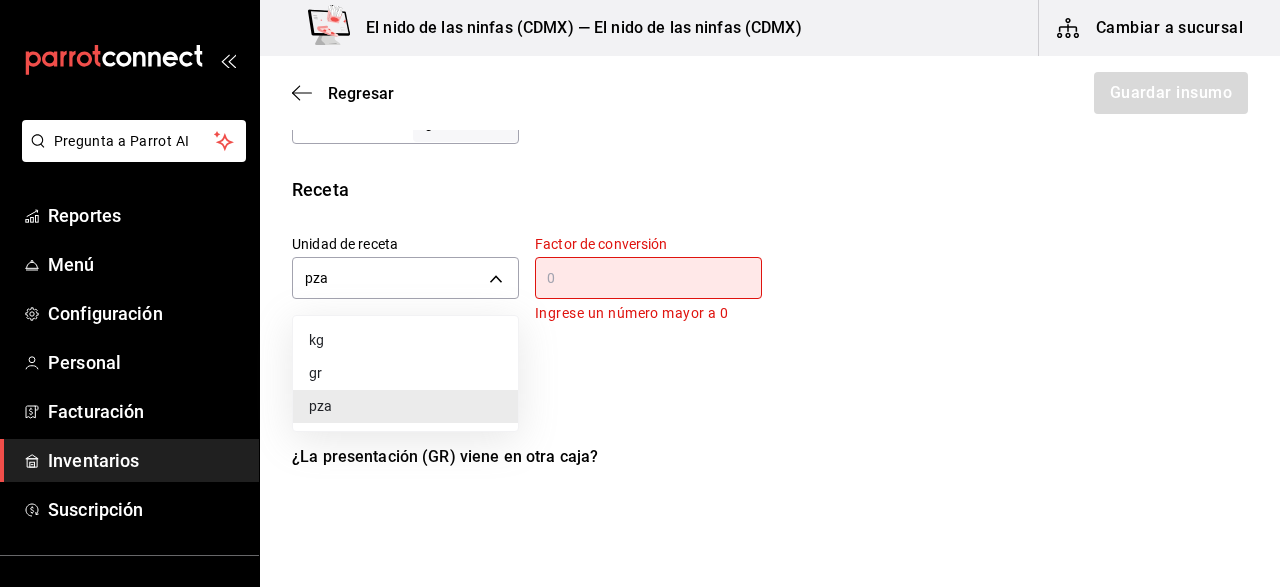click on "pza" at bounding box center [405, 406] 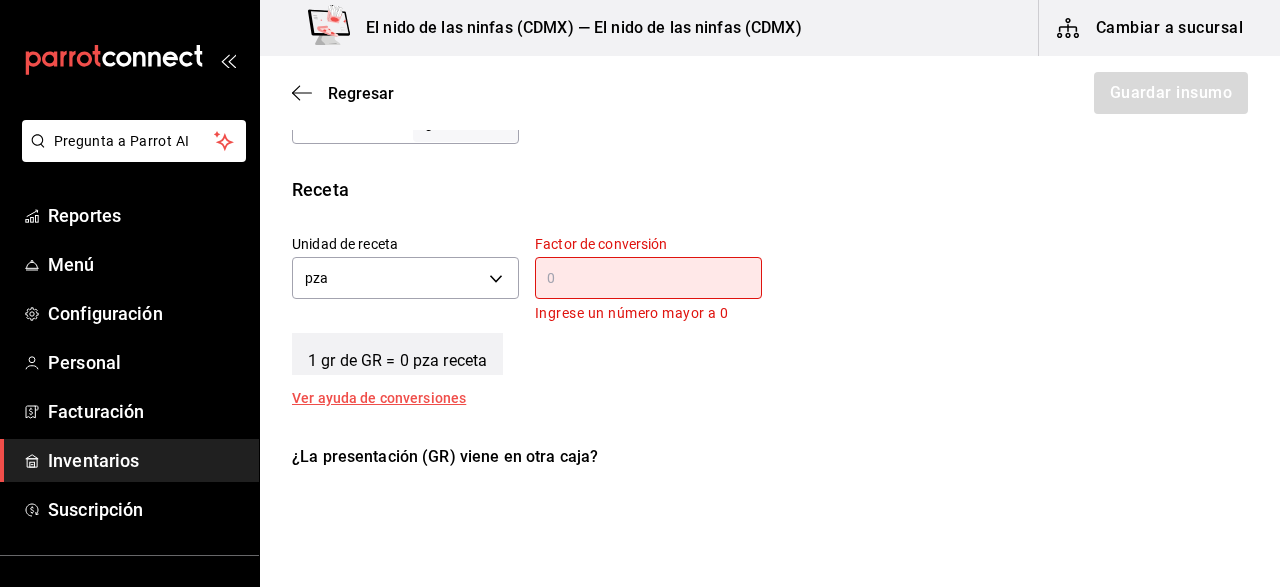 click on "​" at bounding box center [648, 278] 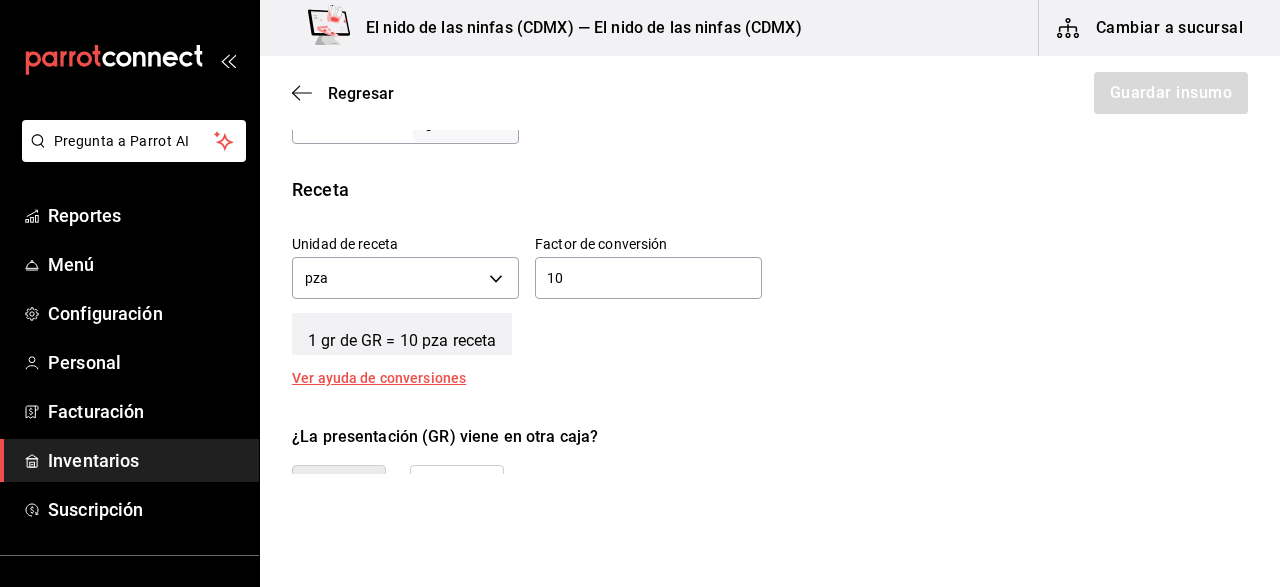 type on "1" 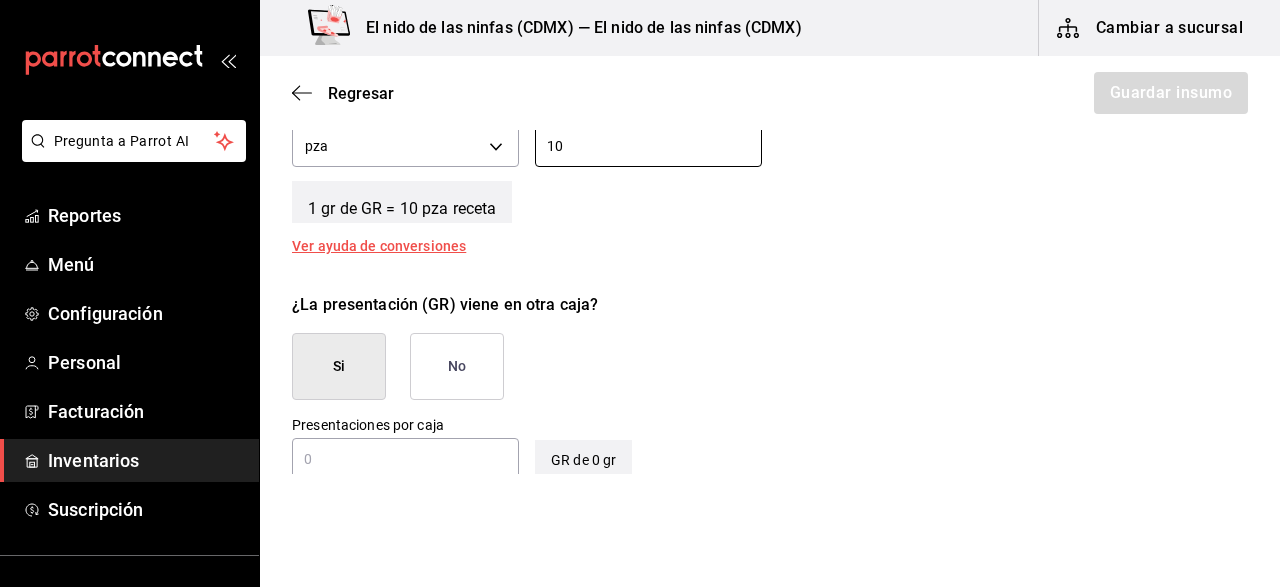 scroll, scrollTop: 800, scrollLeft: 0, axis: vertical 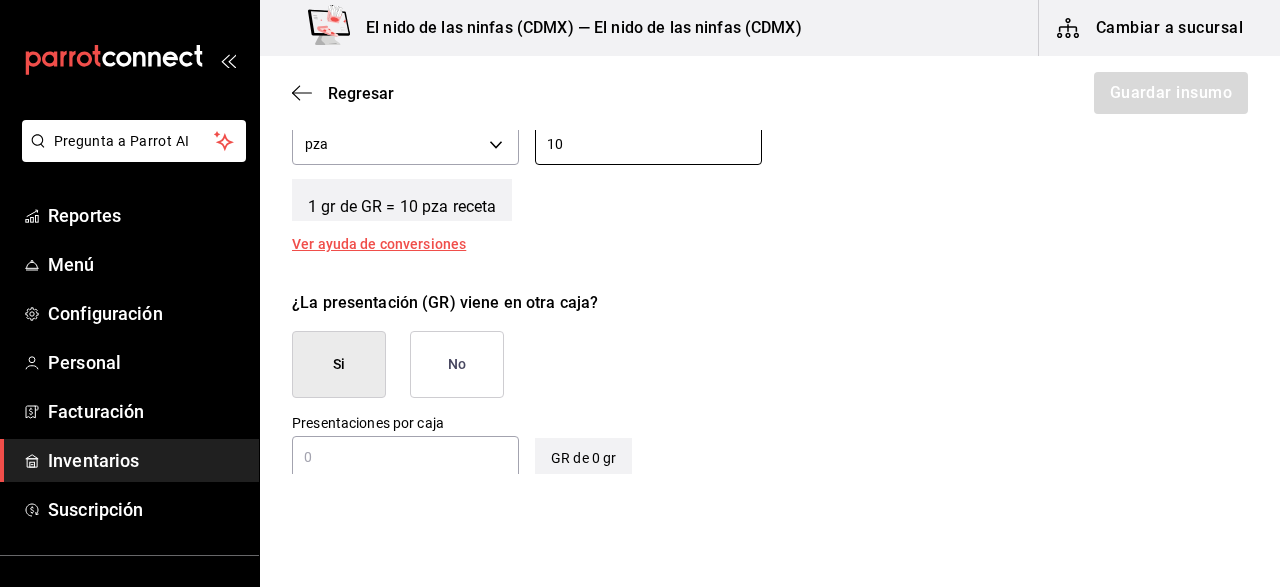 type on "10" 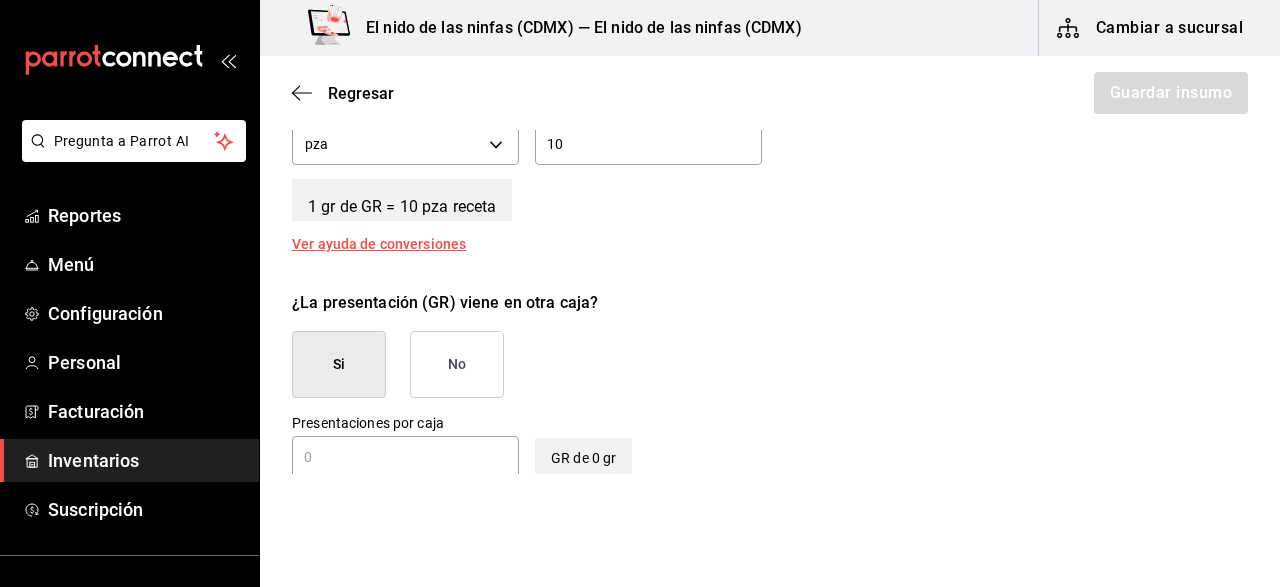 click on "No" at bounding box center [457, 364] 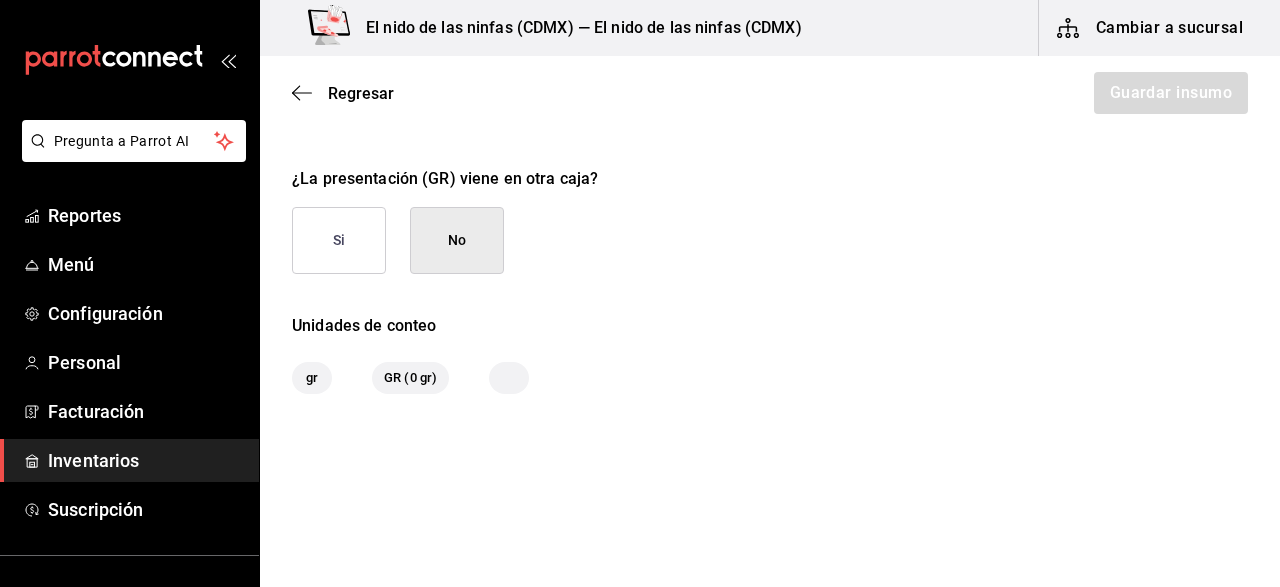 scroll, scrollTop: 938, scrollLeft: 0, axis: vertical 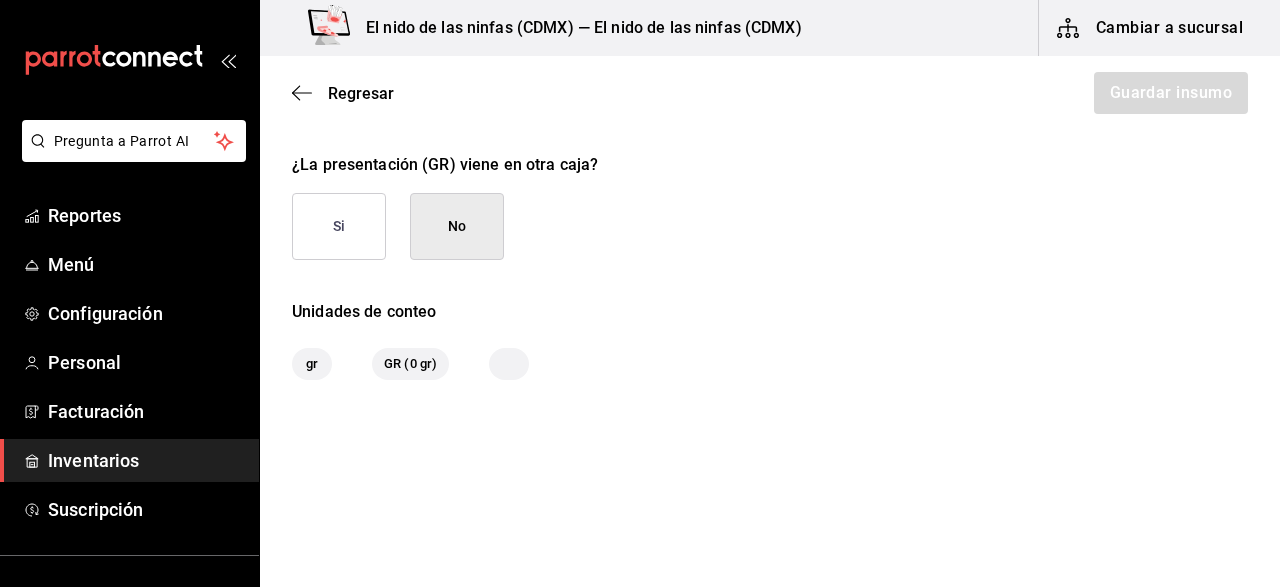 click on "Regresar Guardar insumo Insumo Nombre PAN DE CEREALES Categoría de inventario ​ Mínimo 1 ​ Ideal 10 ​ Insumo de producción Este insumo se produce con una receta de producción Presentación Proveedor ​ Cód. de producto/Descripción Nombre de presentación GR Precio sin impuesto $106 ​ Impuestos IVA 0% IVA_0 Precio con impuestos $106.00 ​ Unidad de presentación gr GRAM ​ Receta Unidad de receta pza UNIT Factor de conversión 10 ​ 1 gr de GR = 10 pza receta Ver ayuda de conversiones ¿La presentación (GR) viene en otra caja? Si No Unidades de conteo gr GR (0 gr)" at bounding box center [770, -203] 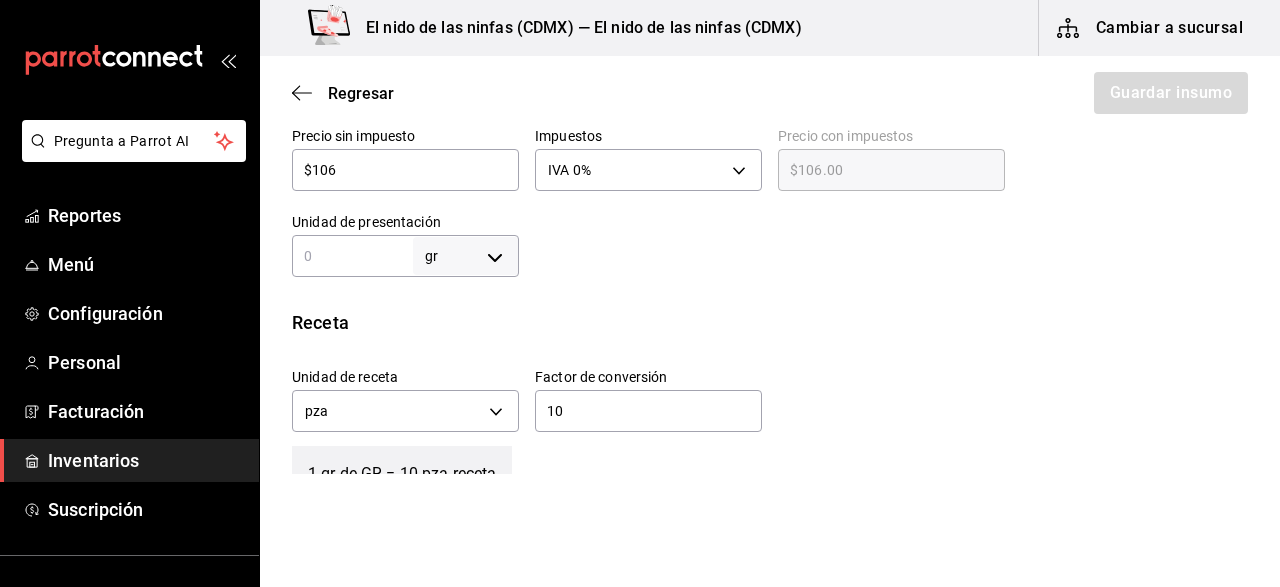 scroll, scrollTop: 530, scrollLeft: 0, axis: vertical 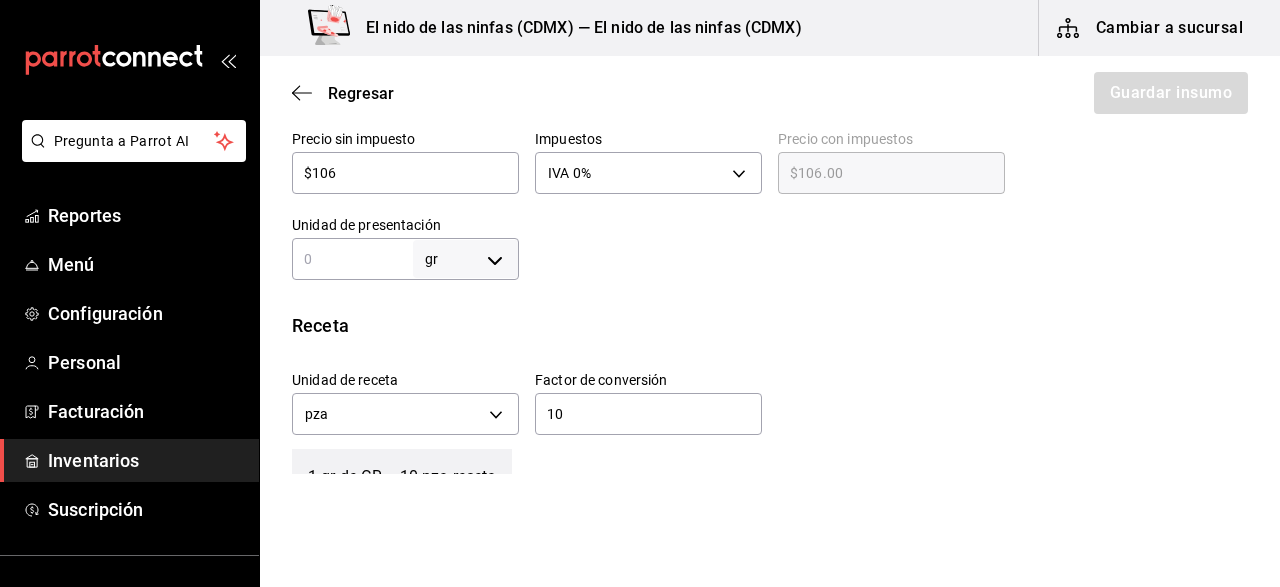click at bounding box center [352, 259] 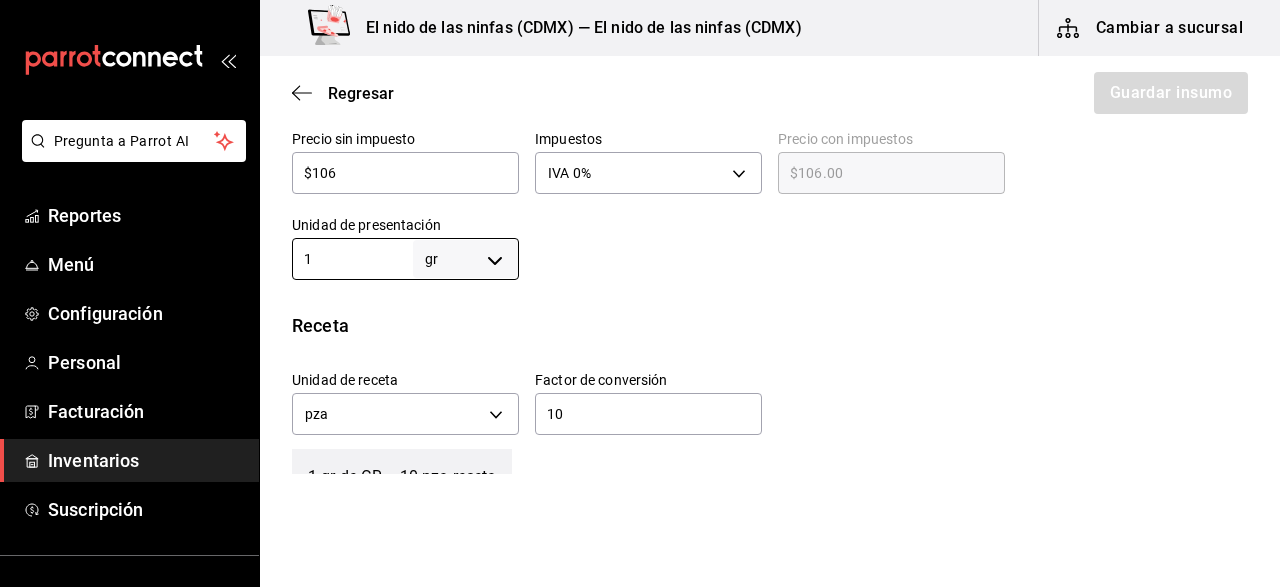 type on "1" 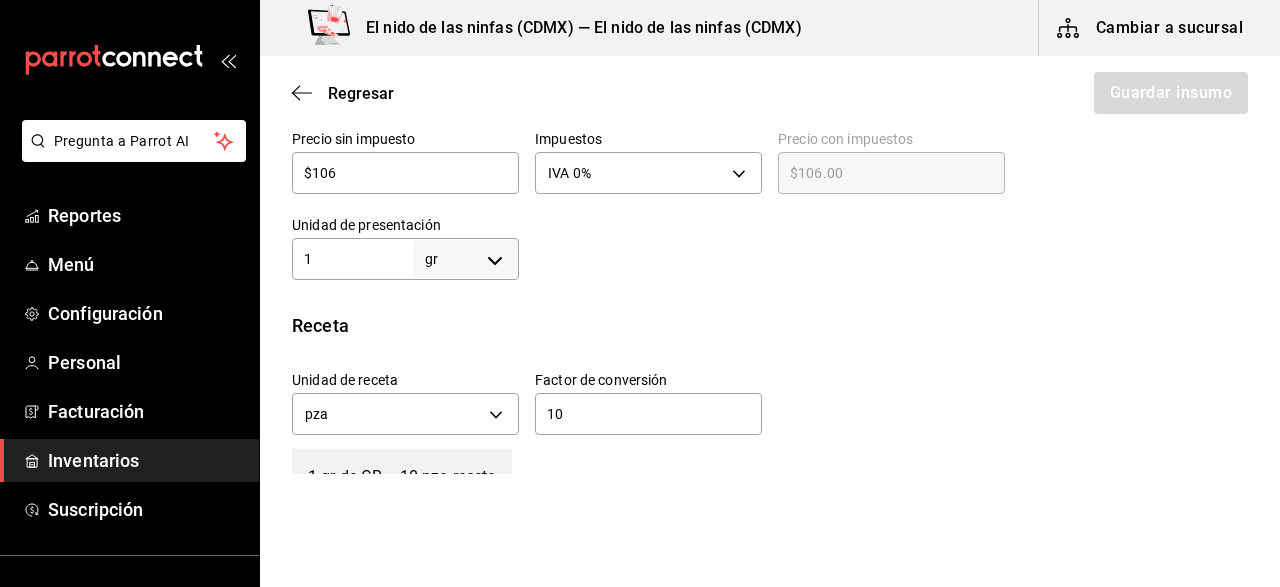 click on "Insumo Nombre PAN DE CEREALES Categoría de inventario ​ Mínimo 1 ​ Ideal 10 ​ Insumo de producción Este insumo se produce con una receta de producción Presentación Proveedor ​ Cód. de producto/Descripción Nombre de presentación GR Precio sin impuesto $106 ​ Impuestos IVA 0% IVA_0 Precio con impuestos $106.00 ​ Unidad de presentación 1 gr GRAM ​ Receta Unidad de receta pza UNIT Factor de conversión 10 ​ 1 gr de GR = 10 pza receta Ver ayuda de conversiones ¿La presentación (GR) viene en otra caja? Si No Unidades de conteo gr GR (1 gr)" at bounding box center [770, 210] 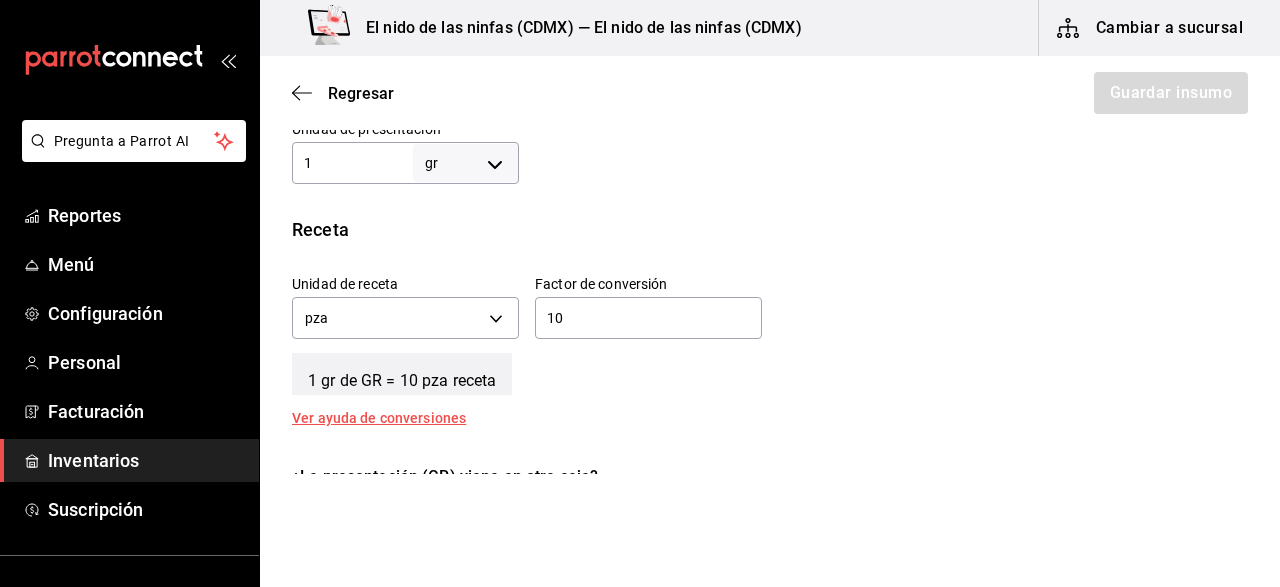 scroll, scrollTop: 629, scrollLeft: 0, axis: vertical 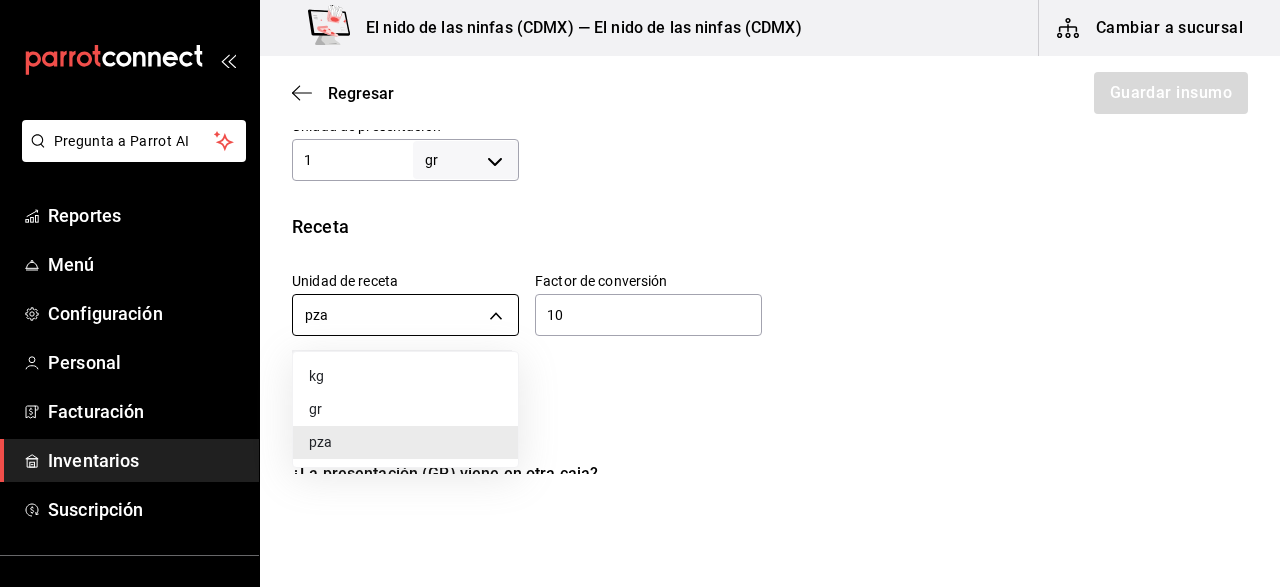 click on "Pregunta a Parrot AI Reportes   Menú   Configuración   Personal   Facturación   Inventarios   Suscripción   Ayuda Recomienda Parrot   [FIRST] [LAST]   Sugerir nueva función   El nido de las ninfas (CDMX) — El nido de las ninfas (CDMX) Cambiar a sucursal Regresar Guardar insumo Insumo Nombre PAN DE CEREALES Categoría de inventario ​ Mínimo 1 ​ Ideal 10 ​ Insumo de producción Este insumo se produce con una receta de producción Presentación Proveedor ​ Cód. de producto/Descripción Nombre de presentación GR Precio sin impuesto $106 ​ Impuestos IVA 0% IVA_0 Precio con impuestos $106.00 ​ Unidad de presentación 1 gr GRAM ​ Receta Unidad de receta pza UNIT Factor de conversión 10 ​ 1 gr de GR = 10 pza receta Ver ayuda de conversiones ¿La presentación (GR) viene en otra caja? Si No Unidades de conteo gr GR (1 gr)" at bounding box center [640, 237] 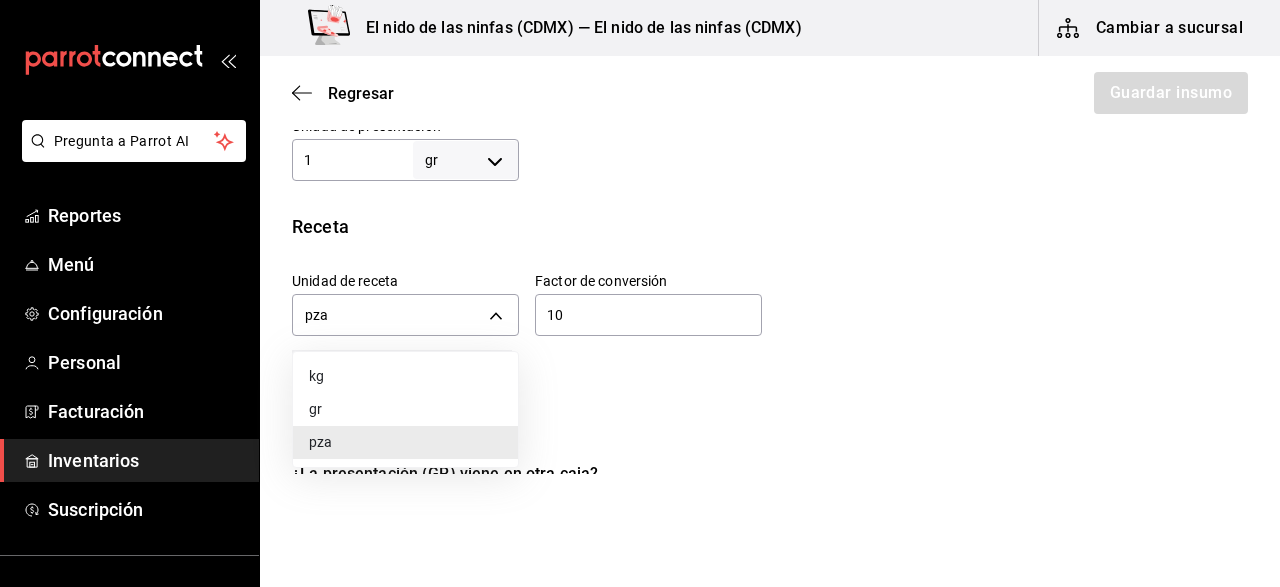 click on "gr" at bounding box center (405, 409) 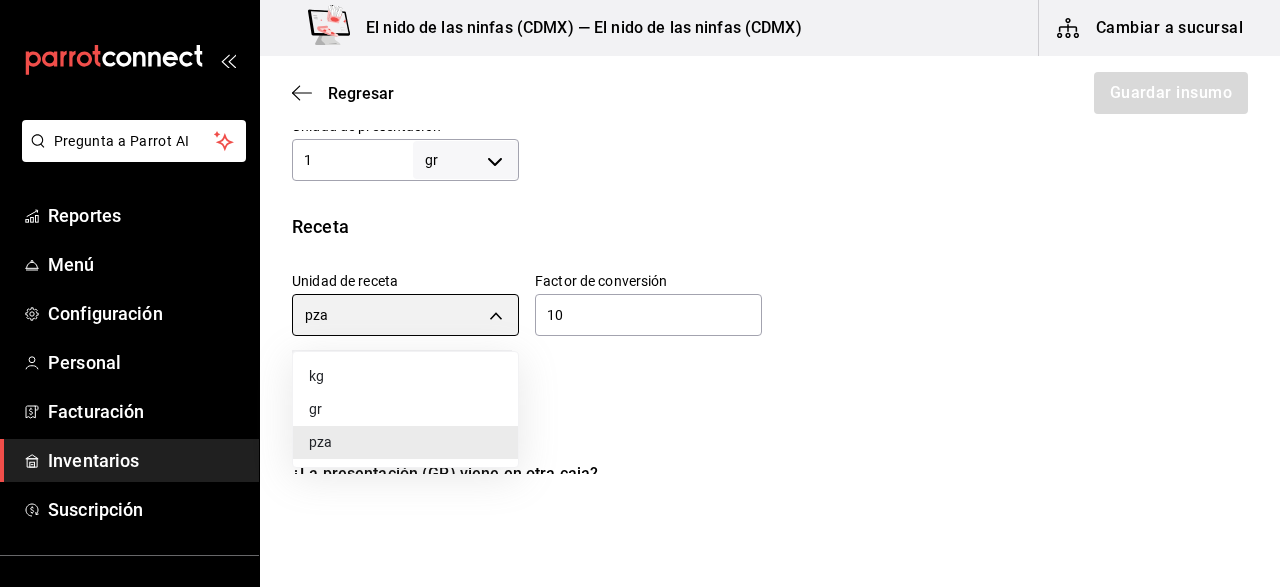 type on "GRAM" 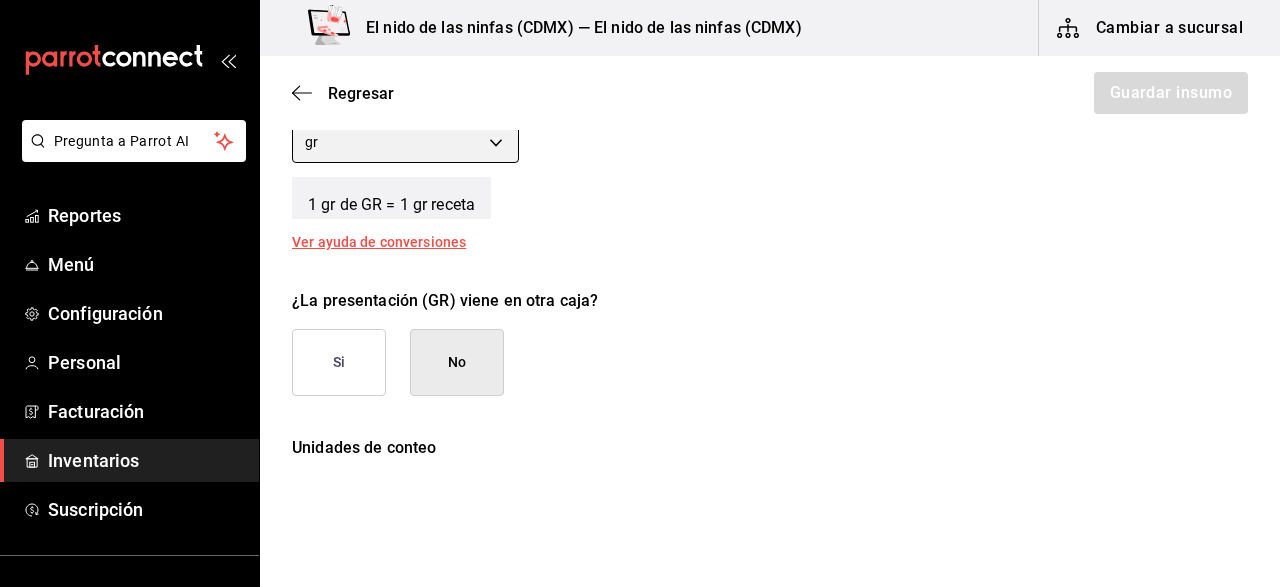 scroll, scrollTop: 806, scrollLeft: 0, axis: vertical 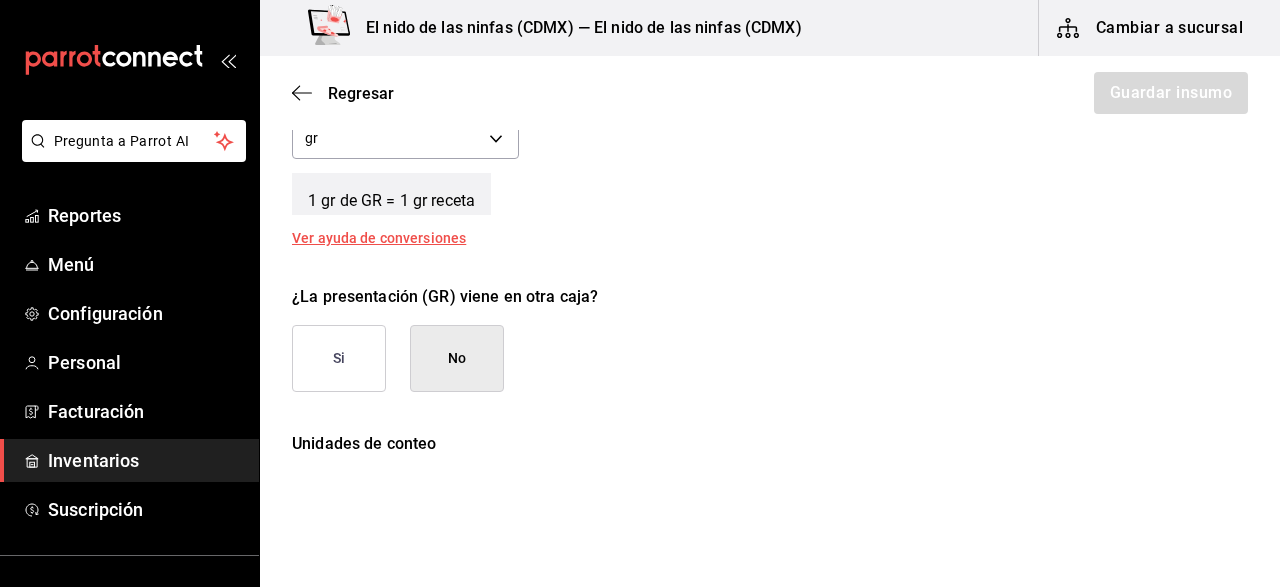 click on "No" at bounding box center [457, 358] 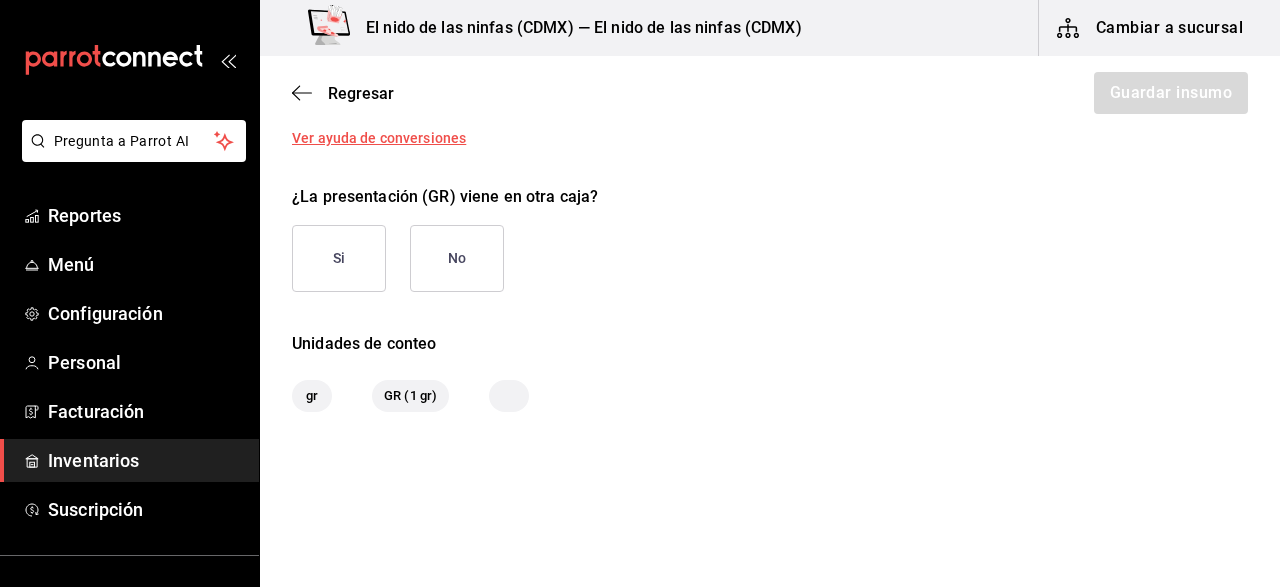 scroll, scrollTop: 938, scrollLeft: 0, axis: vertical 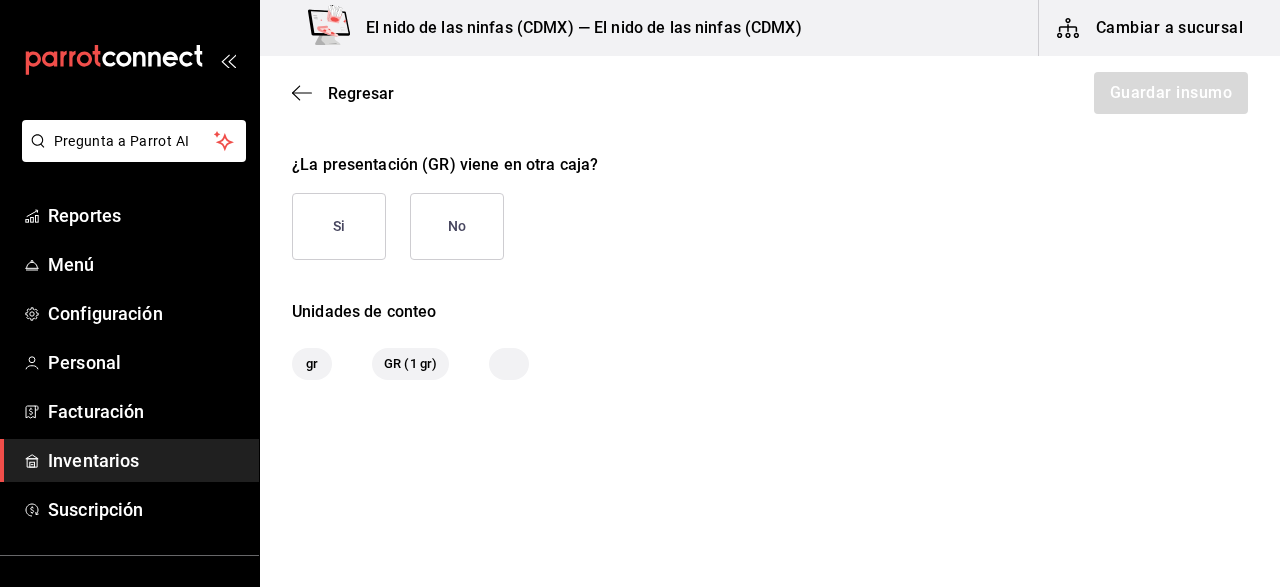 click on "Regresar Guardar insumo Insumo Nombre PAN DE CEREALES Categoría de inventario ​ Mínimo 1 ​ Ideal 10 ​ Insumo de producción Este insumo se produce con una receta de producción Presentación Proveedor ​ Cód. de producto/Descripción Nombre de presentación GR Precio sin impuesto $106 ​ Impuestos IVA 0% IVA_0 Precio con impuestos $106.00 ​ Unidad de presentación 1 gr GRAM ​ Receta Unidad de receta gr GRAM Factor de conversión 1 ​ 1 gr de GR = 1 gr receta Ver ayuda de conversiones ¿La presentación (GR) viene en otra caja? Si No Unidades de conteo gr GR (1 gr)" at bounding box center (770, -203) 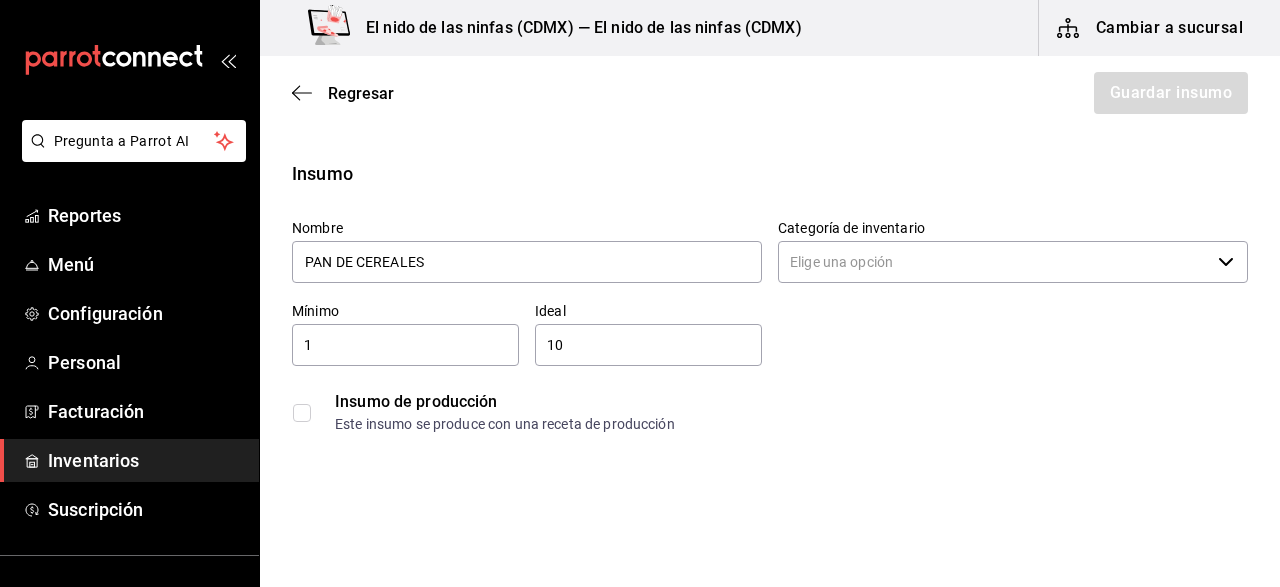 scroll, scrollTop: 0, scrollLeft: 0, axis: both 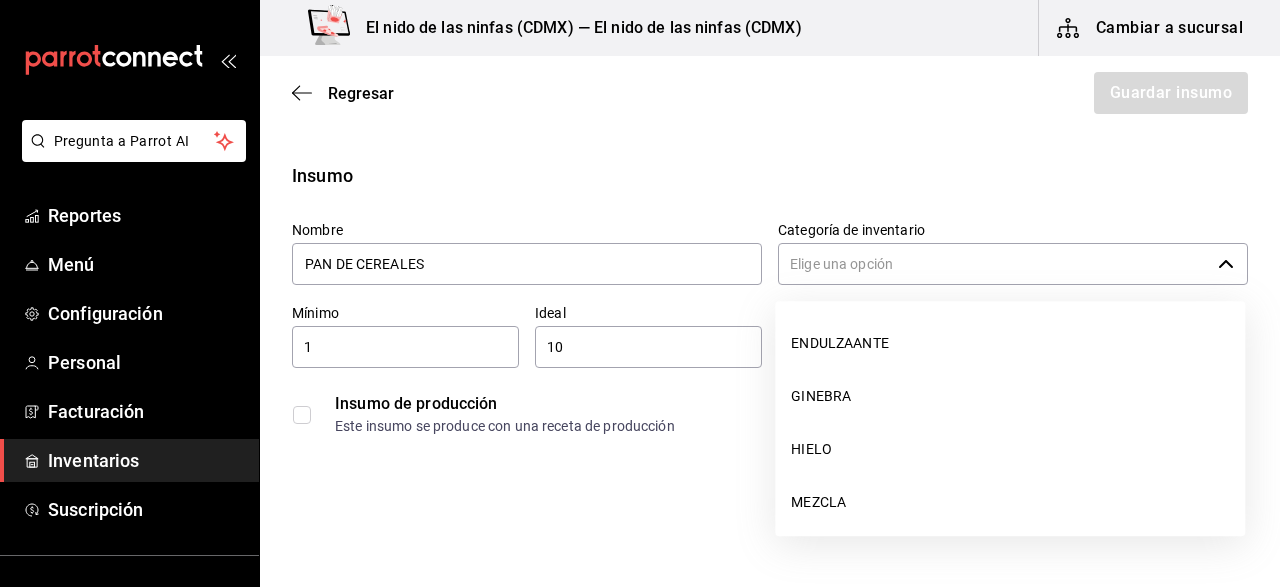 click 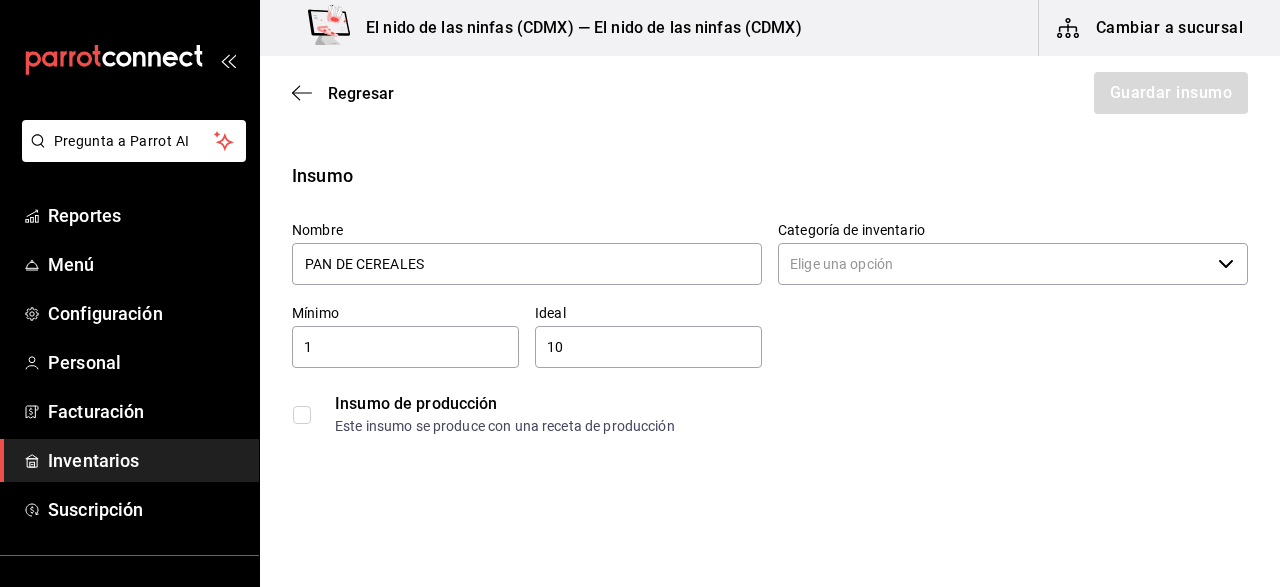 click on "Categoría de inventario" at bounding box center (994, 264) 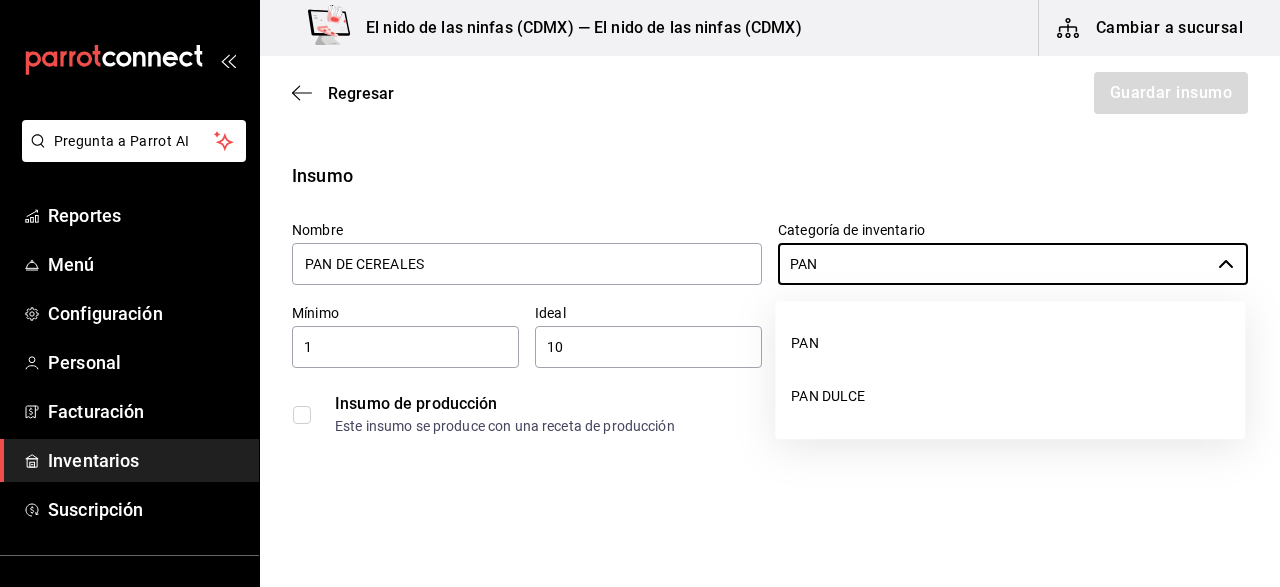 type on "PAN" 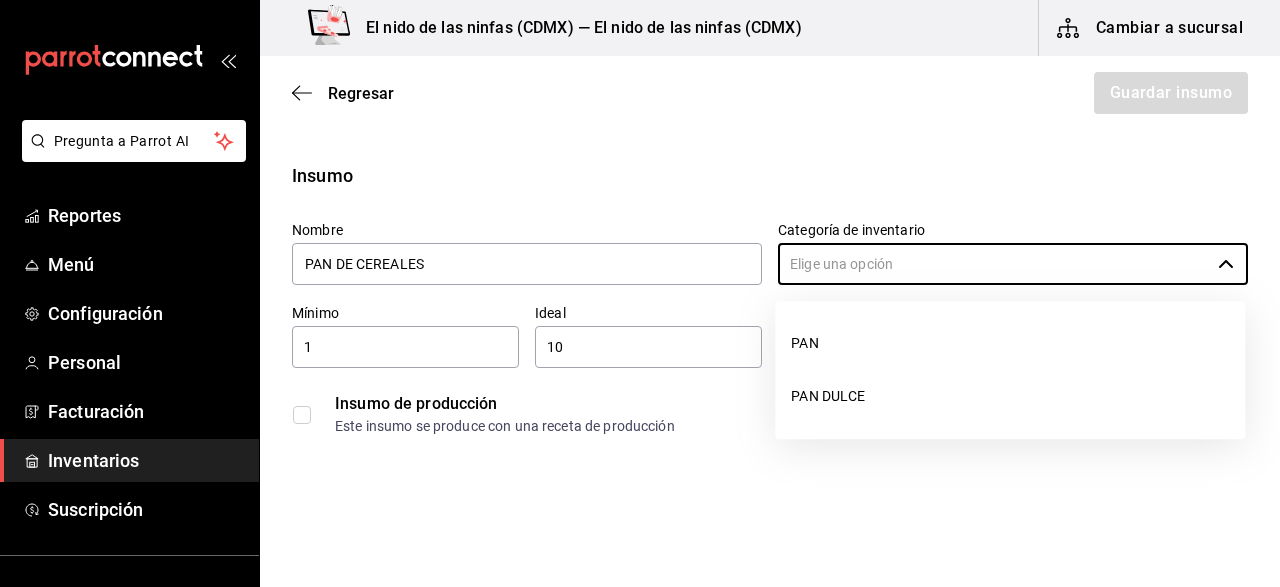 click on "Pregunta a Parrot AI Reportes   Menú   Configuración   Personal   Facturación   Inventarios   Suscripción   Ayuda Recomienda Parrot   [FIRST] [LAST]   Sugerir nueva función   El nido de las ninfas (CDMX) — El nido de las ninfas (CDMX) Cambiar a sucursal Regresar Guardar insumo Insumo Nombre PAN DE CEREALES Categoría de inventario ​ Mínimo 1 ​ Ideal 10 ​ Insumo de producción Este insumo se produce con una receta de producción Presentación Proveedor ​ Cód. de producto/Descripción Nombre de presentación GR Precio sin impuesto $106 ​ Impuestos IVA 0% IVA_0 Precio con impuestos $106.00 ​ Unidad de presentación 1 gr GRAM ​ Receta Unidad de receta gr GRAM Factor de conversión 1 ​ 1 gr de GR = 1 gr receta Ver ayuda de conversiones ¿La presentación (GR) viene en otra caja? Si No Unidades de conteo gr GR (1 gr) GANA 1 MES GRATIS EN TU SUSCRIPCIÓN AQUÍ Ver video tutorial Ir a video Pregunta a Parrot AI Reportes   Menú   Configuración   Personal   Facturación   Inventarios     Ayuda" at bounding box center [640, 237] 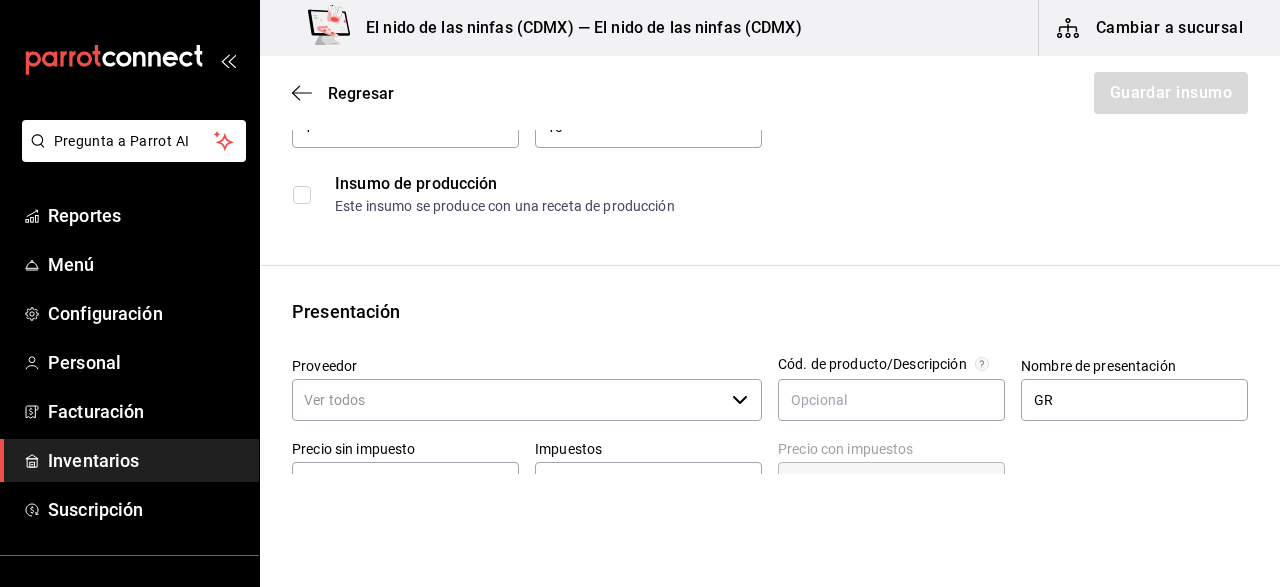 scroll, scrollTop: 225, scrollLeft: 0, axis: vertical 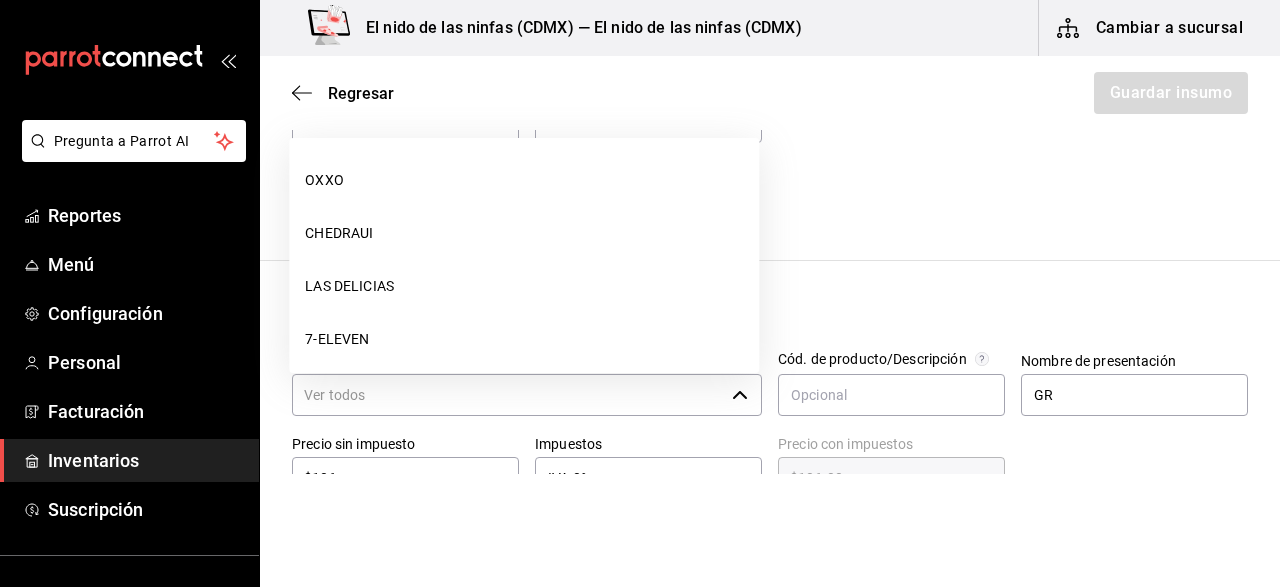 click 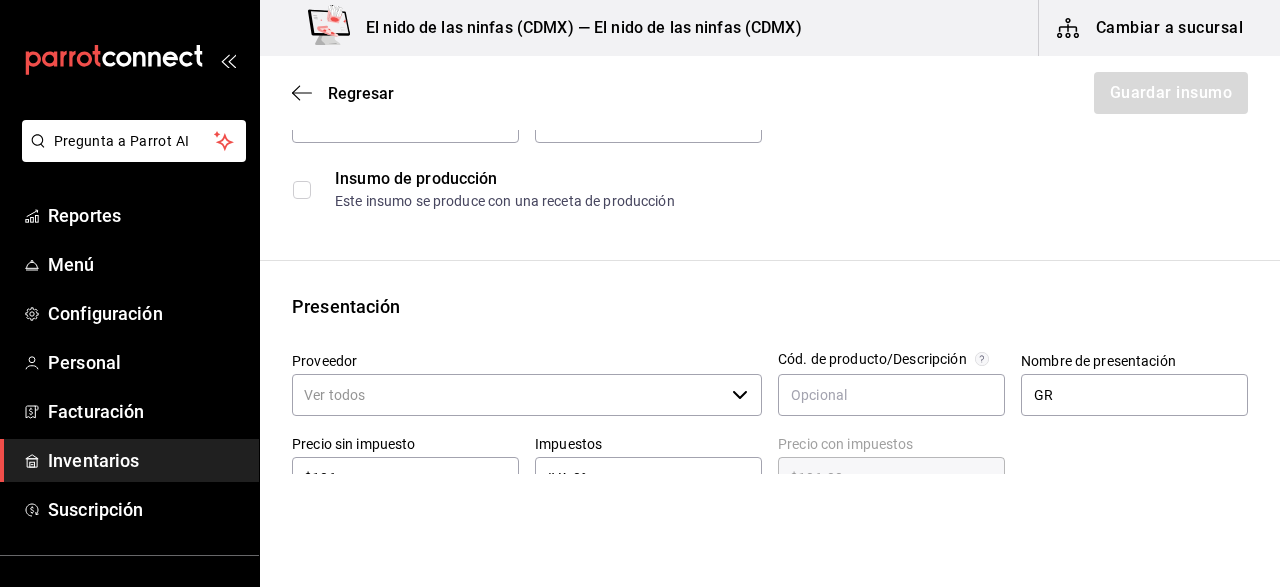 click on "Proveedor" at bounding box center [508, 395] 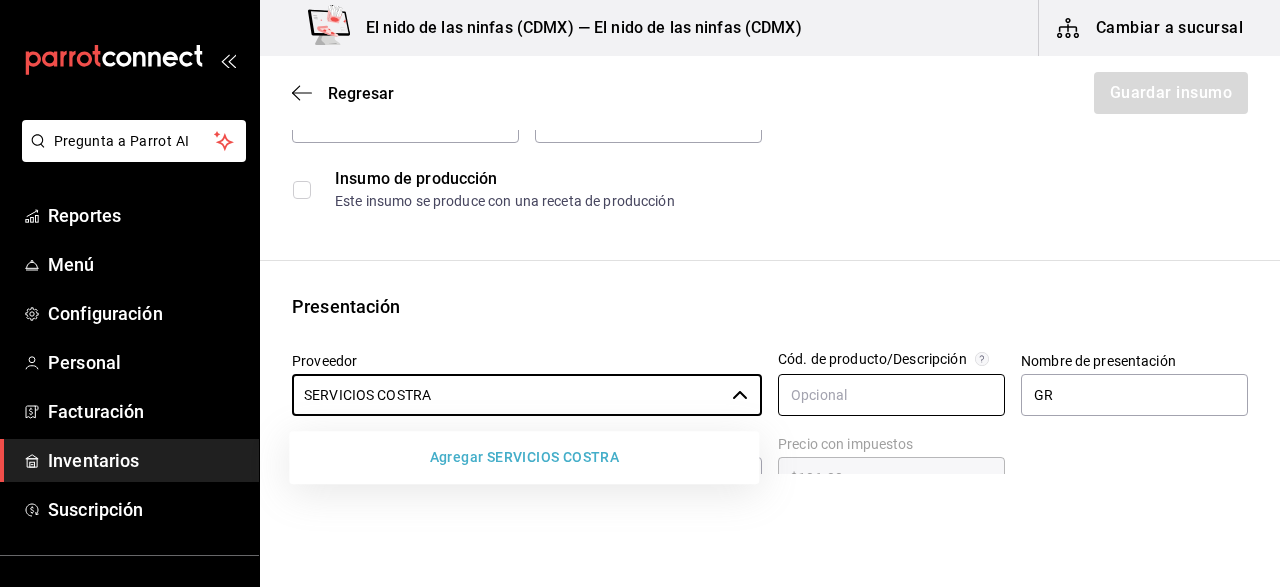 type on "SERVICIOS COSTRA" 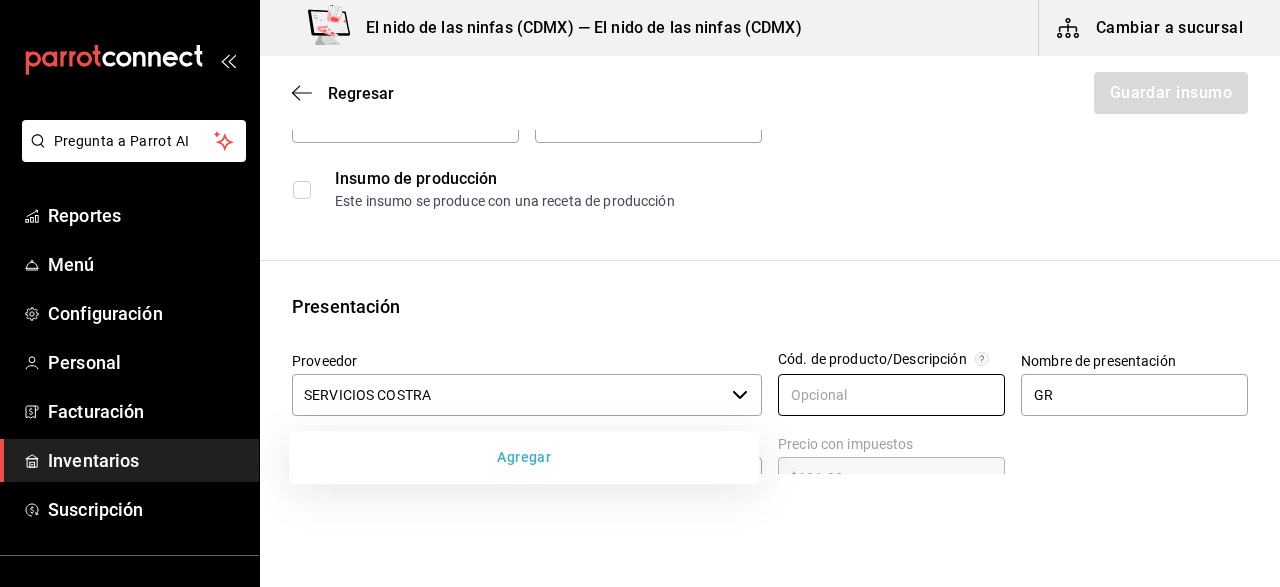 type 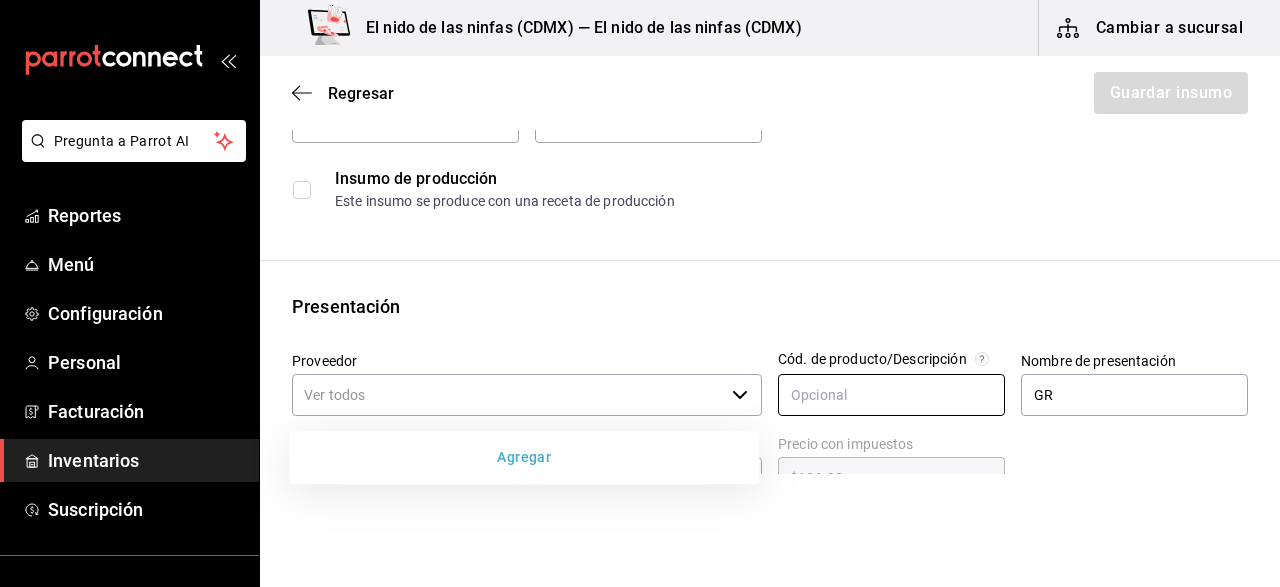 click at bounding box center [891, 395] 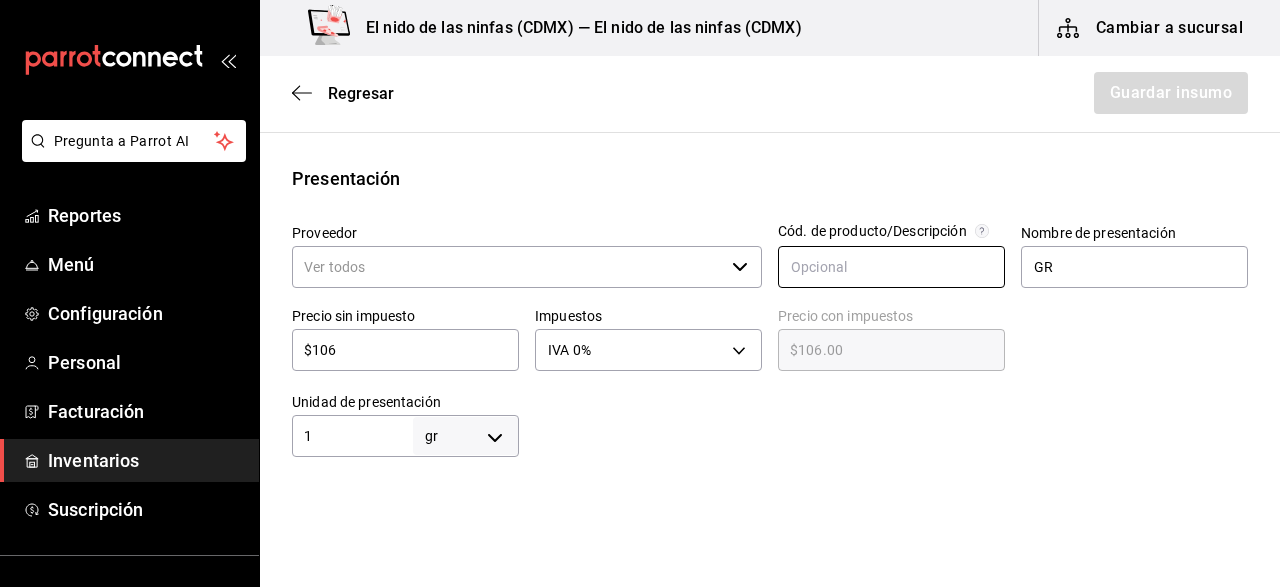 scroll, scrollTop: 354, scrollLeft: 0, axis: vertical 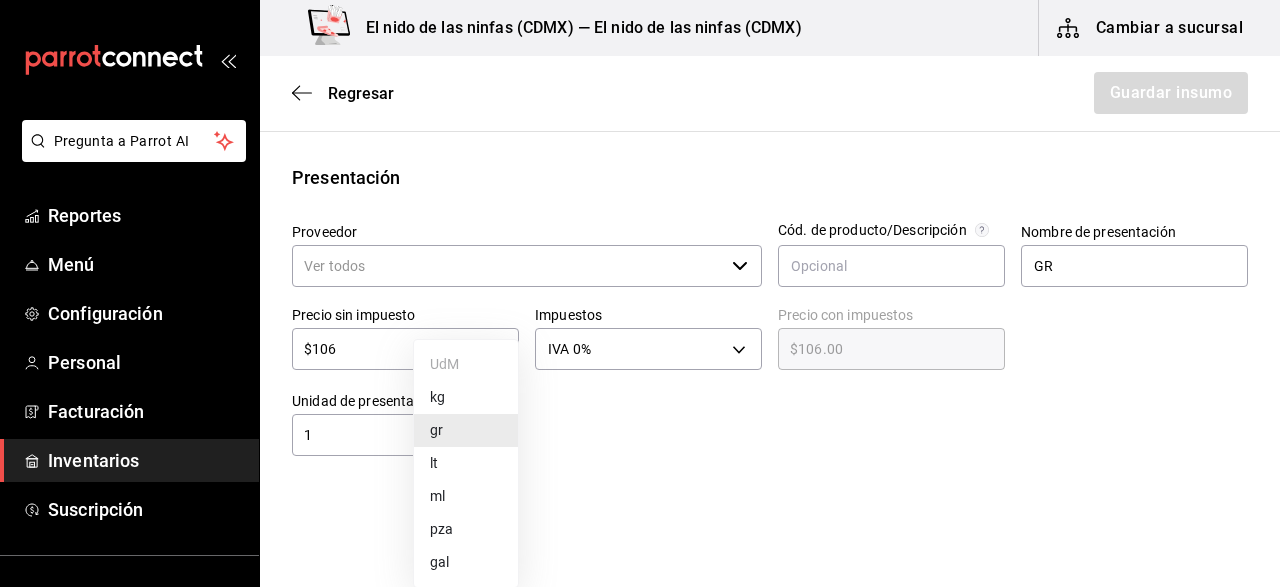 click on "Pregunta a Parrot AI Reportes   Menú   Configuración   Personal   Facturación   Inventarios   Suscripción   Ayuda Recomienda Parrot   [FIRST] [LAST]   Sugerir nueva función   El nido de las ninfas (CDMX) — El nido de las ninfas (CDMX) Cambiar a sucursal Regresar Guardar insumo Insumo Nombre PAN DE CEREALES Categoría de inventario ​ Mínimo 1 ​ Ideal 10 ​ Insumo de producción Este insumo se produce con una receta de producción Presentación Proveedor ​ Cód. de producto/Descripción Nombre de presentación GR Precio sin impuesto $106 ​ Impuestos IVA 0% IVA_0 Precio con impuestos $106.00 ​ Unidad de presentación 1 gr GRAM ​ Receta Unidad de receta gr GRAM Factor de conversión 1 ​ 1 gr de GR = 1 gr receta Ver ayuda de conversiones ¿La presentación (GR) viene en otra caja? Si No Unidades de conteo gr GR (1 gr) GANA 1 MES GRATIS EN TU SUSCRIPCIÓN AQUÍ Ver video tutorial Ir a video Pregunta a Parrot AI Reportes   Menú   Configuración   Personal   Facturación   Inventarios     Ayuda" at bounding box center [640, 237] 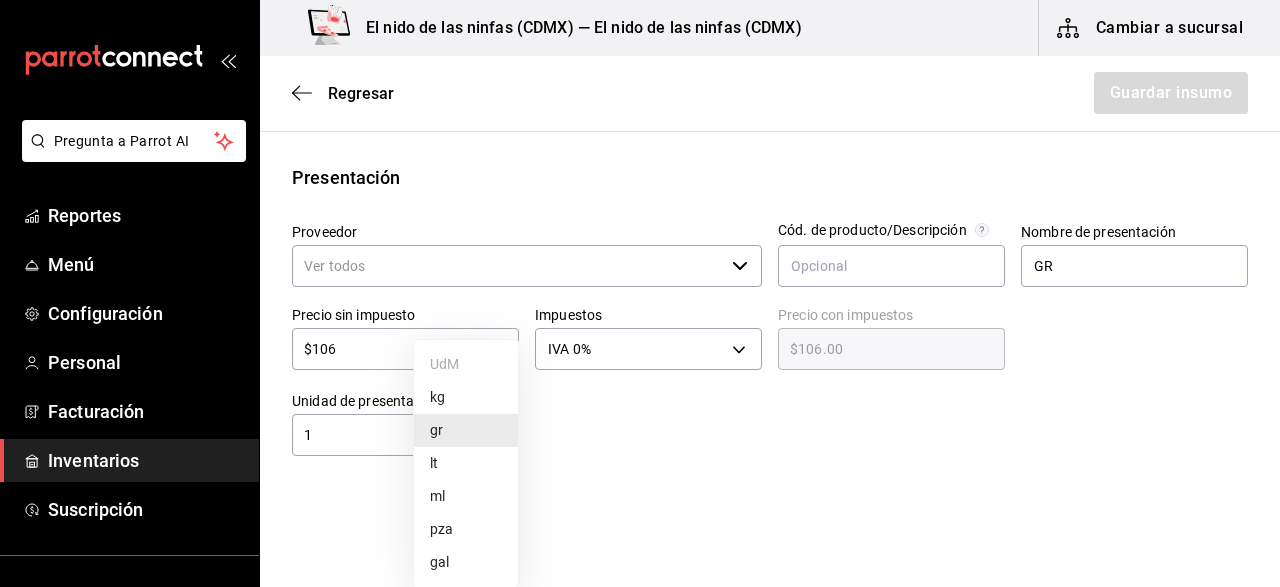click on "pza" at bounding box center [466, 529] 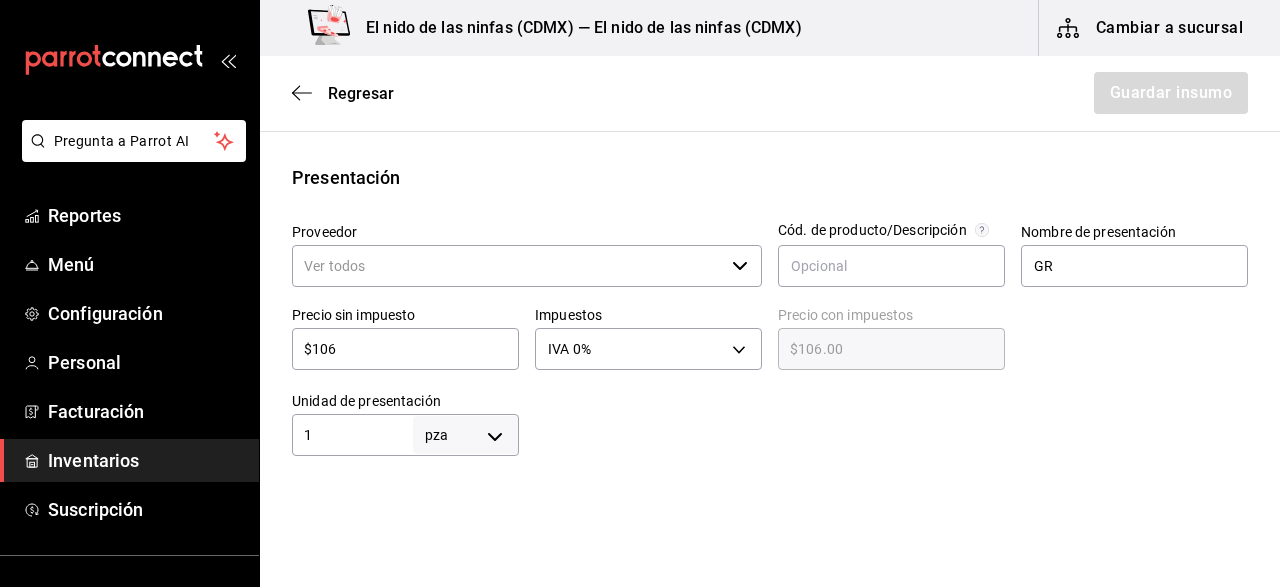 click on "1" at bounding box center [352, 435] 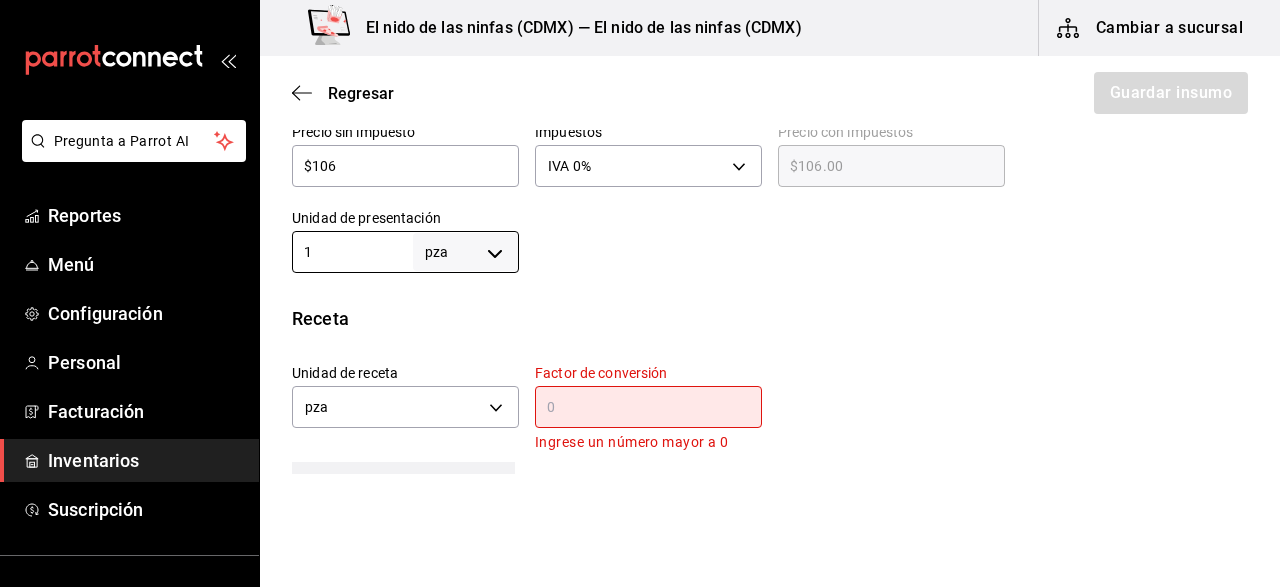 scroll, scrollTop: 538, scrollLeft: 0, axis: vertical 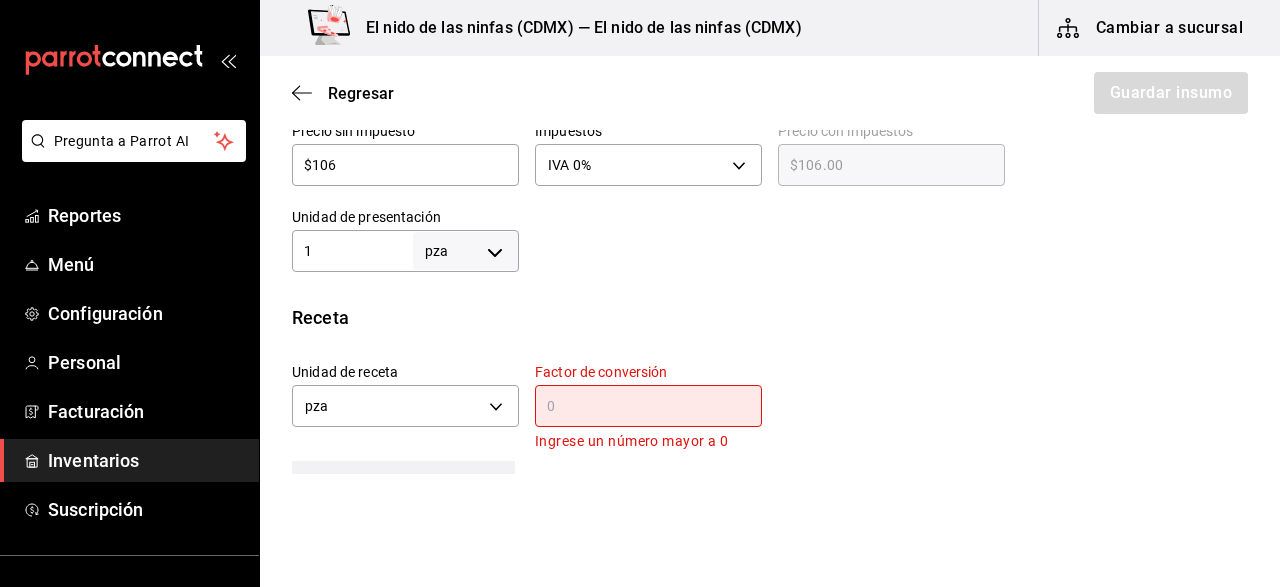 click on "​" at bounding box center (648, 406) 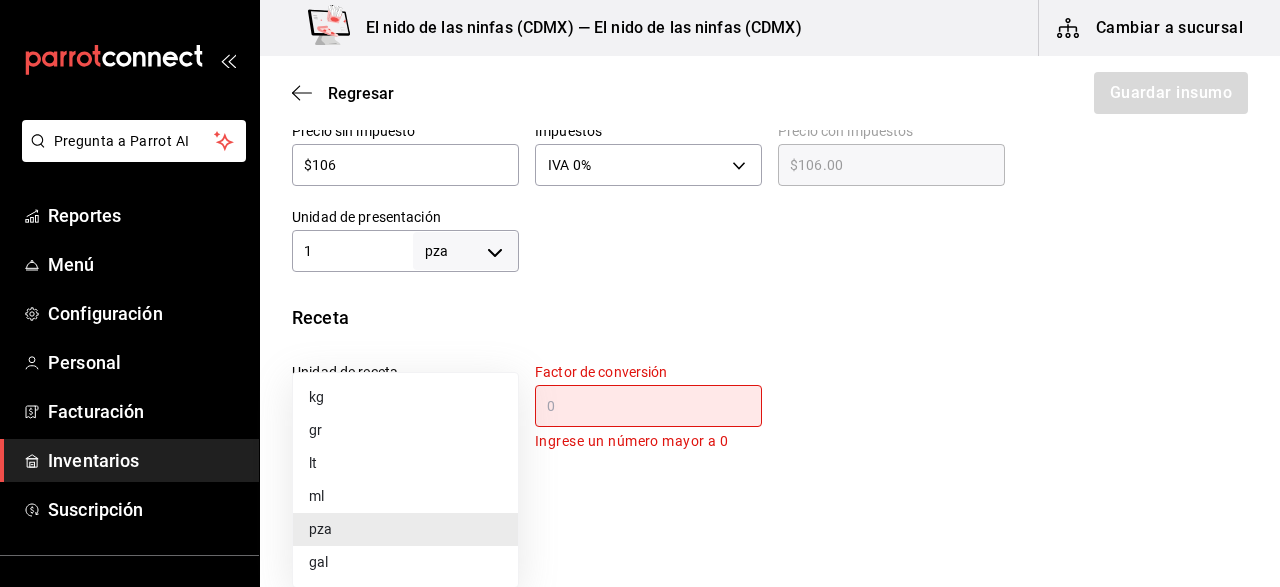 click on "Pregunta a Parrot AI Reportes   Menú   Configuración   Personal   Facturación   Inventarios   Suscripción   Ayuda Recomienda Parrot   [PERSON]   Sugerir nueva función   El nido de las ninfas ([CITY]) — El nido de las ninfas ([CITY]) Cambiar a sucursal Regresar Guardar insumo Insumo Nombre PAN DE CEREALES Categoría de inventario ​ Mínimo 1 ​ Ideal 10 ​ Insumo de producción Este insumo se produce con una receta de producción Presentación Proveedor ​ Cód. de producto/Descripción Nombre de presentación GR Precio sin impuesto $106 ​ Impuestos IVA 0% IVA_0 Precio con impuestos $106.00 ​ Unidad de presentación 1 pza UNIT ​ Receta Unidad de receta pza UNIT Factor de conversión ​ Ingrese un número mayor a 0 1 pza de GR = 0 pza receta Ver ayuda de conversiones ¿La presentación (GR) viene en otra caja? Si No Unidades de conteo pza GR (1 pza) GANA 1 MES GRATIS EN TU SUSCRIPCIÓN AQUÍ Ver video tutorial Ir a video Pregunta a Parrot AI Reportes   Menú   Configuración   Personal" at bounding box center (640, 237) 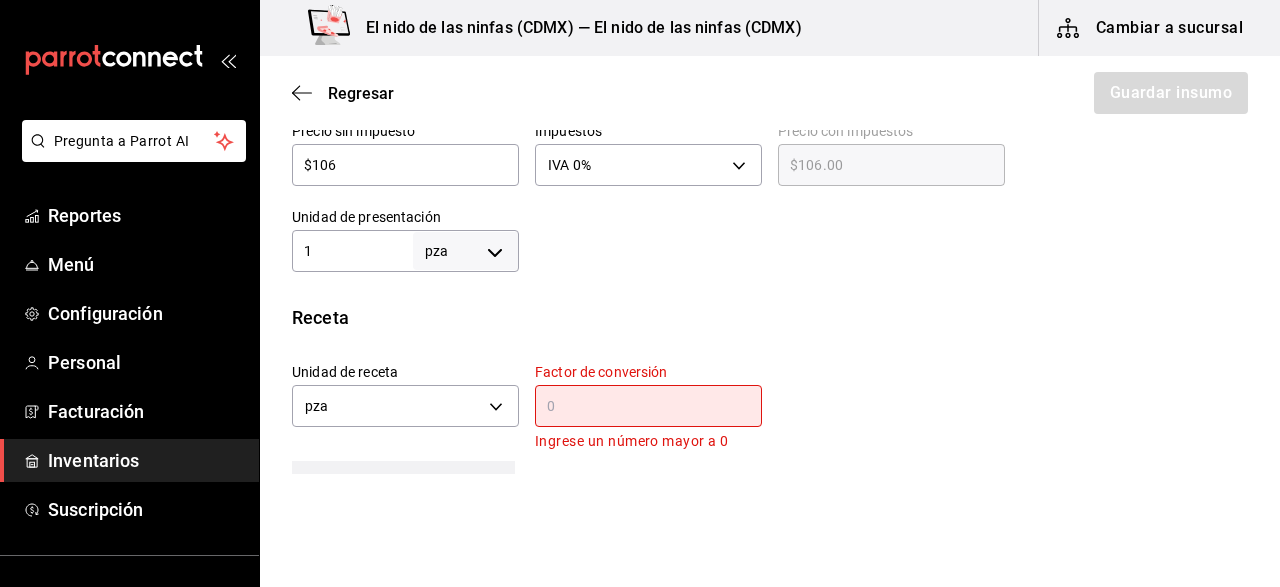 click at bounding box center (648, 406) 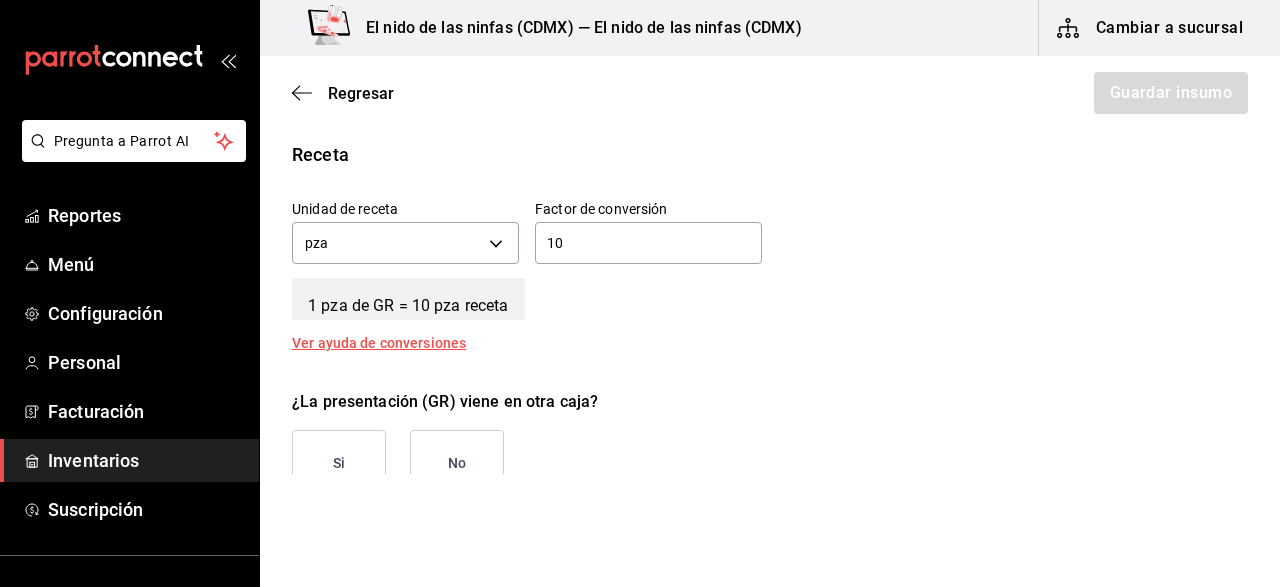 scroll, scrollTop: 703, scrollLeft: 0, axis: vertical 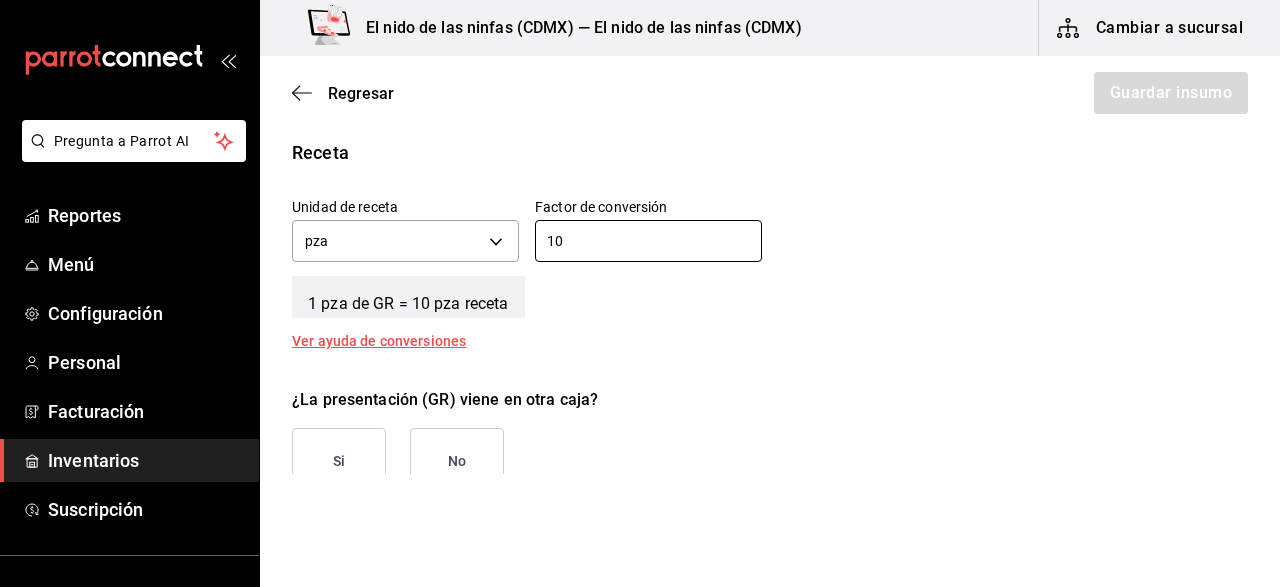 type on "10" 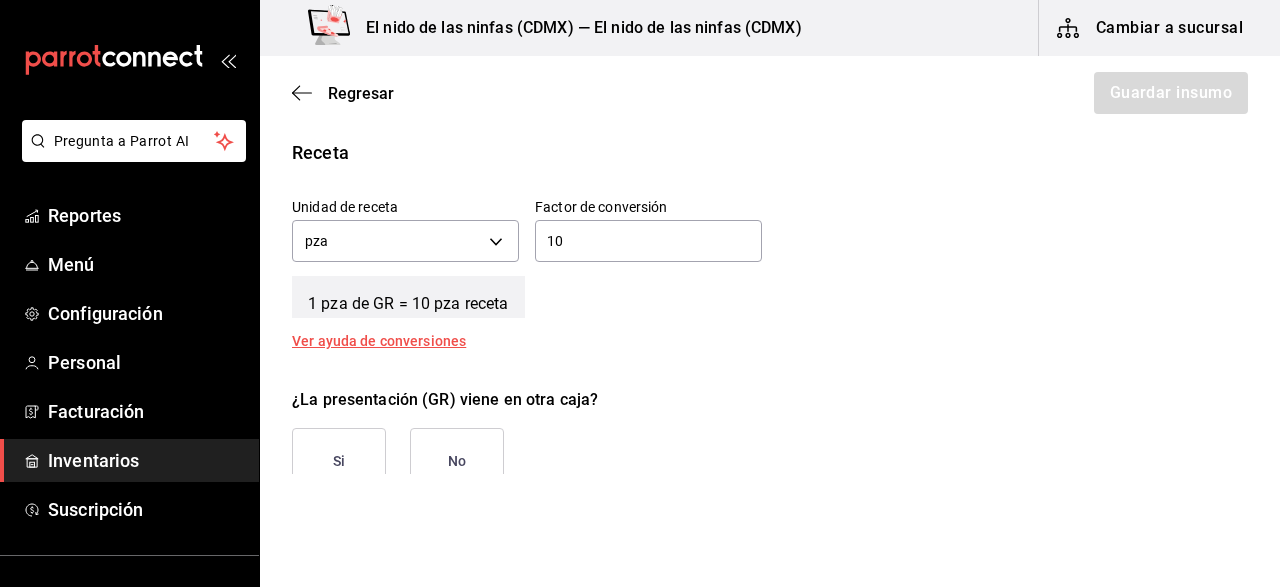 click on "No" at bounding box center (457, 461) 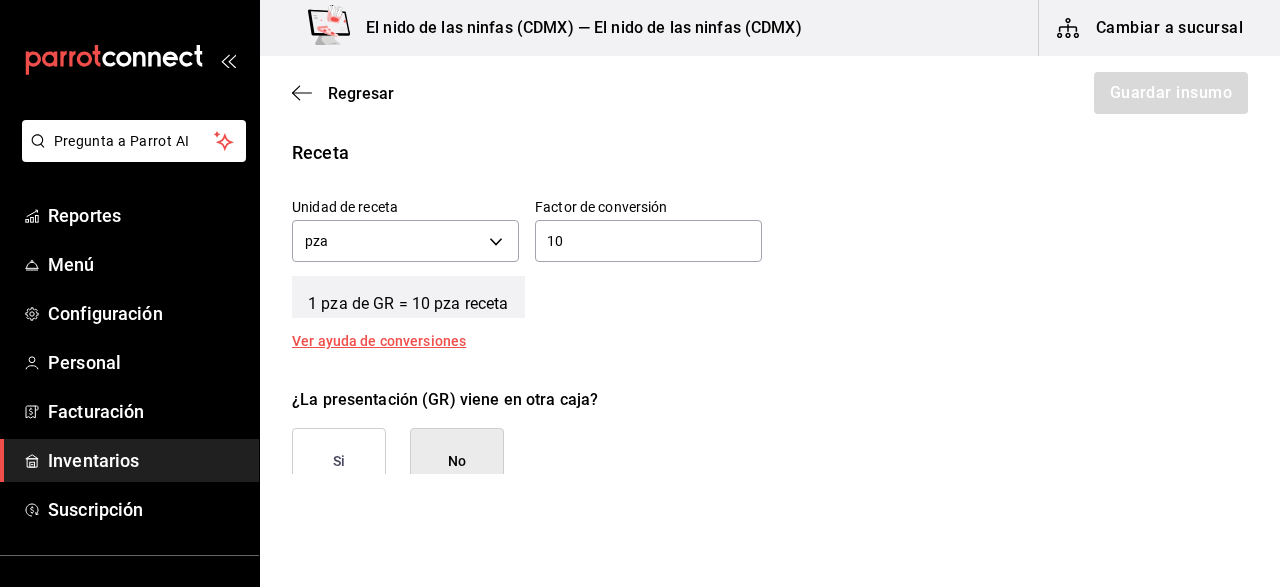 click on "Ver ayuda de conversiones" at bounding box center (391, 341) 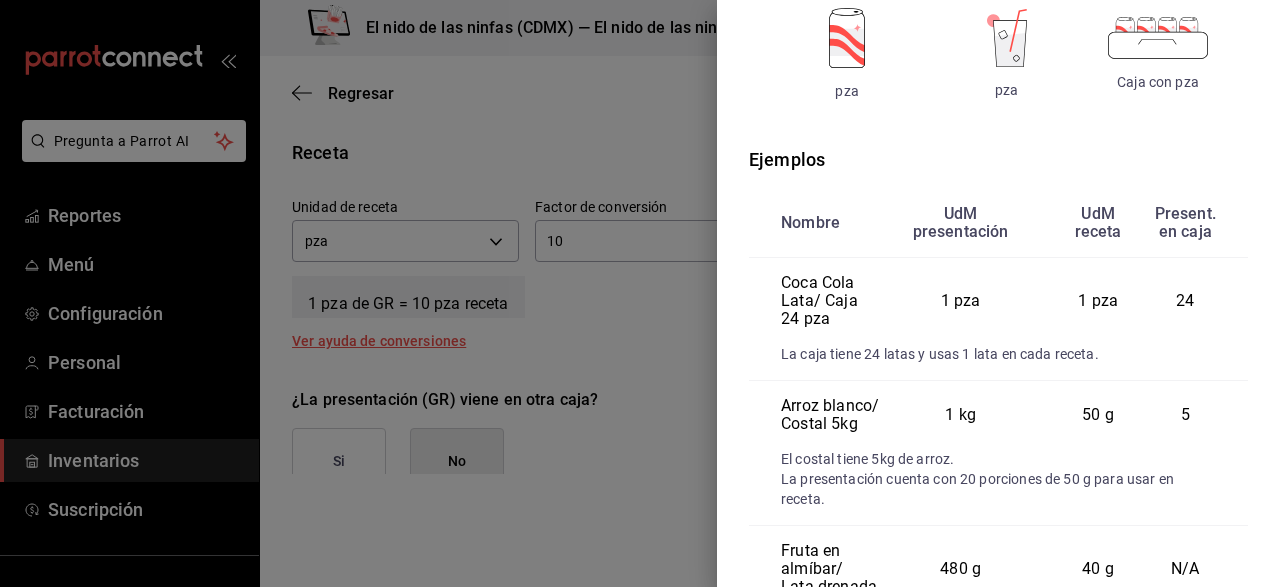 scroll, scrollTop: 398, scrollLeft: 0, axis: vertical 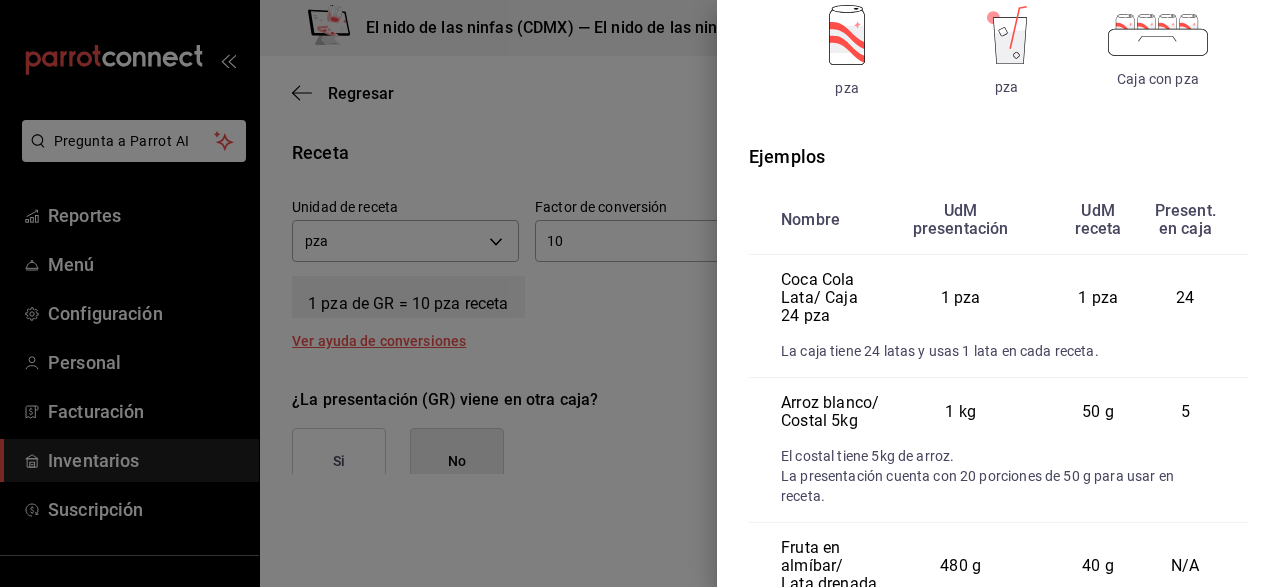 click on "Caja con pza" at bounding box center (1166, 50) 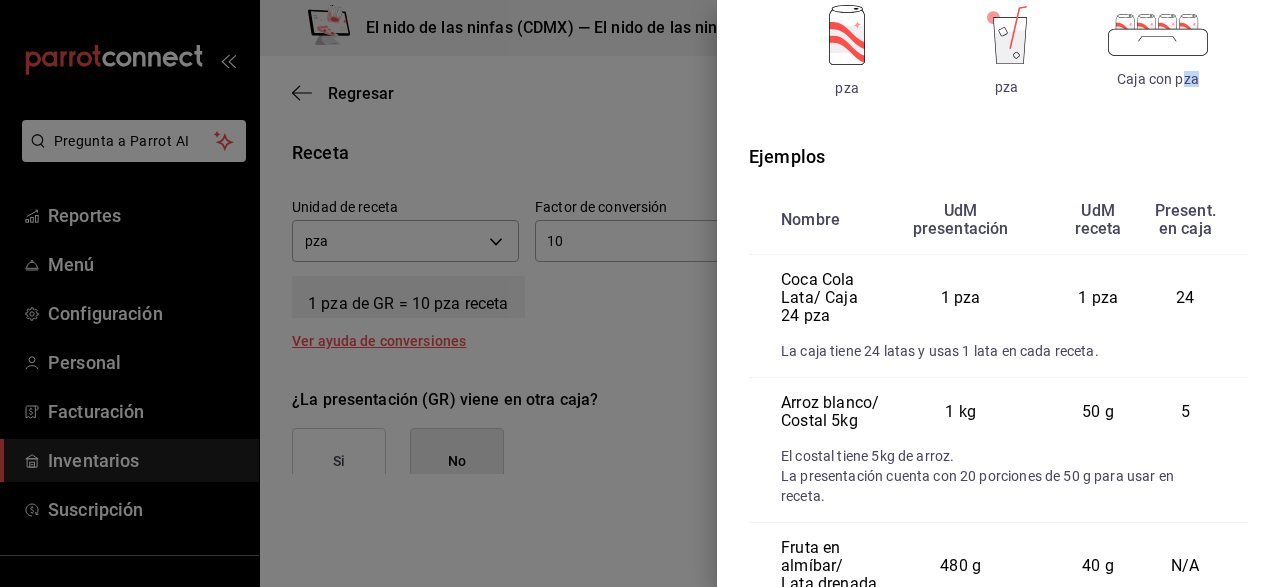 drag, startPoint x: 431, startPoint y: 343, endPoint x: 1235, endPoint y: 92, distance: 842.269 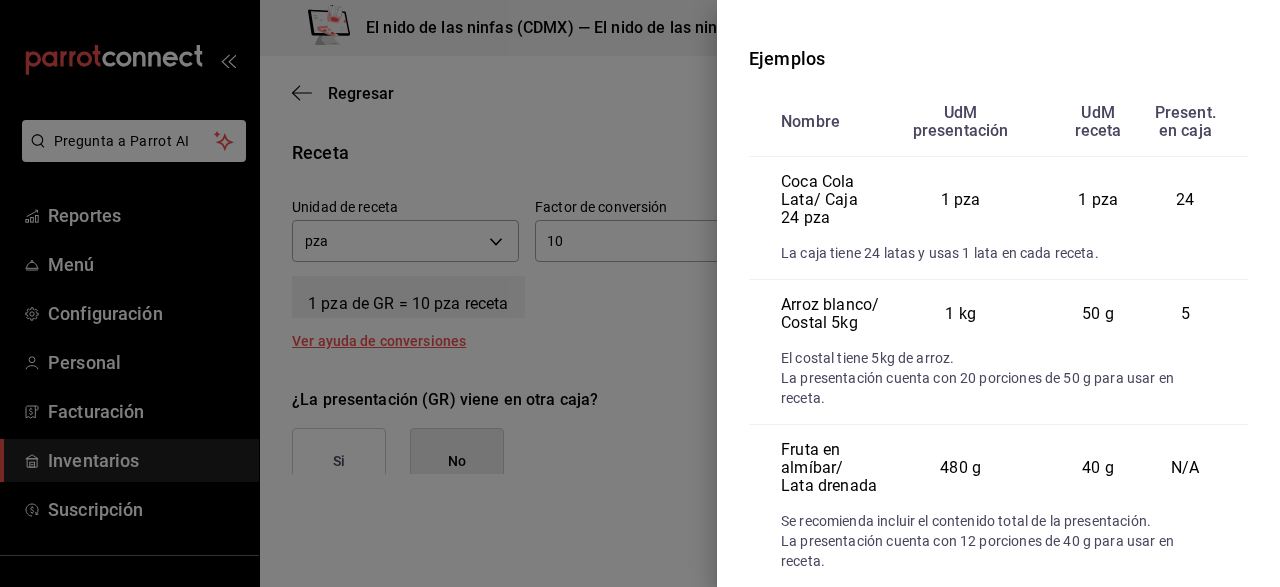 scroll, scrollTop: 526, scrollLeft: 0, axis: vertical 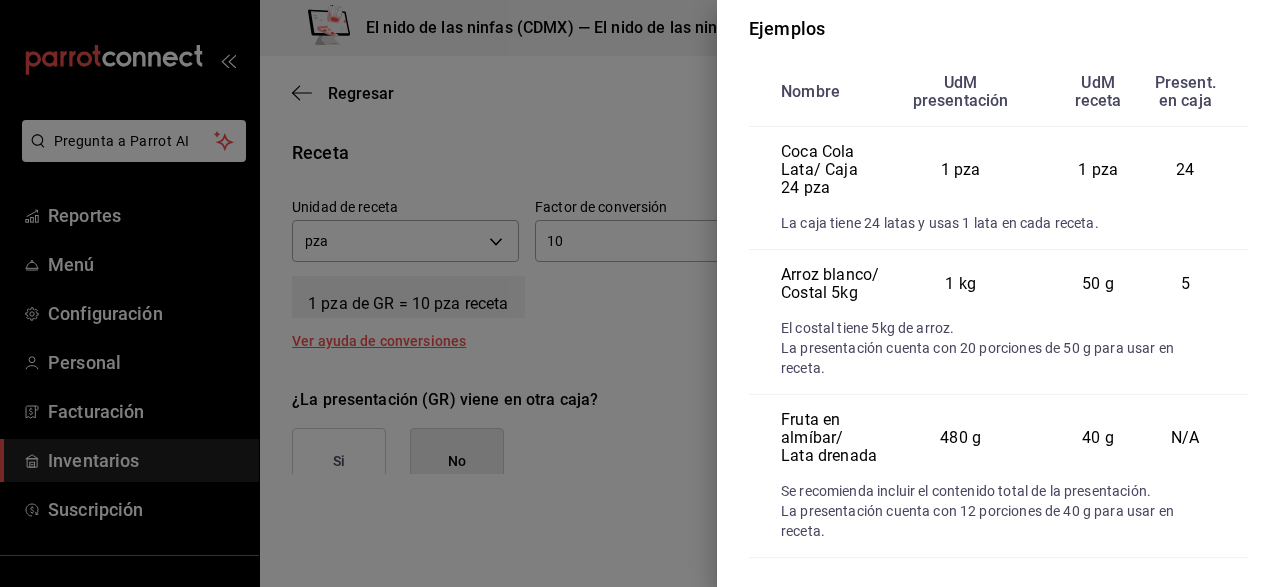 click at bounding box center (640, 293) 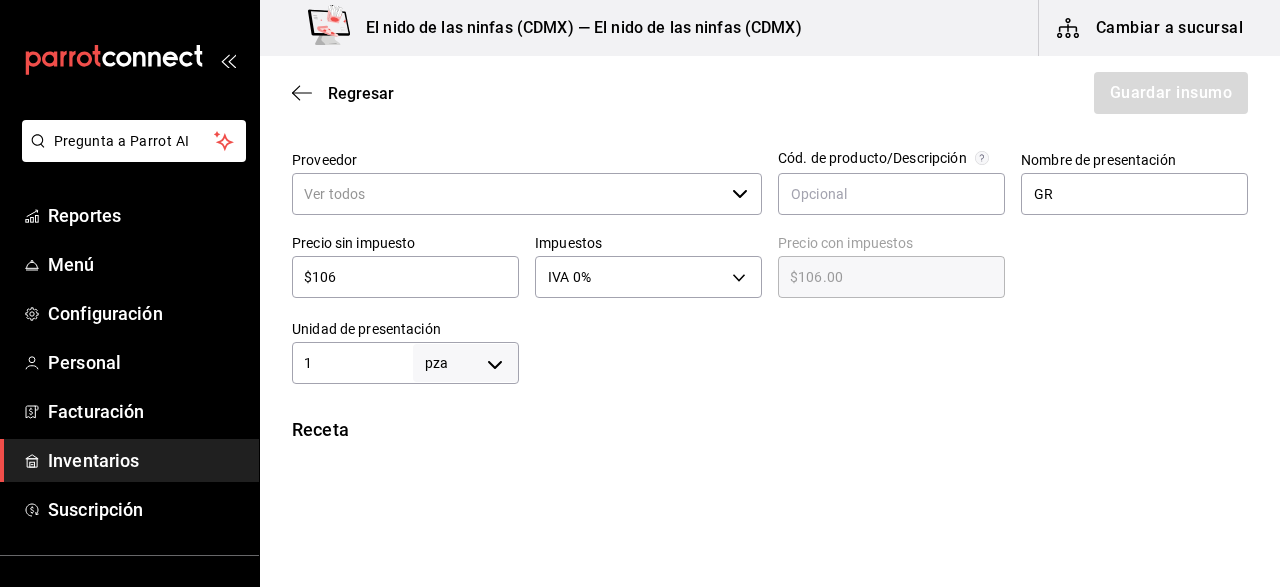 scroll, scrollTop: 416, scrollLeft: 0, axis: vertical 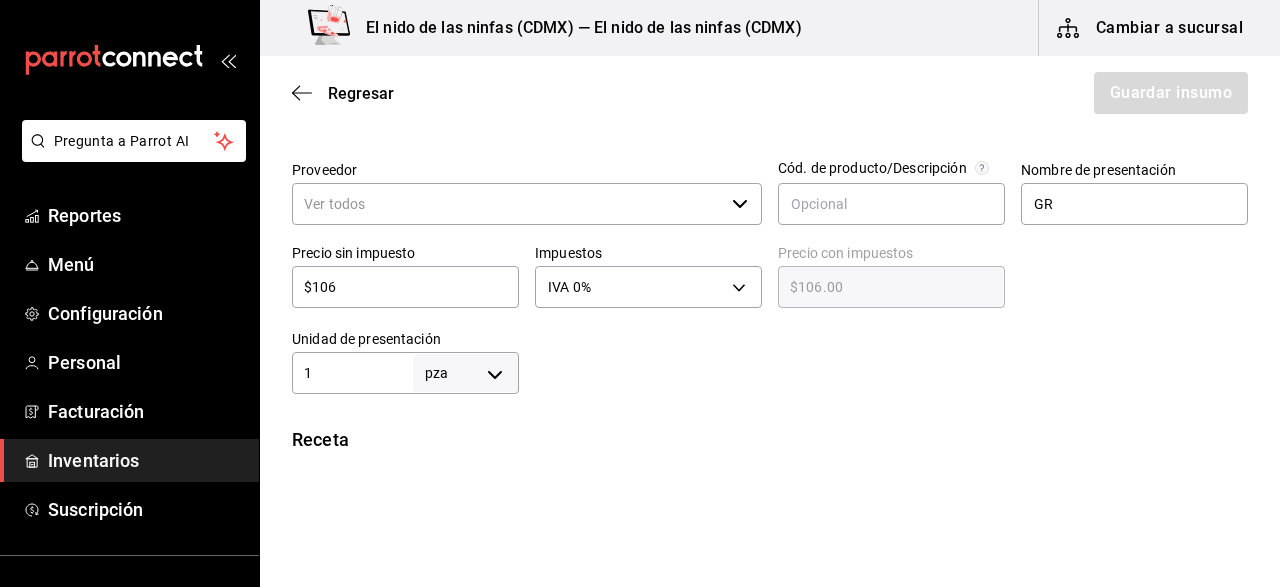 click on "1" at bounding box center (352, 373) 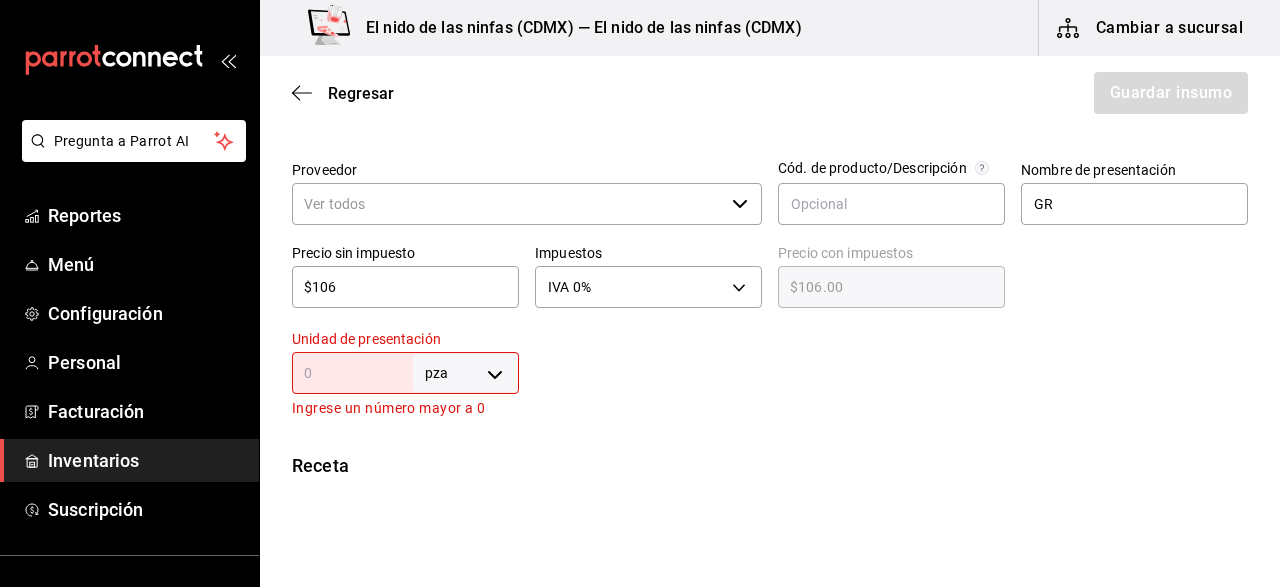 type on "8" 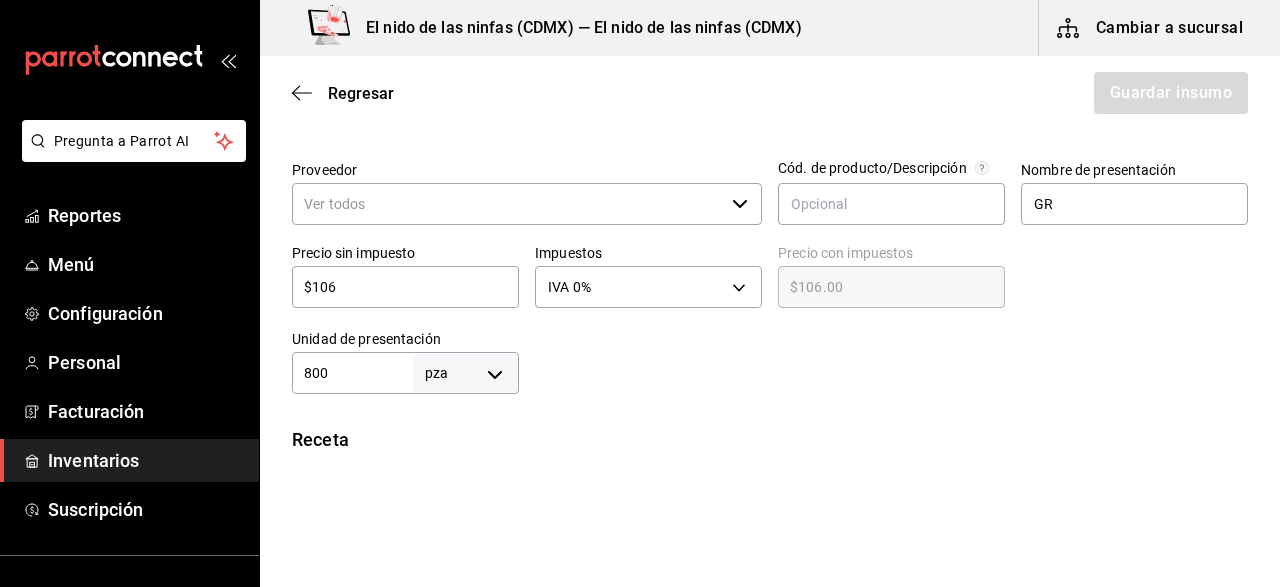 type on "800" 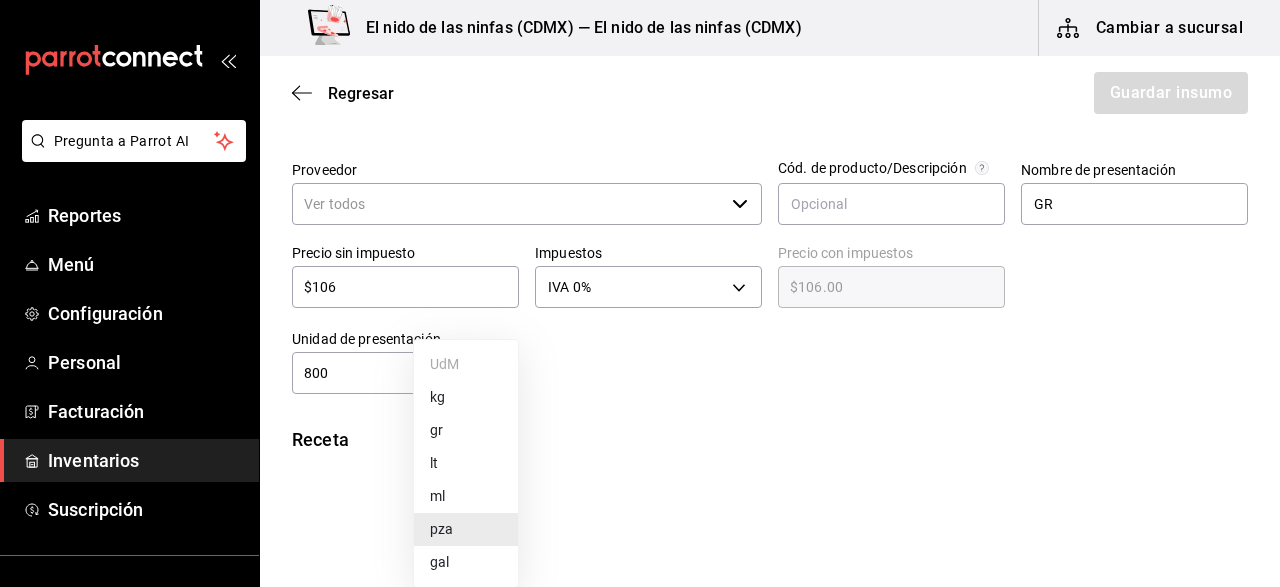 click on "Pregunta a Parrot AI Reportes   Menú   Configuración   Personal   Facturación   Inventarios   Suscripción   Ayuda Recomienda Parrot   [PERSON]   Sugerir nueva función   El nido de las ninfas ([CITY]) — El nido de las ninfas ([CITY]) Cambiar a sucursal Regresar Guardar insumo Insumo Nombre PAN DE CEREALES Categoría de inventario ​ Mínimo 1 ​ Ideal 10 ​ Insumo de producción Este insumo se produce con una receta de producción Presentación Proveedor ​ Cód. de producto/Descripción Nombre de presentación GR Precio sin impuesto $106 ​ Impuestos IVA 0% IVA_0 Precio con impuestos $106.00 ​ Unidad de presentación 800 pza UNIT ​ Receta Unidad de receta pza UNIT Factor de conversión 10 ​ 1 pza de GR = 10 pza receta Ver ayuda de conversiones ¿La presentación (GR) viene en otra caja? Si No Unidades de conteo pza GR (800 pza) GANA 1 MES GRATIS EN TU SUSCRIPCIÓN AQUÍ Ver video tutorial Ir a video Pregunta a Parrot AI Reportes   Menú   Configuración   Personal   Facturación       Ayuda" at bounding box center [640, 237] 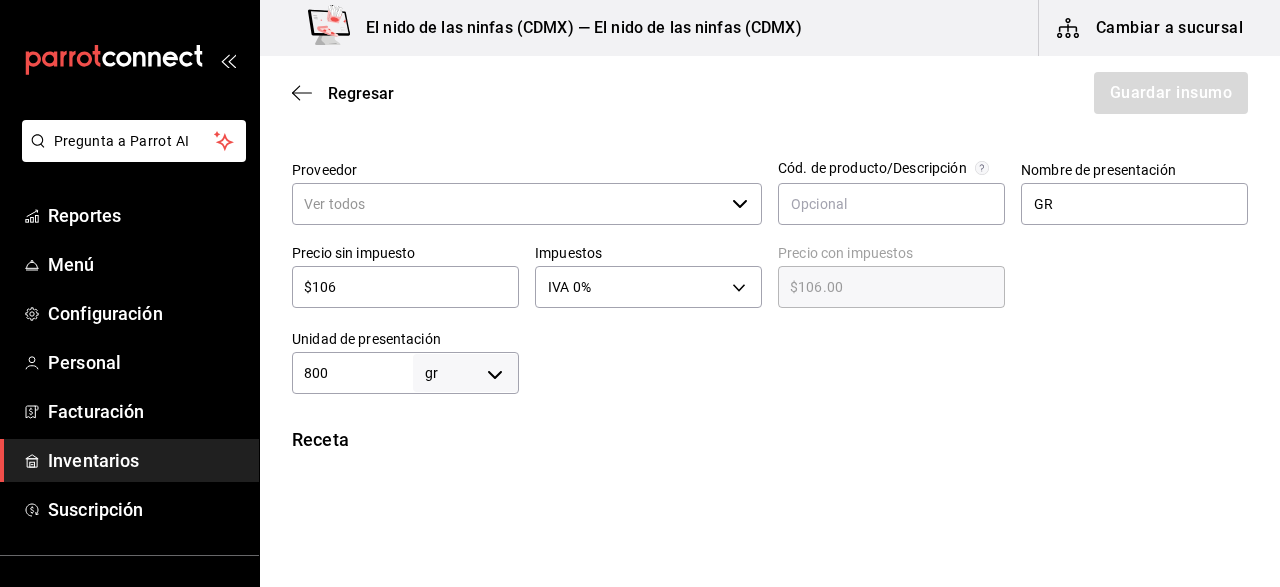 type on "GRAM" 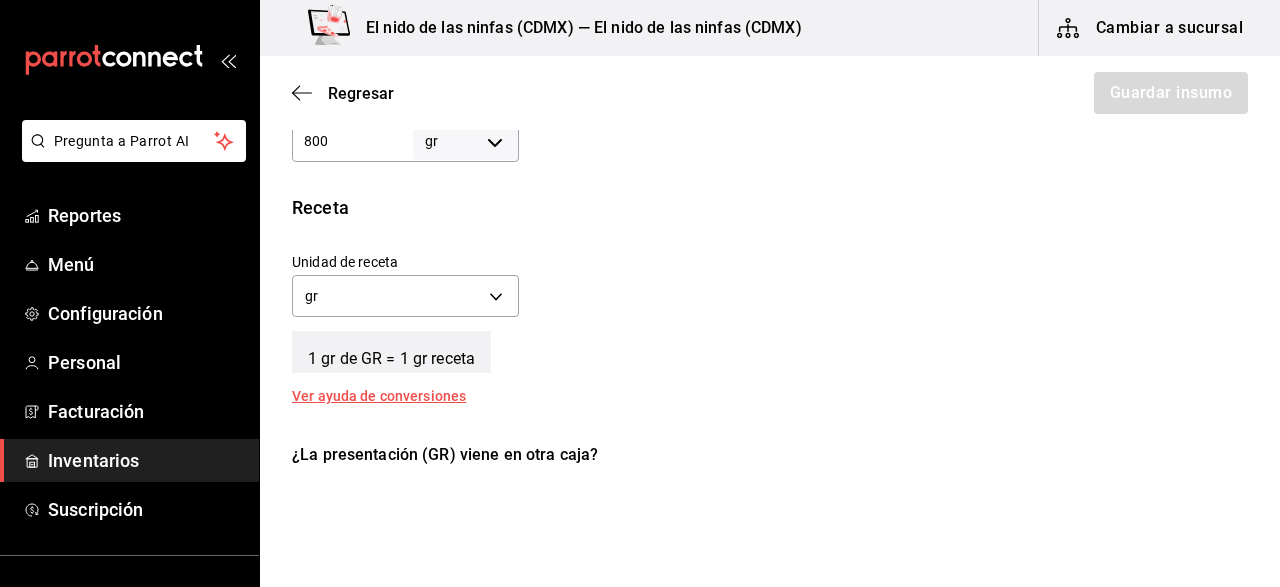 scroll, scrollTop: 650, scrollLeft: 0, axis: vertical 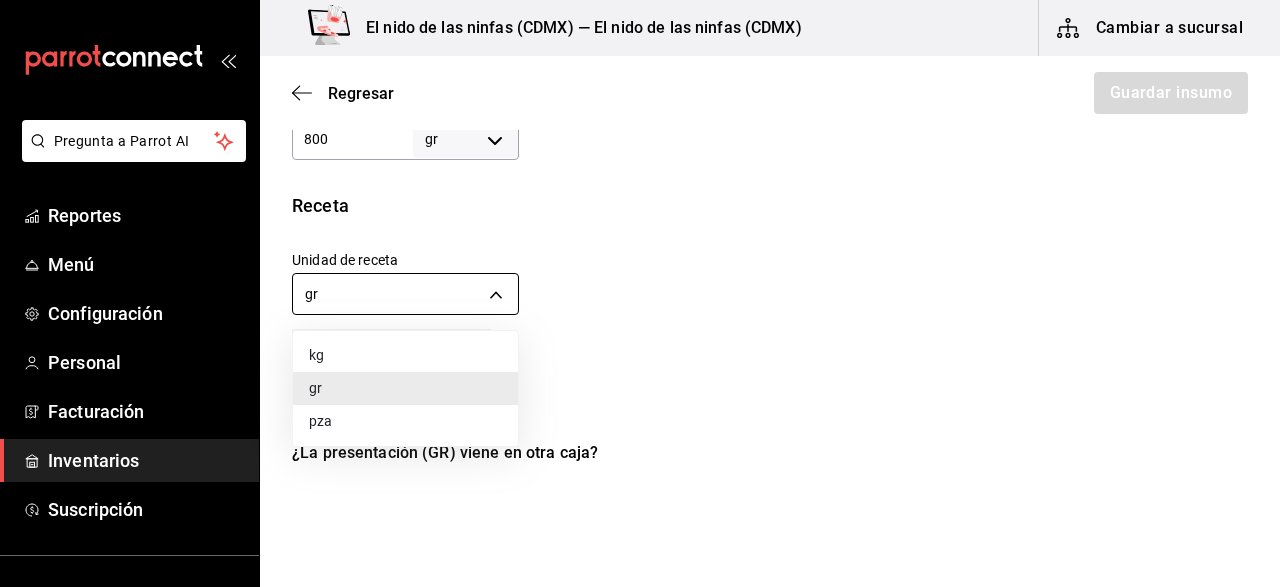 click on "Pregunta a Parrot AI Reportes   Menú   Configuración   Personal   Facturación   Inventarios   Suscripción   Ayuda Recomienda Parrot   [PERSON]   Sugerir nueva función   El nido de las ninfas ([CITY]) — El nido de las ninfas ([CITY]) Cambiar a sucursal Regresar Guardar insumo Insumo Nombre PAN DE CEREALES Categoría de inventario ​ Mínimo 1 ​ Ideal 10 ​ Insumo de producción Este insumo se produce con una receta de producción Presentación Proveedor ​ Cód. de producto/Descripción Nombre de presentación GR Precio sin impuesto $106 ​ Impuestos IVA 0% IVA_0 Precio con impuestos $106.00 ​ Unidad de presentación 800 gr GRAM ​ Receta Unidad de receta gr GRAM Factor de conversión 800 ​ 1 gr de GR = 1 gr receta Ver ayuda de conversiones ¿La presentación (GR) viene en otra caja? Si No Unidades de conteo gr GR (800 gr) GANA 1 MES GRATIS EN TU SUSCRIPCIÓN AQUÍ Ver video tutorial Ir a video Pregunta a Parrot AI Reportes   Menú   Configuración   Personal   Facturación   Inventarios" at bounding box center (640, 237) 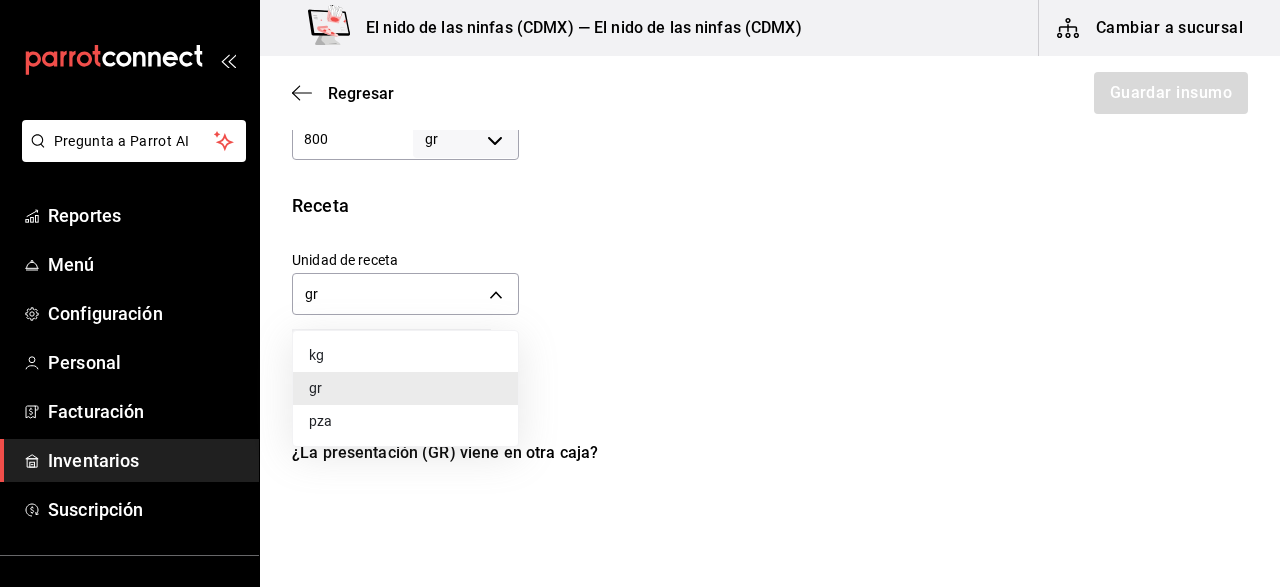 click at bounding box center (640, 293) 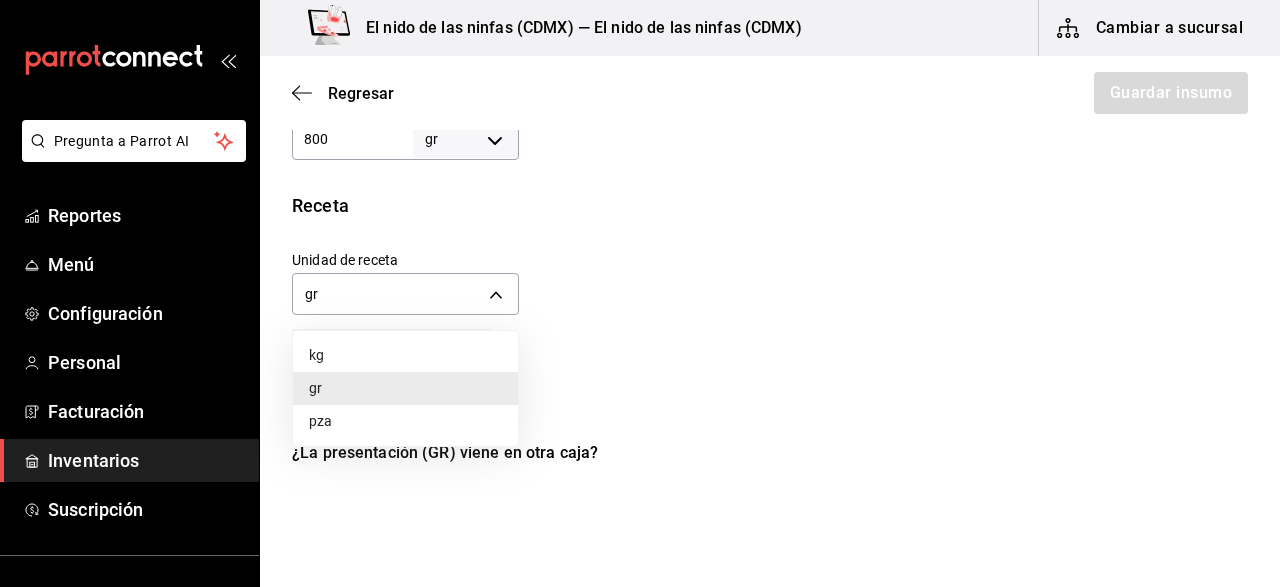 click on "Pregunta a Parrot AI Reportes   Menú   Configuración   Personal   Facturación   Inventarios   Suscripción   Ayuda Recomienda Parrot   [PERSON]   Sugerir nueva función   El nido de las ninfas ([CITY]) — El nido de las ninfas ([CITY]) Cambiar a sucursal Regresar Guardar insumo Insumo Nombre PAN DE CEREALES Categoría de inventario ​ Mínimo 1 ​ Ideal 10 ​ Insumo de producción Este insumo se produce con una receta de producción Presentación Proveedor ​ Cód. de producto/Descripción Nombre de presentación GR Precio sin impuesto $106 ​ Impuestos IVA 0% IVA_0 Precio con impuestos $106.00 ​ Unidad de presentación 800 gr GRAM ​ Receta Unidad de receta gr GRAM Factor de conversión 800 ​ 1 gr de GR = 1 gr receta Ver ayuda de conversiones ¿La presentación (GR) viene en otra caja? Si No Unidades de conteo gr GR (800 gr) GANA 1 MES GRATIS EN TU SUSCRIPCIÓN AQUÍ Ver video tutorial Ir a video Pregunta a Parrot AI Reportes   Menú   Configuración   Personal   Facturación   Inventarios" at bounding box center (640, 237) 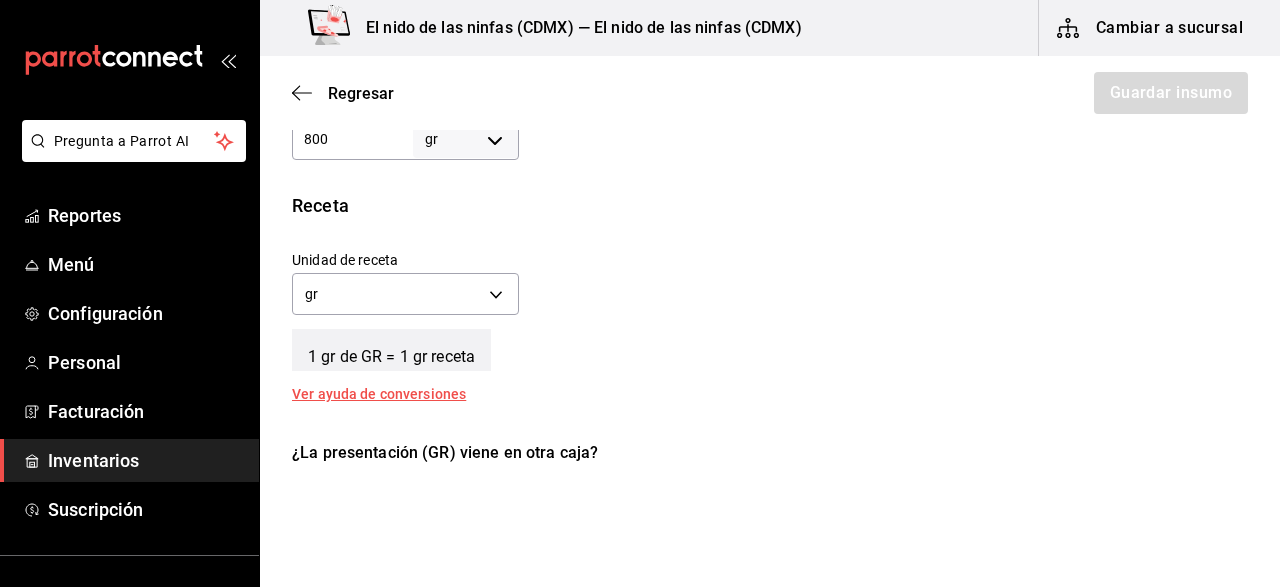 click at bounding box center (640, 293) 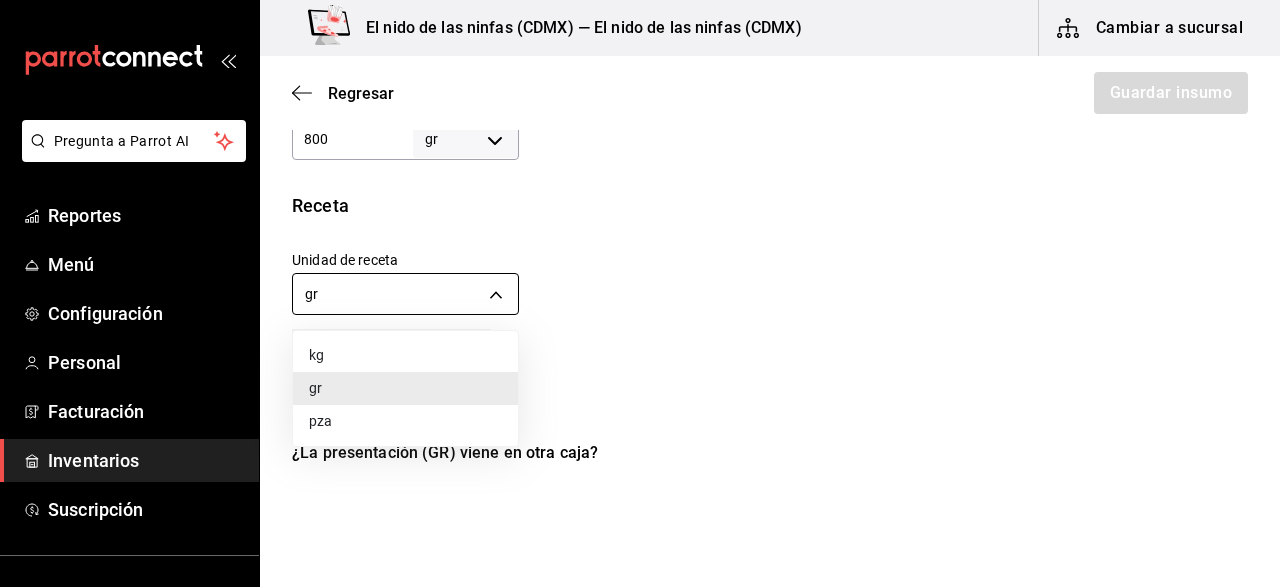 click on "Pregunta a Parrot AI Reportes   Menú   Configuración   Personal   Facturación   Inventarios   Suscripción   Ayuda Recomienda Parrot   [PERSON]   Sugerir nueva función   El nido de las ninfas ([CITY]) — El nido de las ninfas ([CITY]) Cambiar a sucursal Regresar Guardar insumo Insumo Nombre PAN DE CEREALES Categoría de inventario ​ Mínimo 1 ​ Ideal 10 ​ Insumo de producción Este insumo se produce con una receta de producción Presentación Proveedor ​ Cód. de producto/Descripción Nombre de presentación GR Precio sin impuesto $106 ​ Impuestos IVA 0% IVA_0 Precio con impuestos $106.00 ​ Unidad de presentación 800 gr GRAM ​ Receta Unidad de receta gr GRAM Factor de conversión 800 ​ 1 gr de GR = 1 gr receta Ver ayuda de conversiones ¿La presentación (GR) viene en otra caja? Si No Unidades de conteo gr GR (800 gr) GANA 1 MES GRATIS EN TU SUSCRIPCIÓN AQUÍ Ver video tutorial Ir a video Pregunta a Parrot AI Reportes   Menú   Configuración   Personal   Facturación   Inventarios" at bounding box center (640, 237) 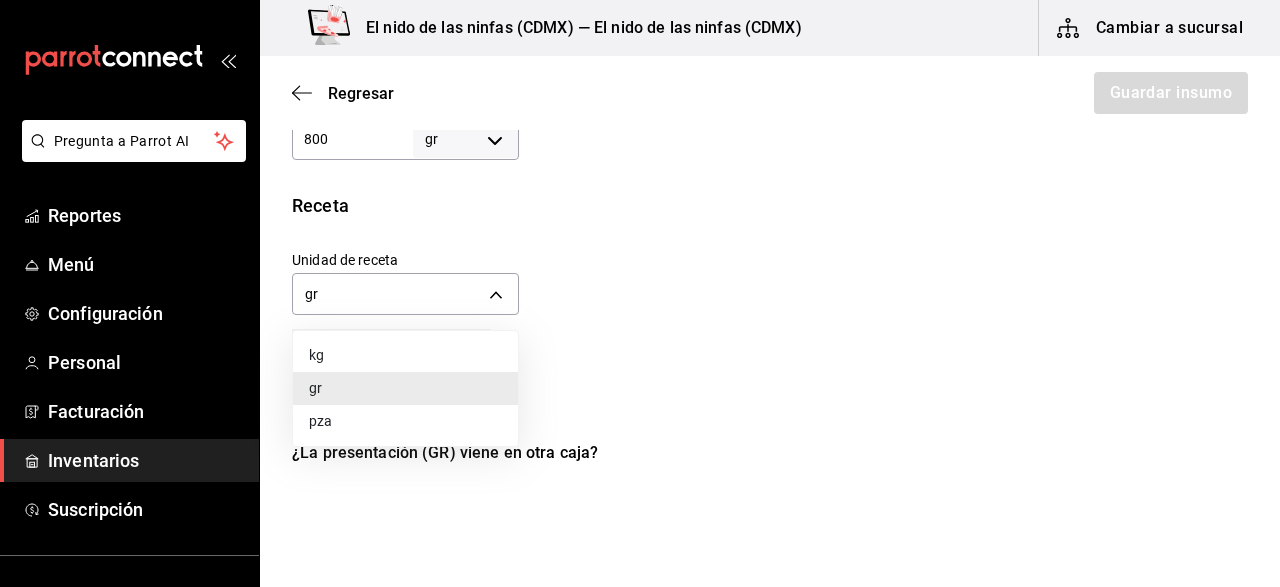 click on "gr" at bounding box center (405, 388) 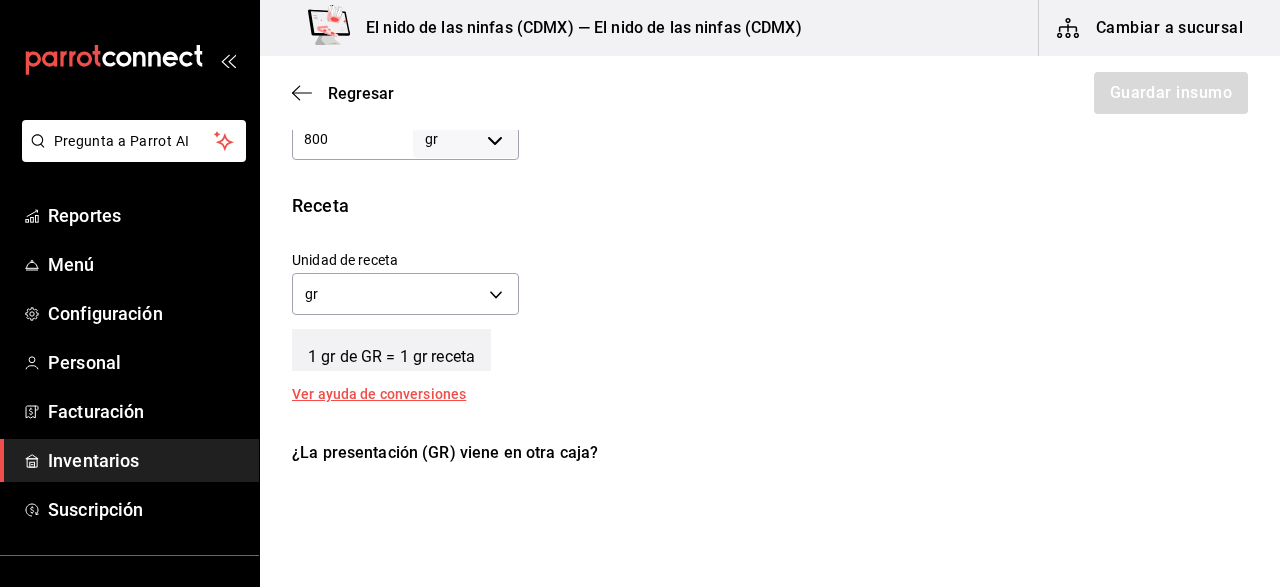 click on "Ver ayuda de conversiones" at bounding box center (391, 394) 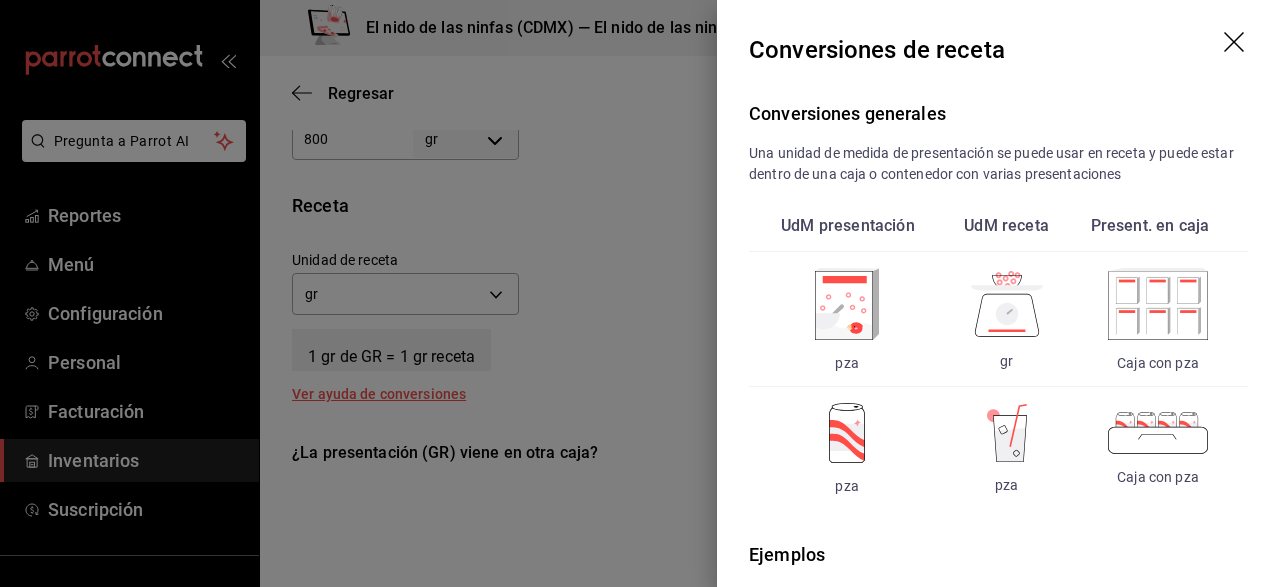 click at bounding box center (640, 293) 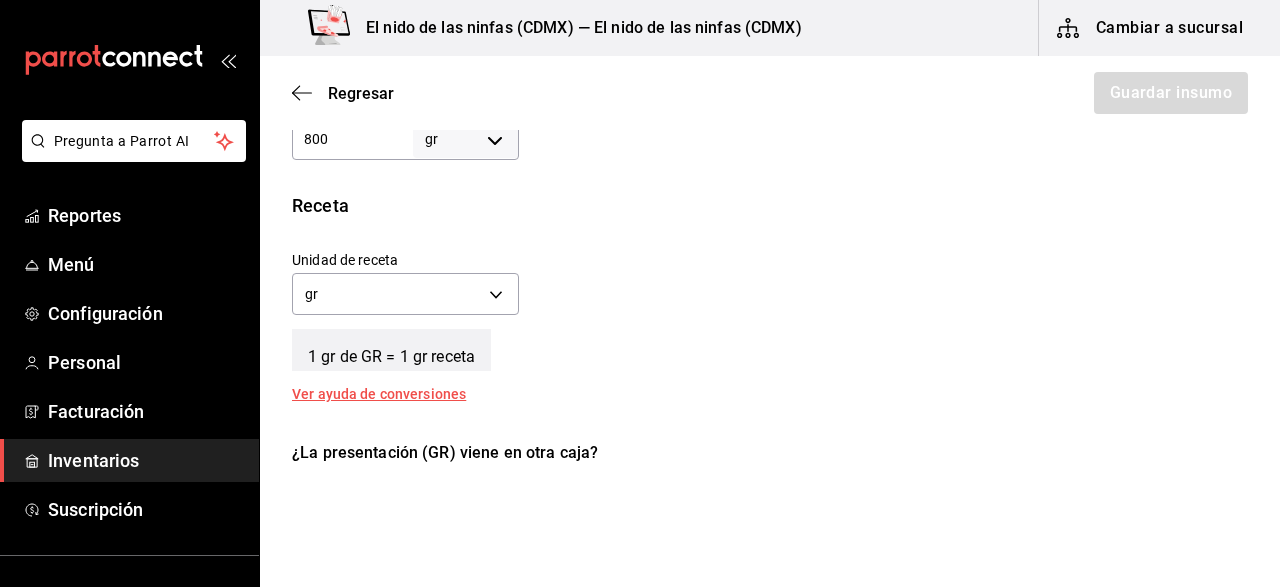 click on "Pregunta a Parrot AI Reportes   Menú   Configuración   Personal   Facturación   Inventarios   Suscripción   Ayuda Recomienda Parrot   [PERSON]   Sugerir nueva función   El nido de las ninfas ([CITY]) — El nido de las ninfas ([CITY]) Cambiar a sucursal Regresar Guardar insumo Insumo Nombre PAN DE CEREALES Categoría de inventario ​ Mínimo 1 ​ Ideal 10 ​ Insumo de producción Este insumo se produce con una receta de producción Presentación Proveedor ​ Cód. de producto/Descripción Nombre de presentación GR Precio sin impuesto $106 ​ Impuestos IVA 0% IVA_0 Precio con impuestos $106.00 ​ Unidad de presentación 800 gr GRAM ​ Receta Unidad de receta gr GRAM Factor de conversión 800 ​ 1 gr de GR = 1 gr receta Ver ayuda de conversiones ¿La presentación (GR) viene en otra caja? Si No Unidades de conteo gr GR (800 gr) GANA 1 MES GRATIS EN TU SUSCRIPCIÓN AQUÍ Ver video tutorial Ir a video Pregunta a Parrot AI Reportes   Menú   Configuración   Personal   Facturación   Inventarios" at bounding box center [640, 237] 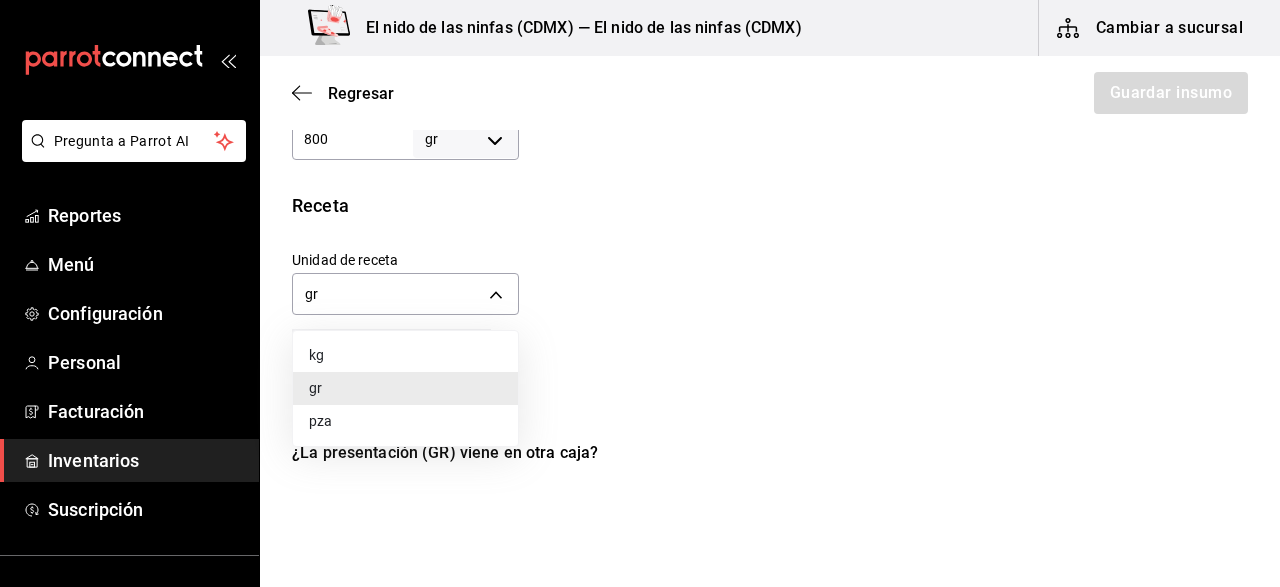 type 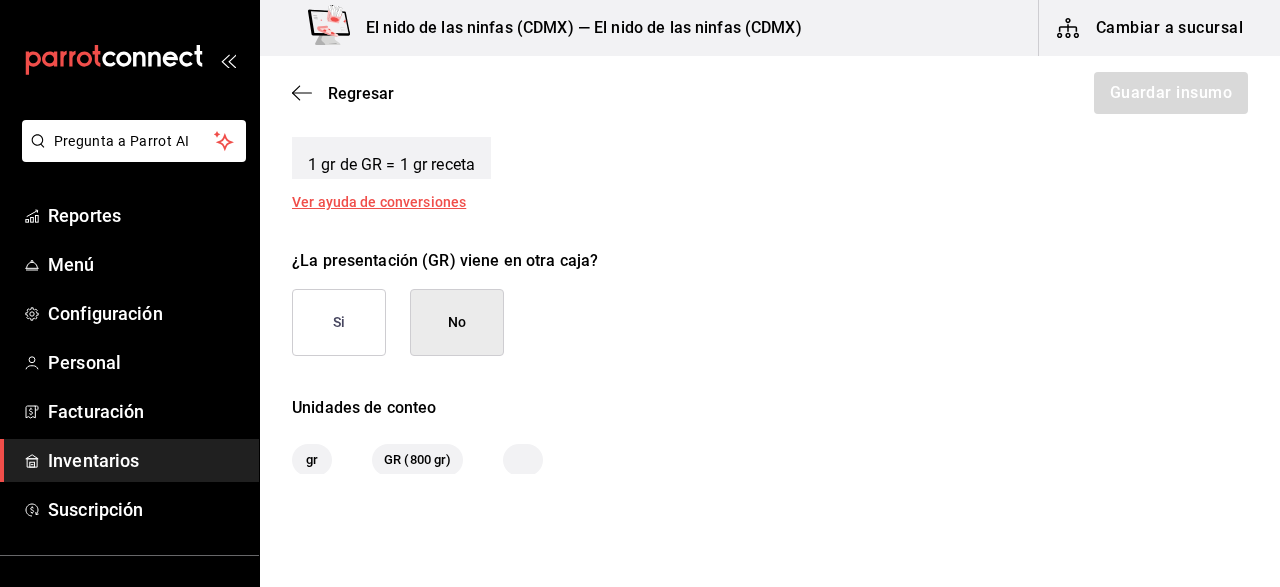 scroll, scrollTop: 842, scrollLeft: 0, axis: vertical 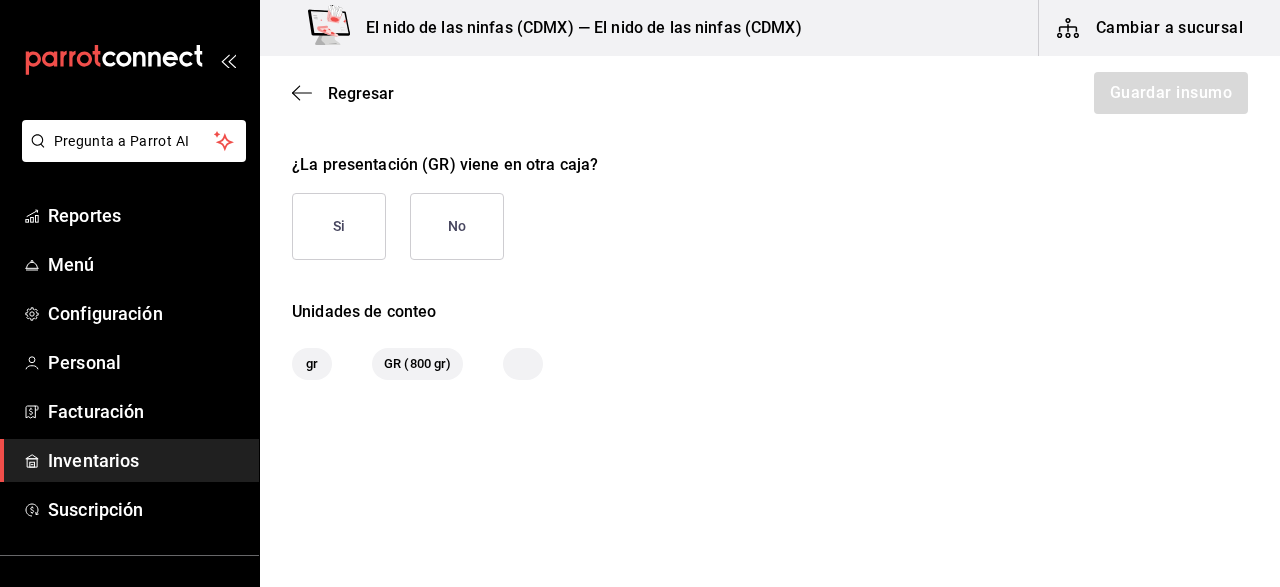 click on "Regresar Guardar insumo" at bounding box center (770, 93) 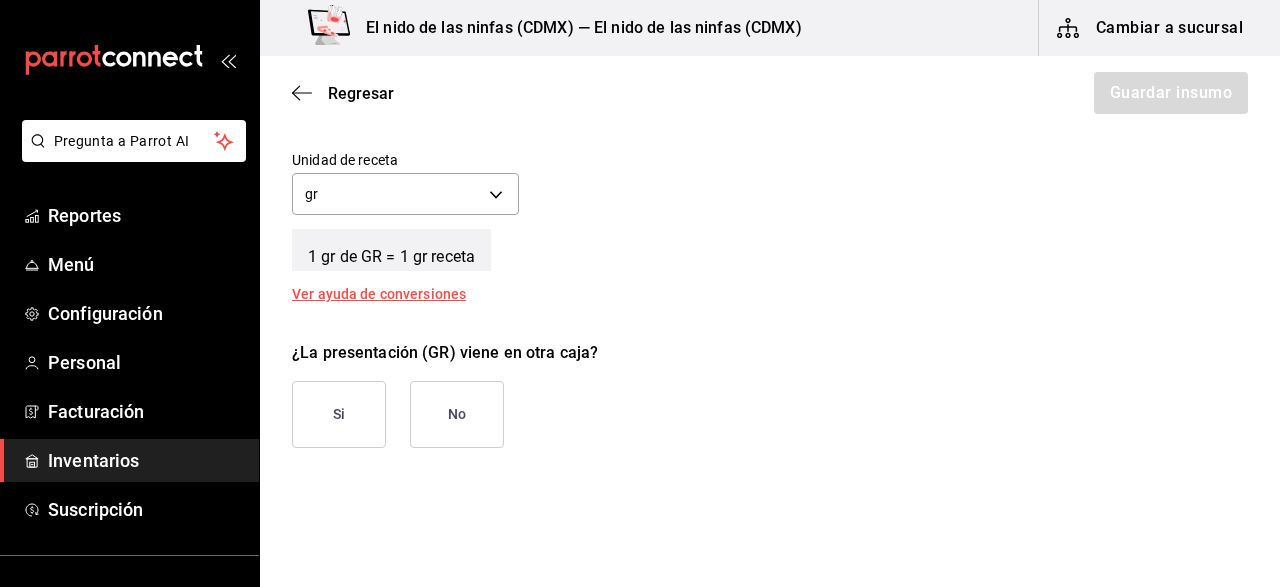 scroll, scrollTop: 734, scrollLeft: 0, axis: vertical 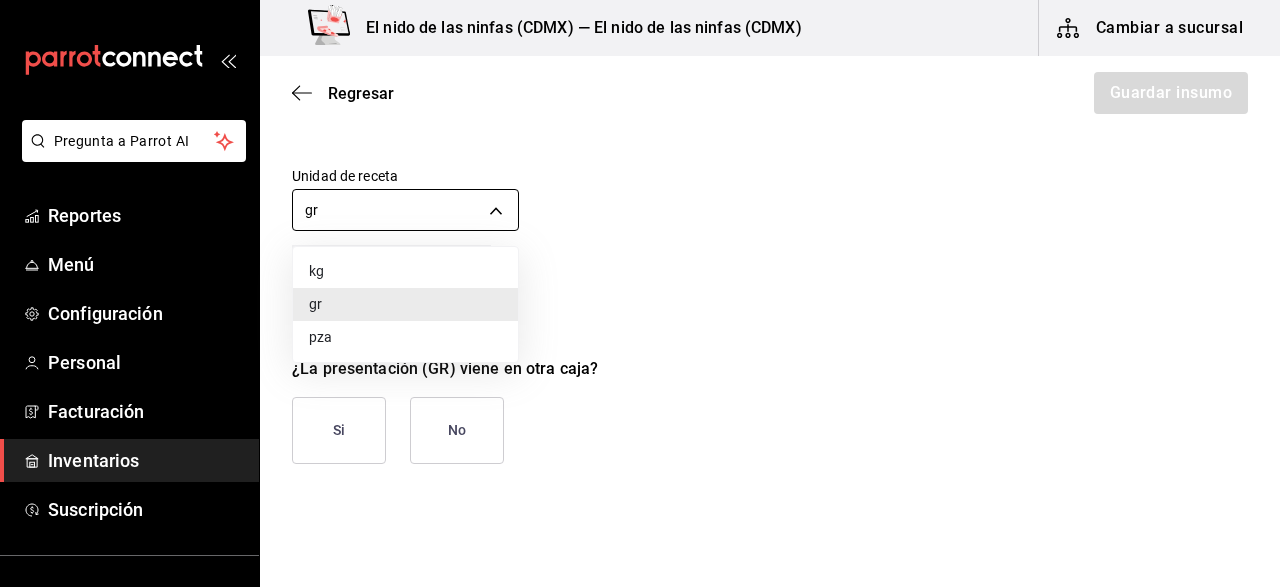 click on "Pregunta a Parrot AI Reportes   Menú   Configuración   Personal   Facturación   Inventarios   Suscripción   Ayuda Recomienda Parrot   [PERSON]   Sugerir nueva función   El nido de las ninfas ([CITY]) — El nido de las ninfas ([CITY]) Cambiar a sucursal Regresar Guardar insumo Insumo Nombre PAN DE CEREALES Categoría de inventario ​ Mínimo 1 ​ Ideal 10 ​ Insumo de producción Este insumo se produce con una receta de producción Presentación Proveedor ​ Cód. de producto/Descripción Nombre de presentación GR Precio sin impuesto $106 ​ Impuestos IVA 0% IVA_0 Precio con impuestos $106.00 ​ Unidad de presentación 800 gr GRAM ​ Receta Unidad de receta gr GRAM Factor de conversión 800 ​ 1 gr de GR = 1 gr receta Ver ayuda de conversiones ¿La presentación (GR) viene en otra caja? Si No Unidades de conteo gr GR (800 gr) GANA 1 MES GRATIS EN TU SUSCRIPCIÓN AQUÍ Ver video tutorial Ir a video Pregunta a Parrot AI Reportes   Menú   Configuración   Personal   Facturación   Inventarios" at bounding box center [640, 237] 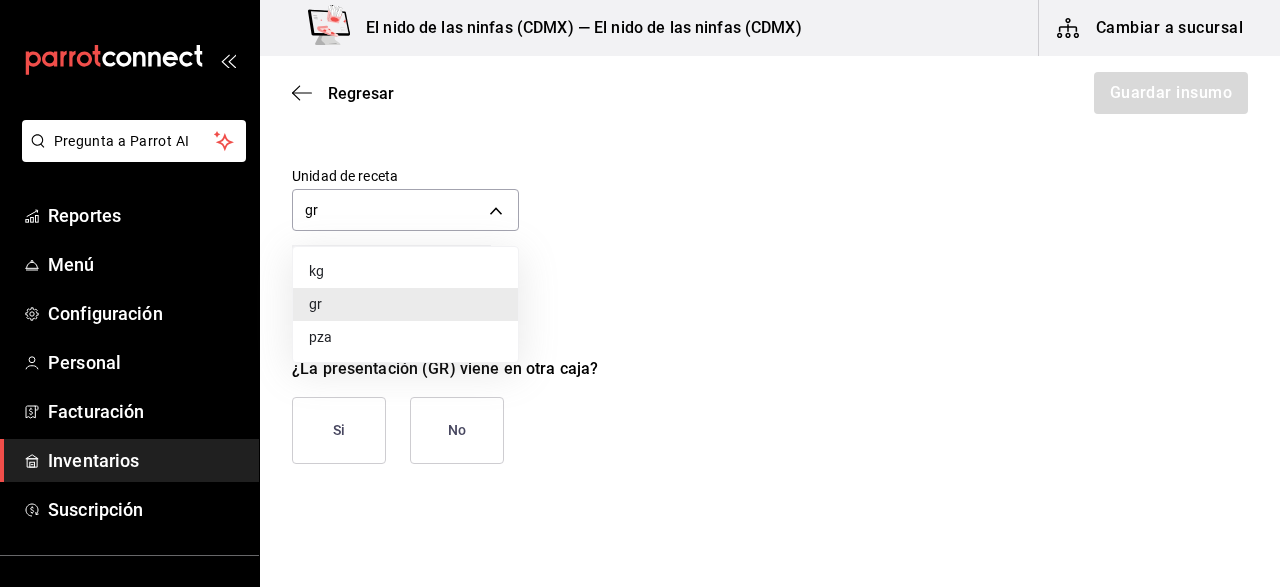 click at bounding box center (640, 293) 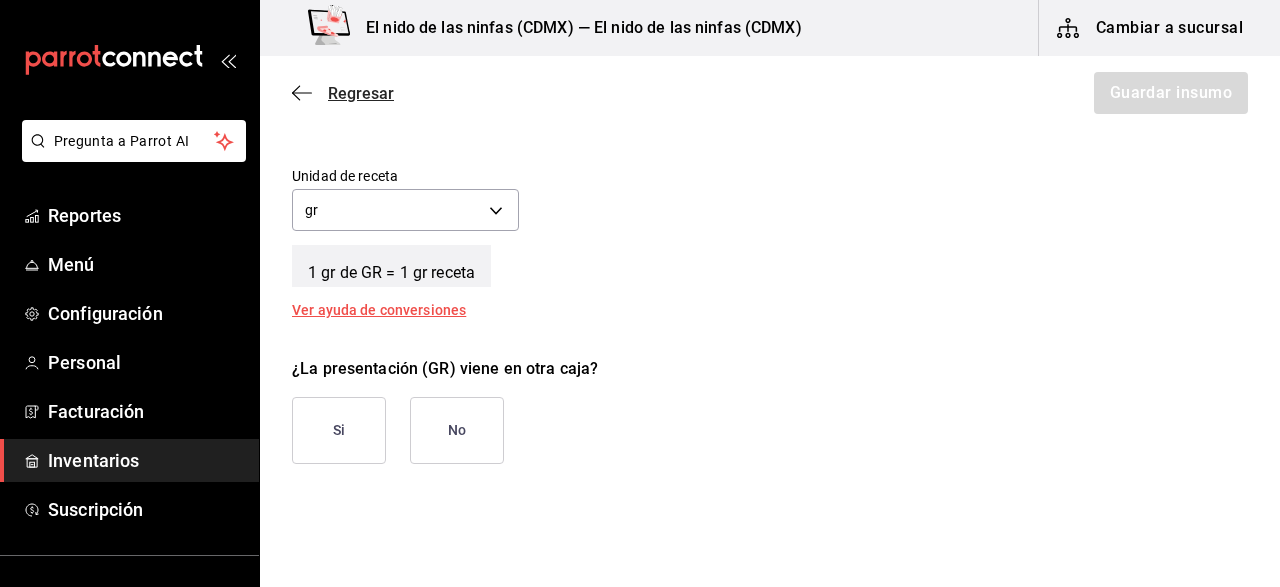 click 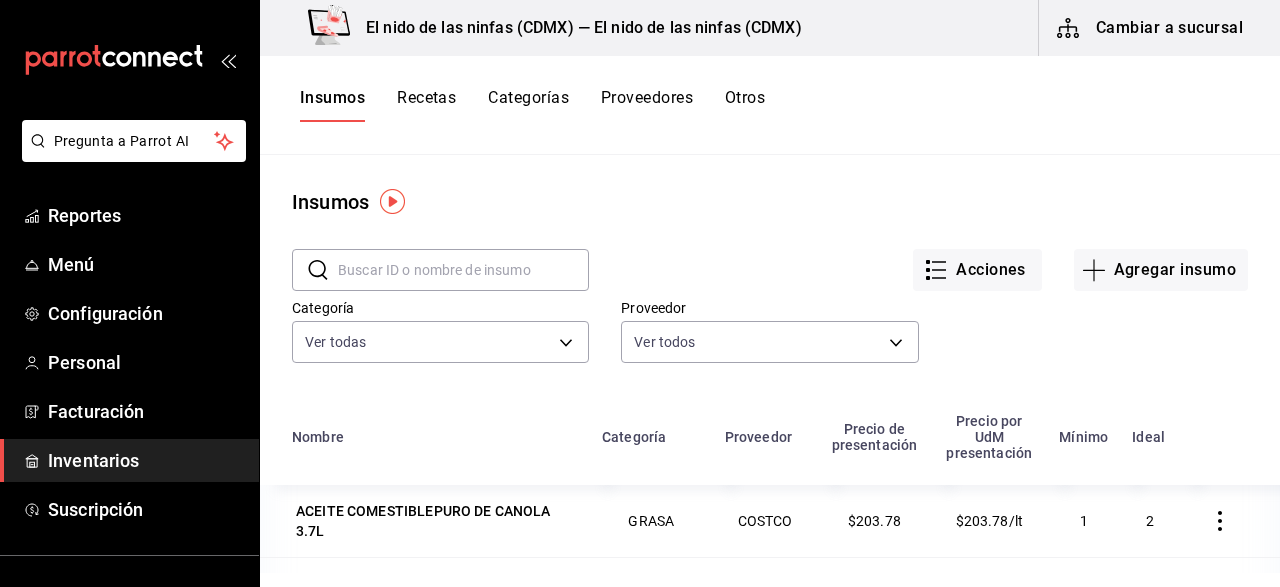 click at bounding box center (463, 270) 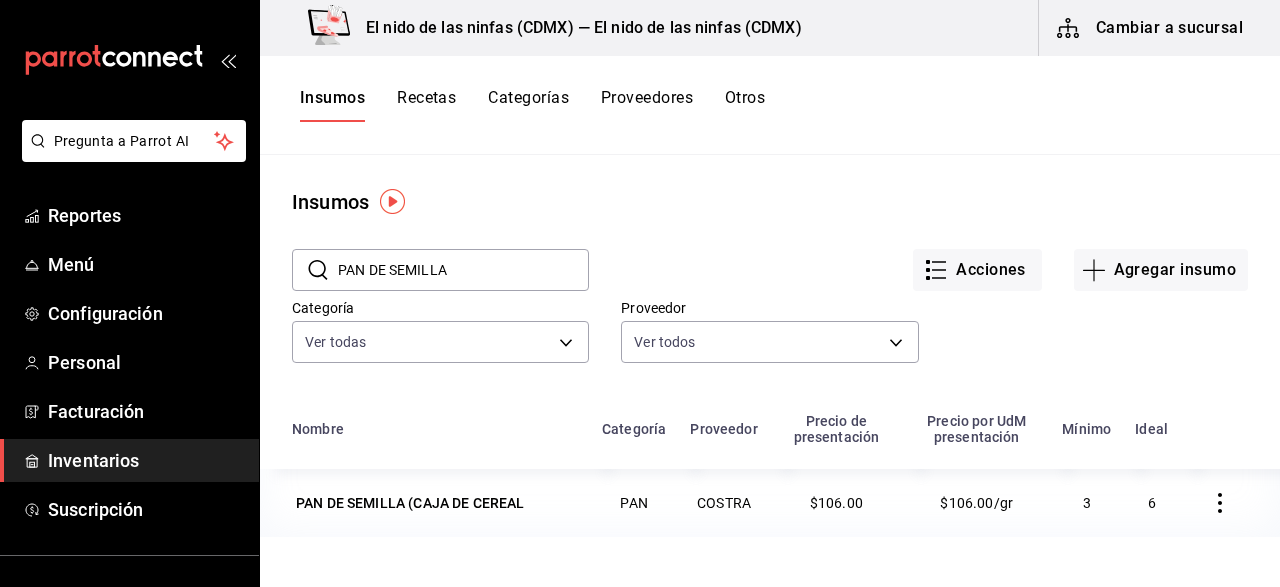 type on "PAN DE SEMILLA" 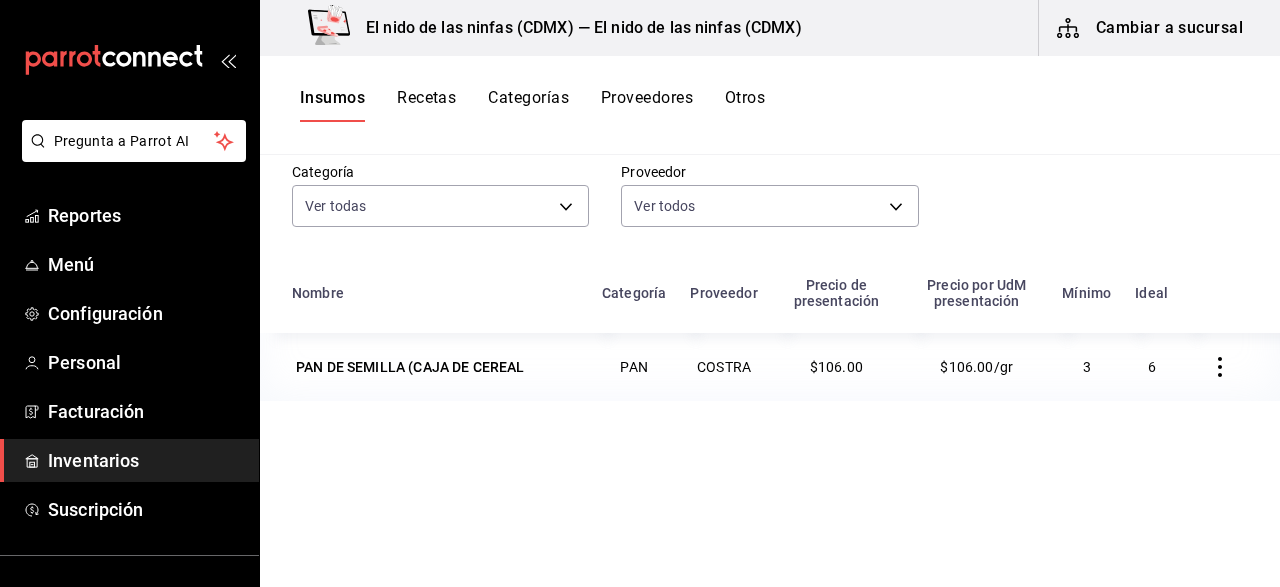 scroll, scrollTop: 154, scrollLeft: 0, axis: vertical 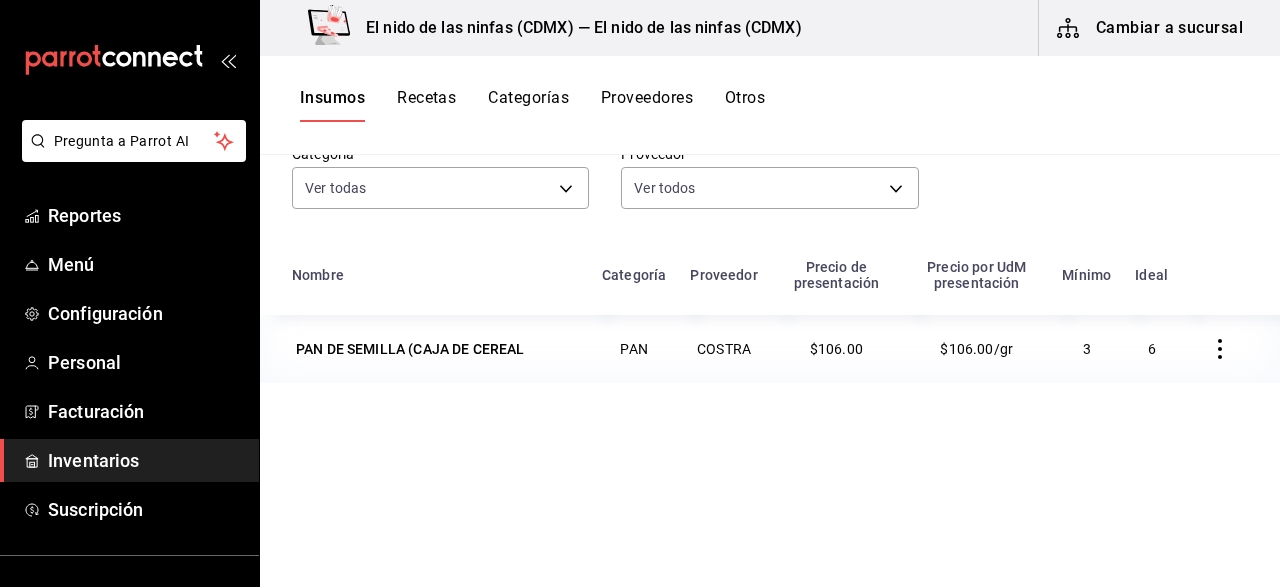 click on "Cambiar a sucursal" at bounding box center [1151, 28] 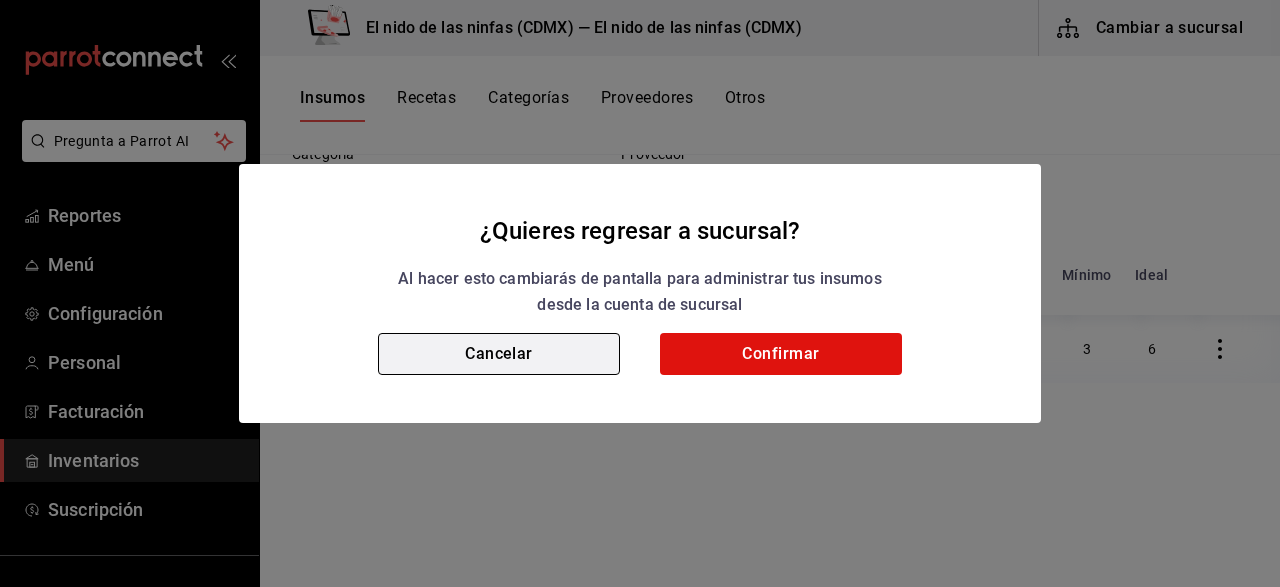 click on "Cancelar" at bounding box center [499, 354] 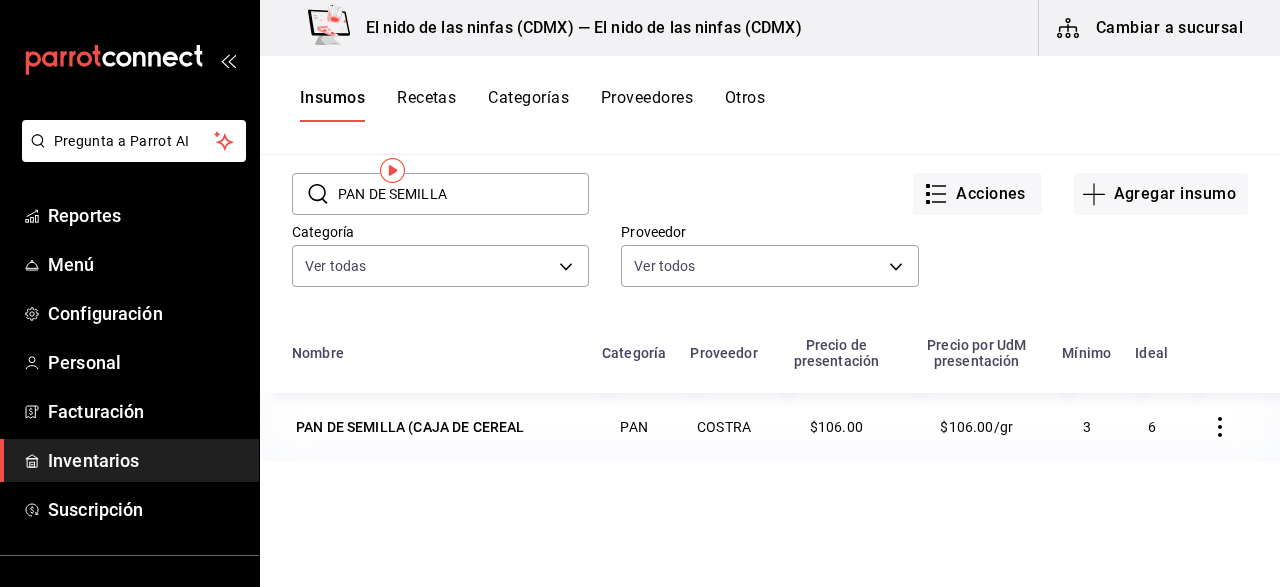 scroll, scrollTop: 0, scrollLeft: 0, axis: both 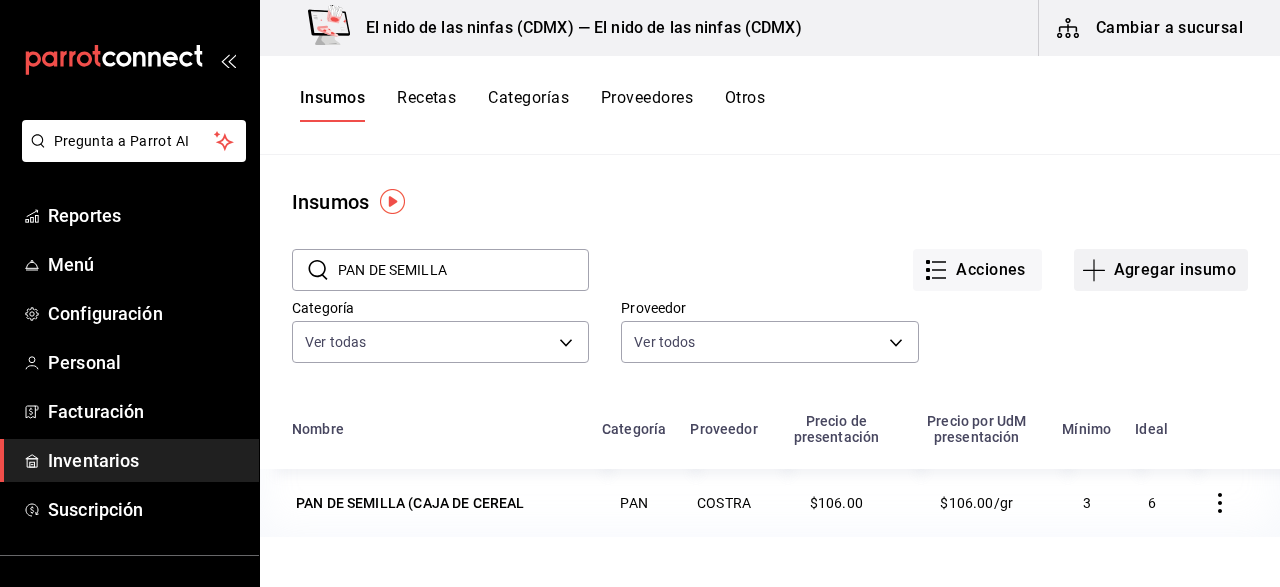 click on "Agregar insumo" at bounding box center (1161, 270) 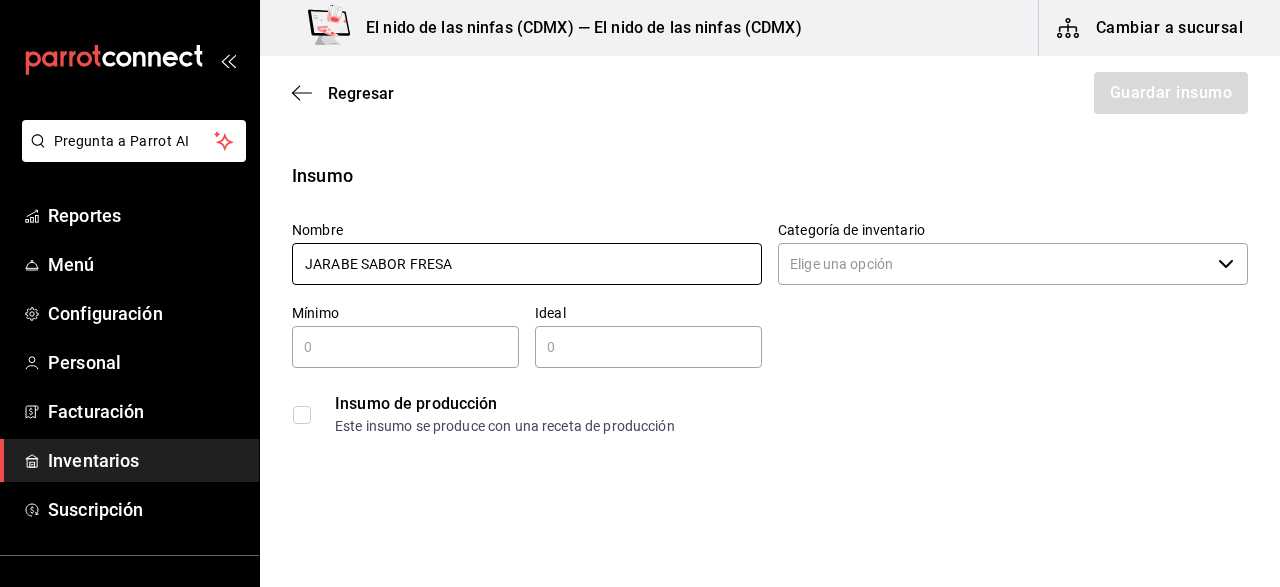 type on "JARABE SABOR FRESA" 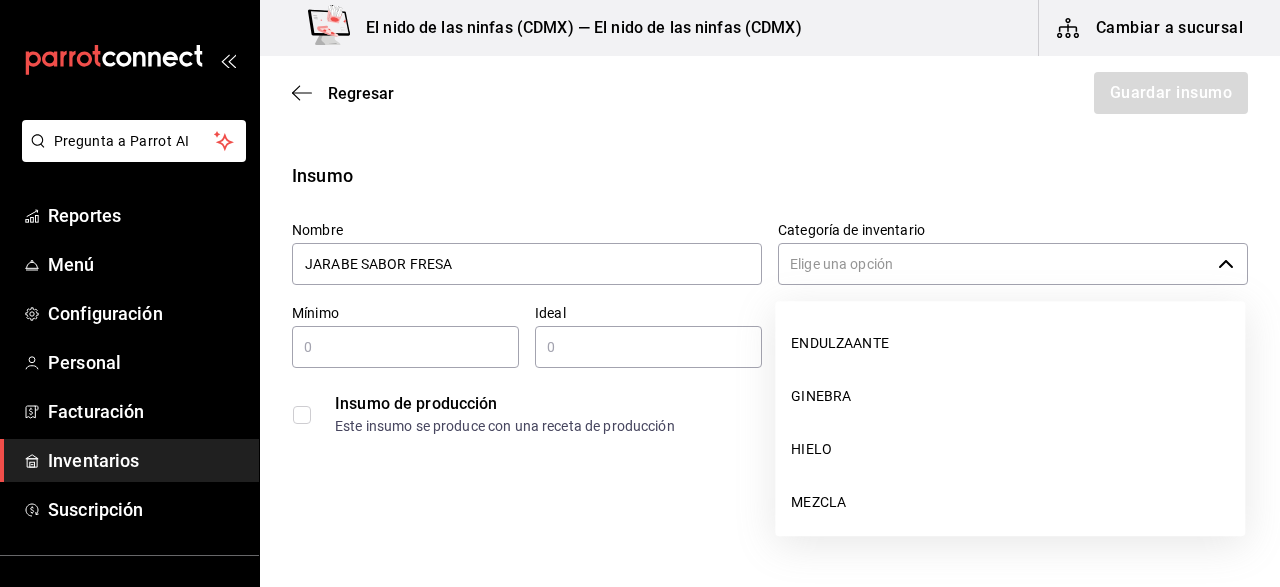 click on "Categoría de inventario" at bounding box center [994, 264] 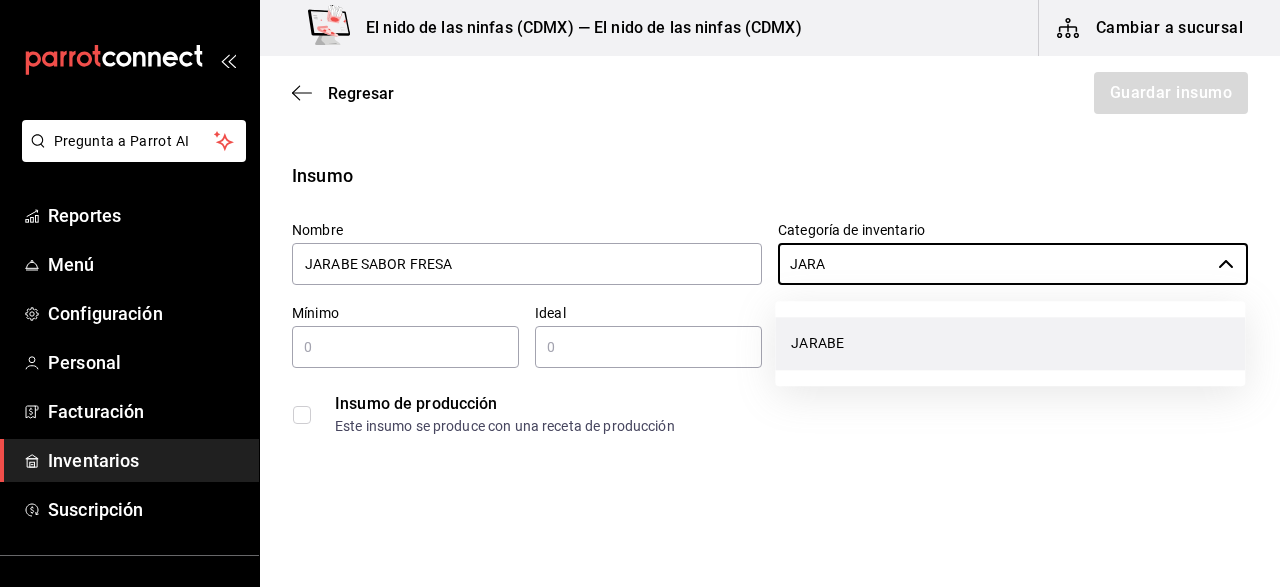 click on "JARABE" at bounding box center [1010, 343] 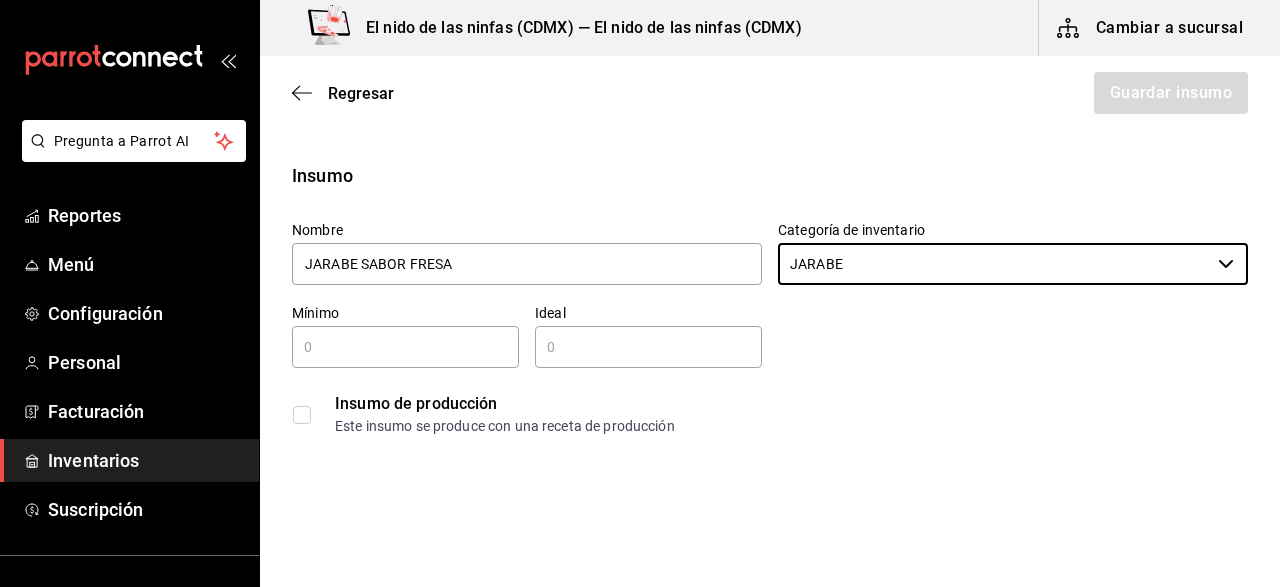 type on "JARABE" 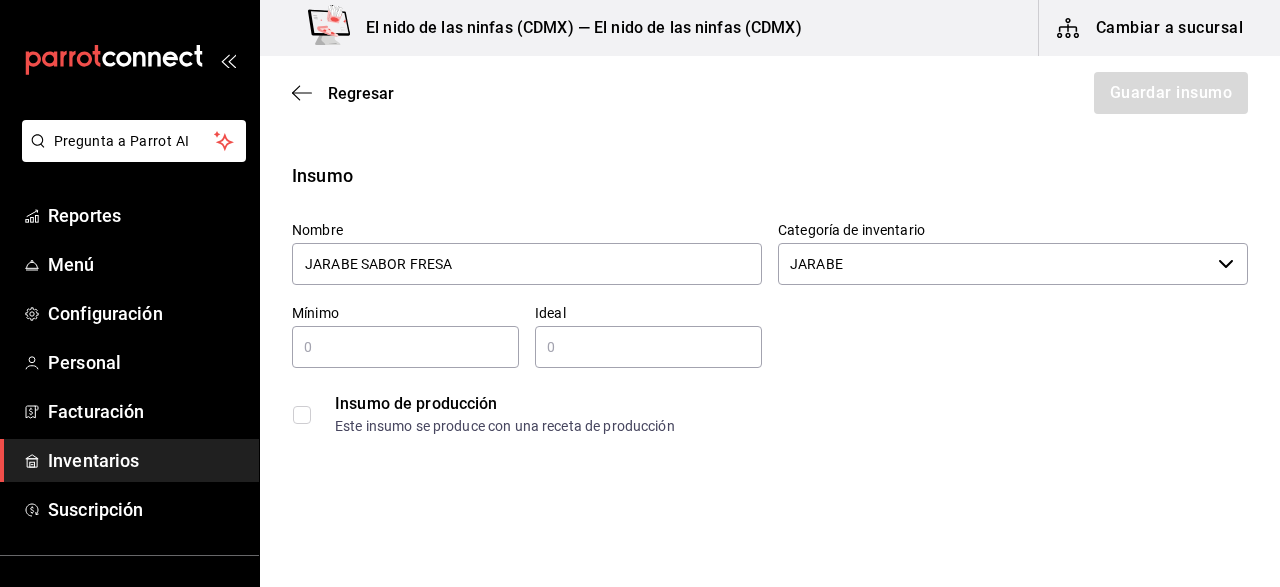 click at bounding box center [405, 347] 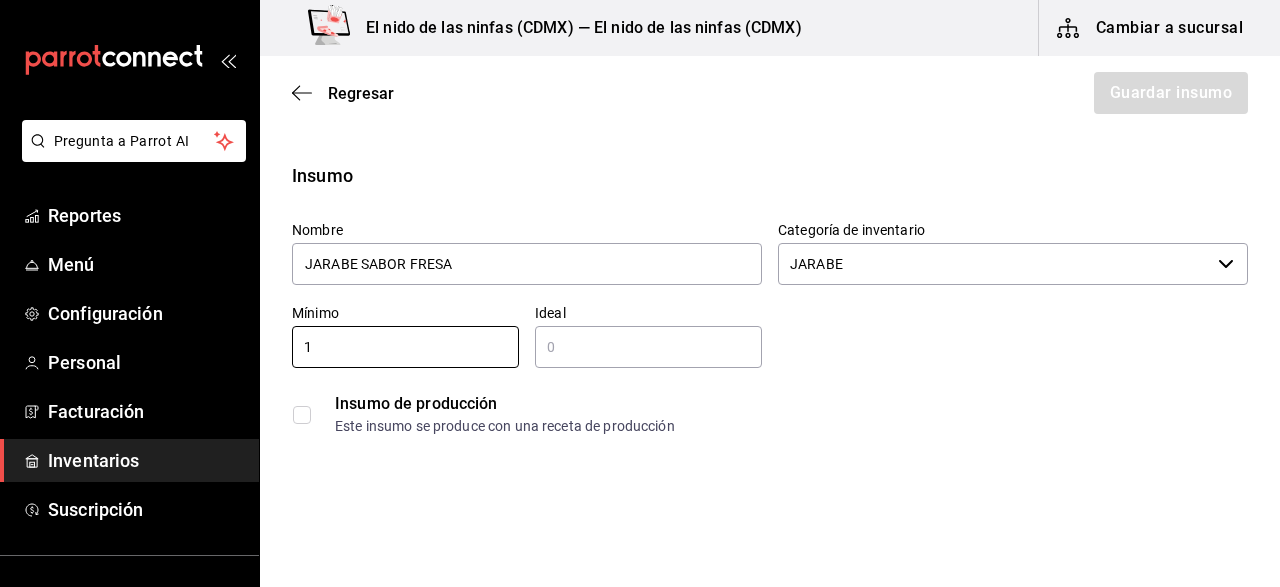 type on "1" 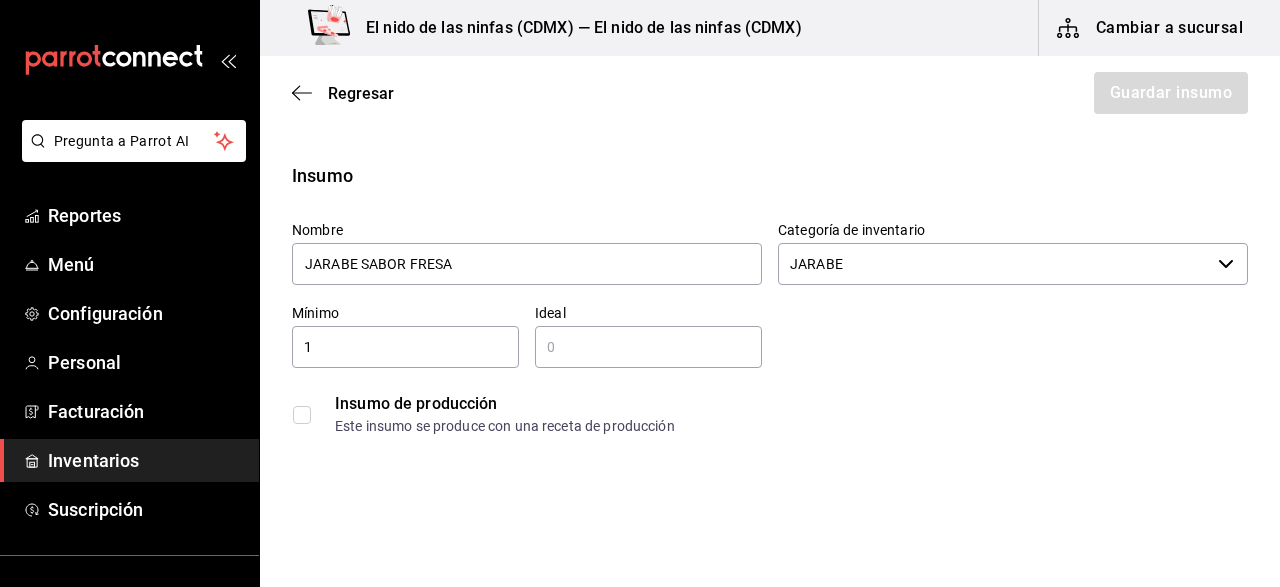 click at bounding box center (648, 347) 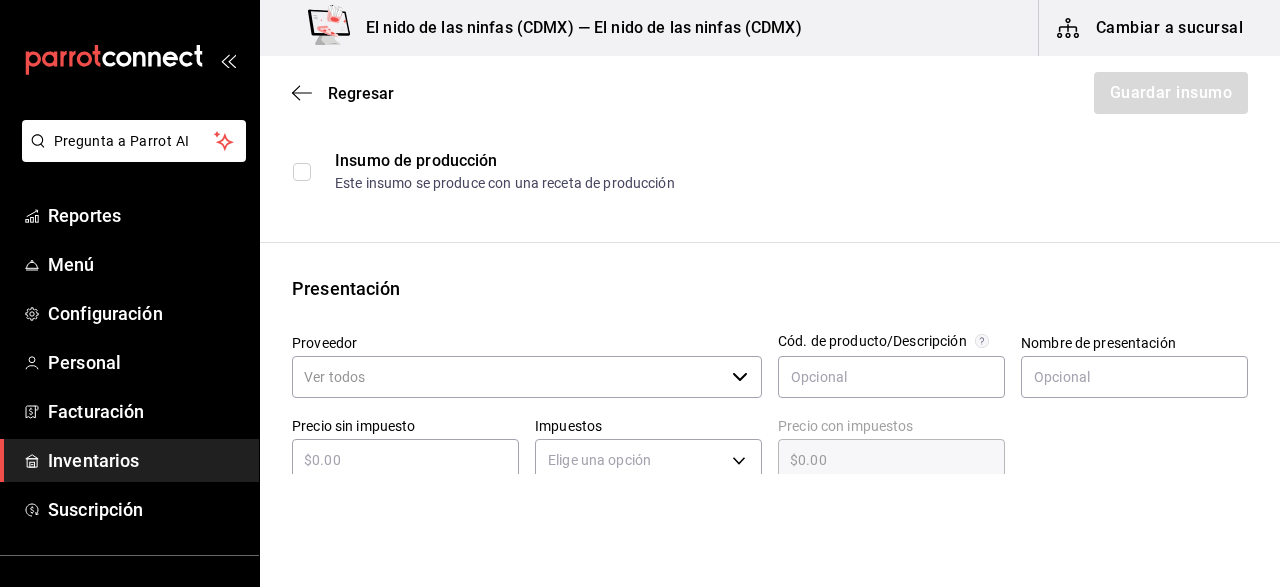 scroll, scrollTop: 244, scrollLeft: 0, axis: vertical 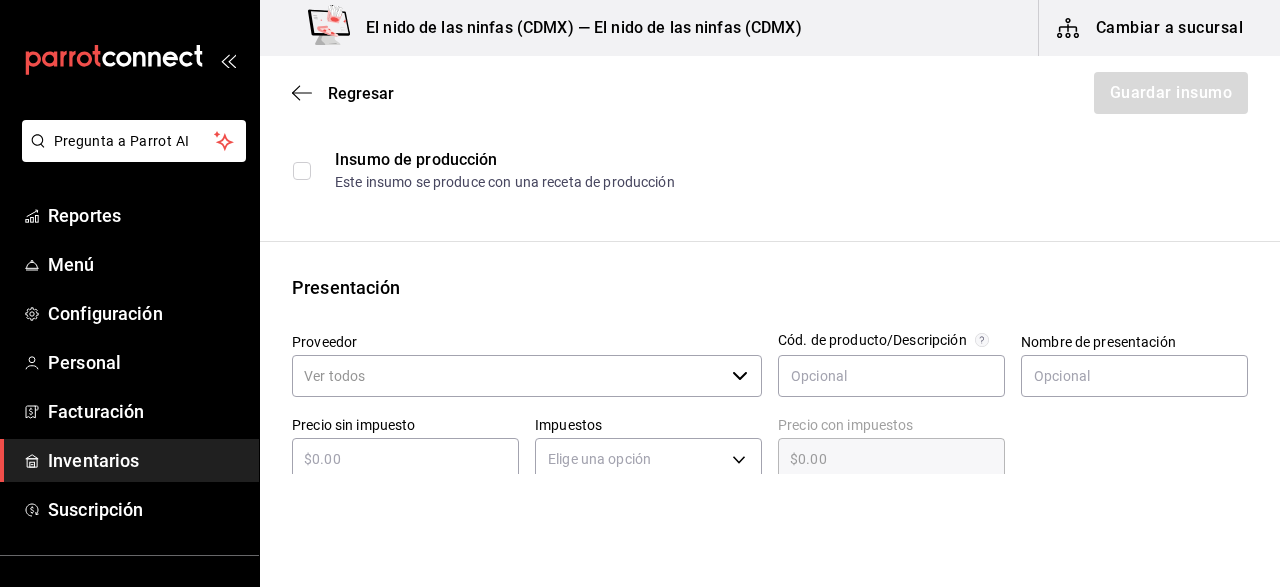 type on "3" 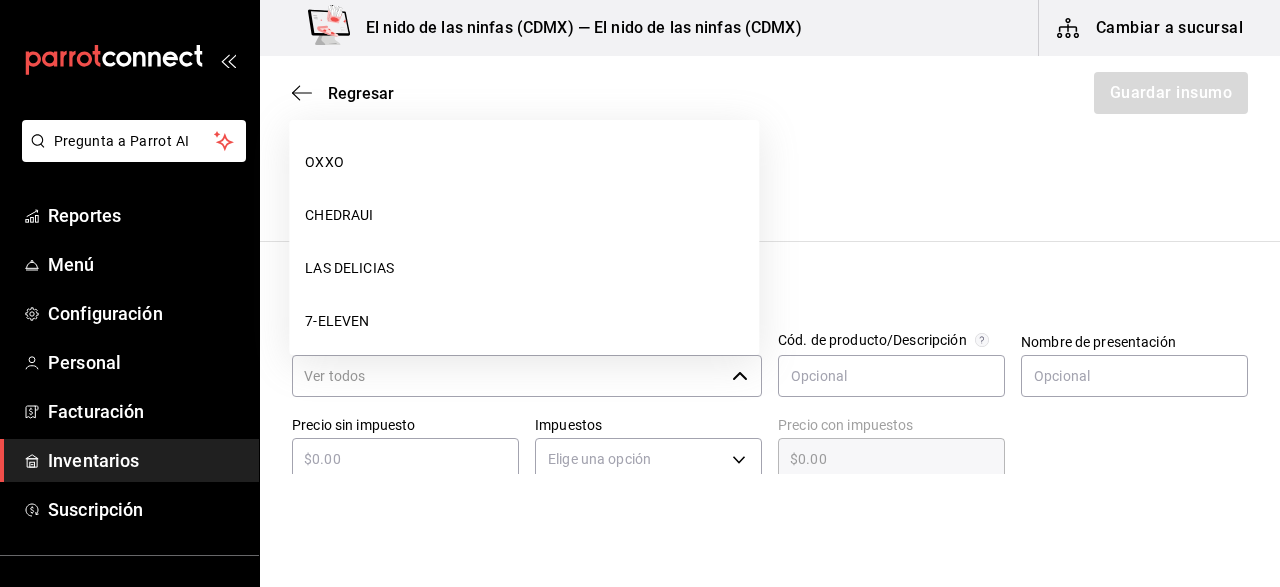 click on "Proveedor" at bounding box center [508, 376] 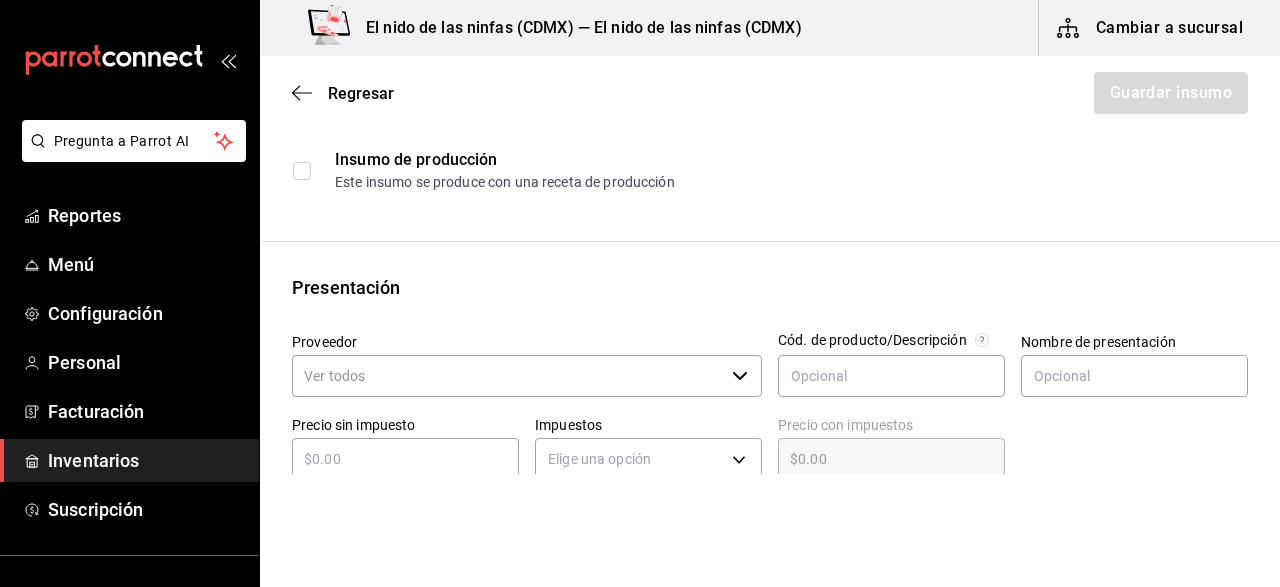 click on "Proveedor" at bounding box center [508, 376] 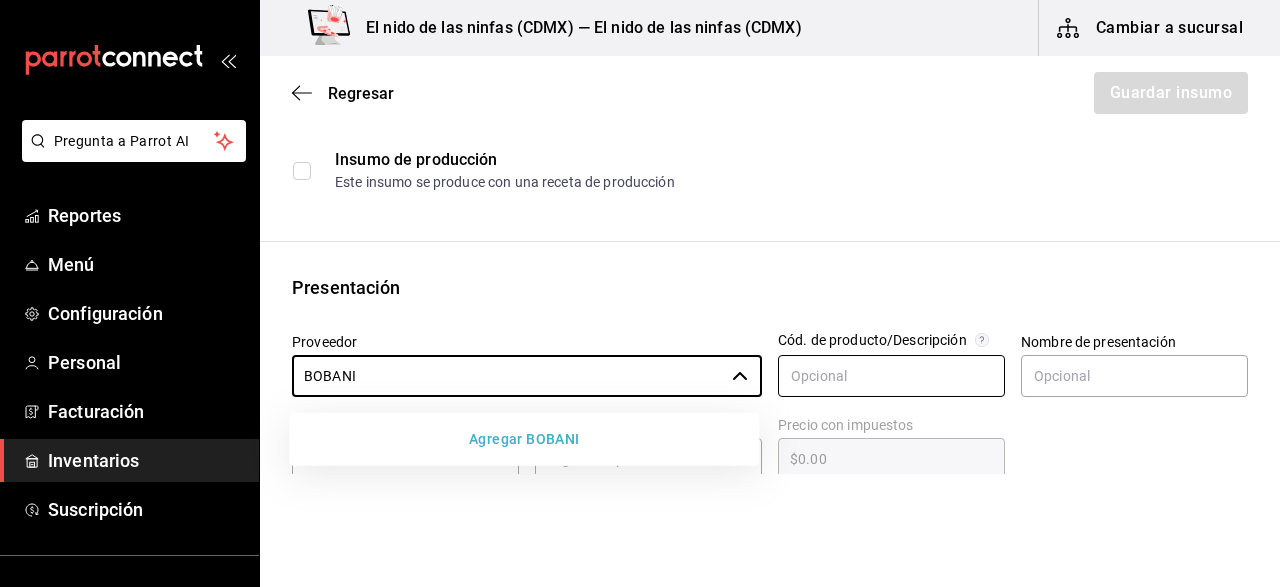 type on "BOBANI" 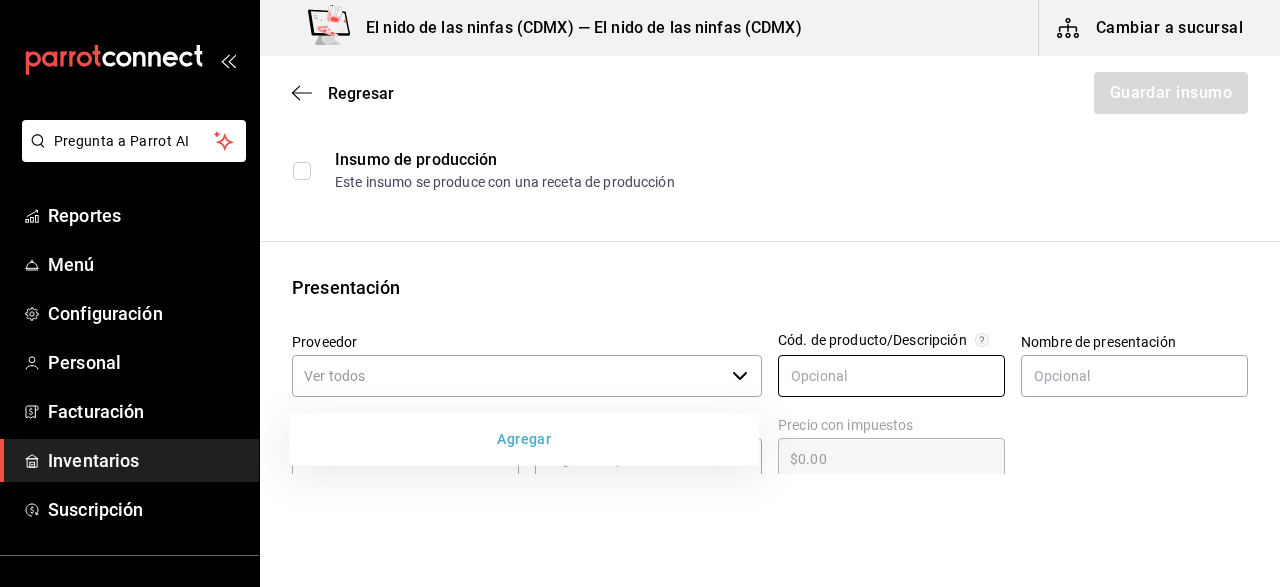 click at bounding box center [891, 376] 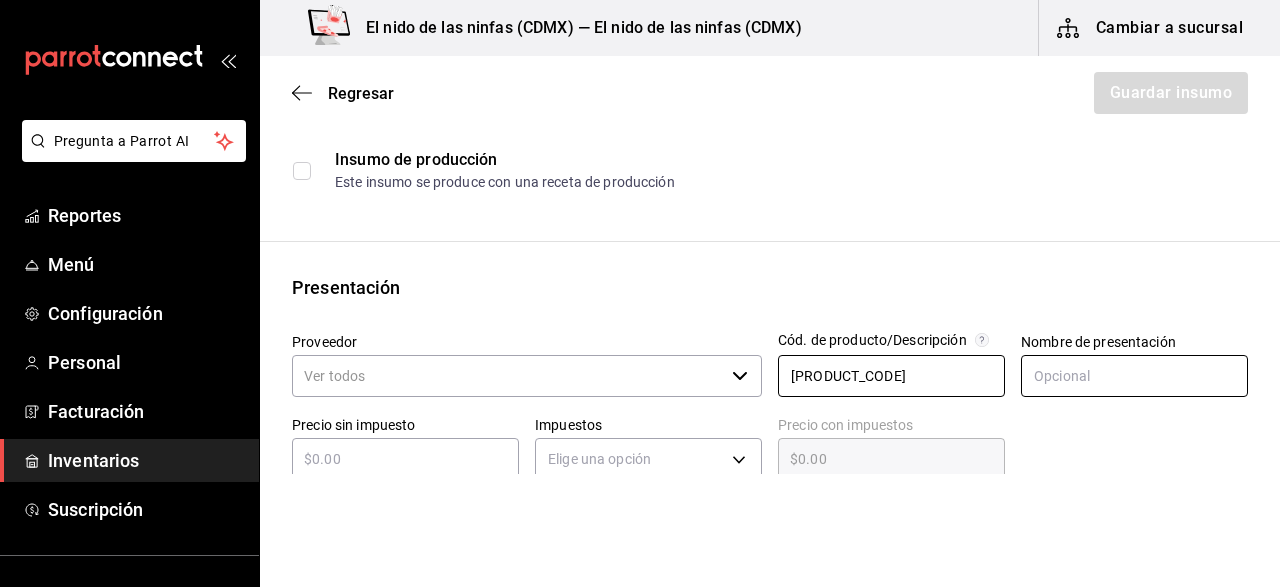type on "[PRODUCT_CODE]" 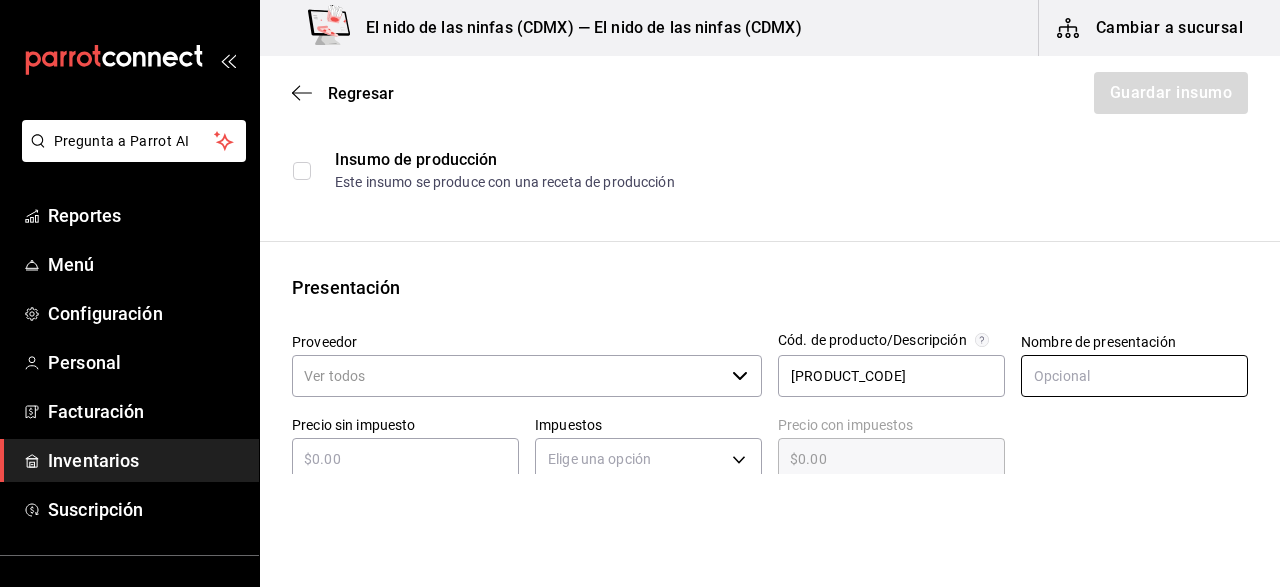 click at bounding box center [1134, 376] 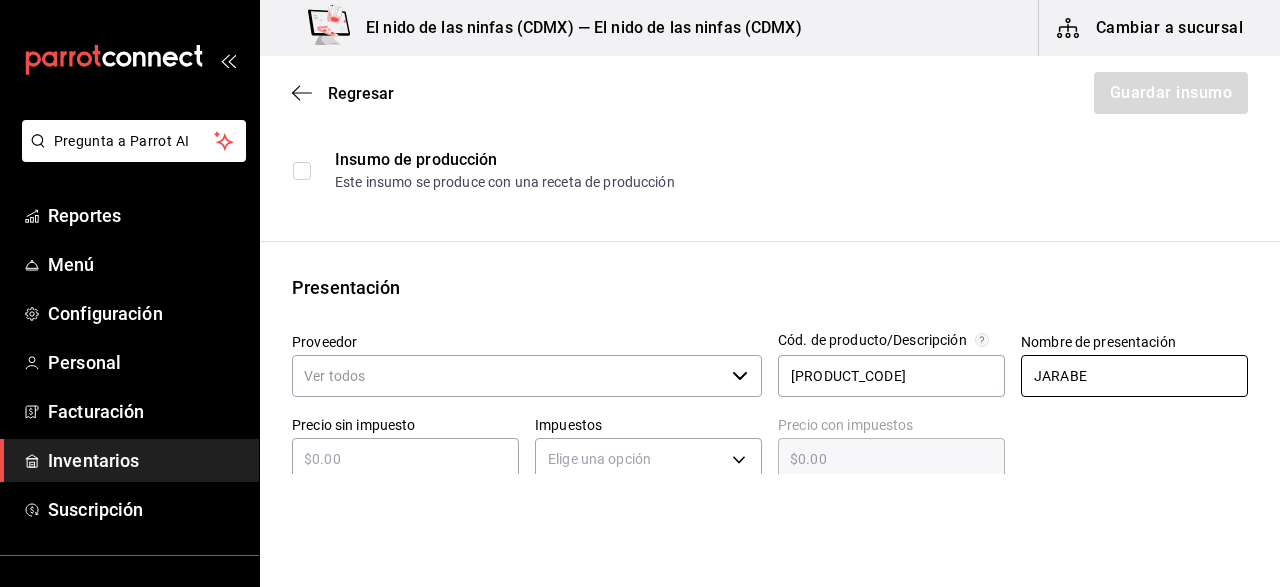 type on "JARABE" 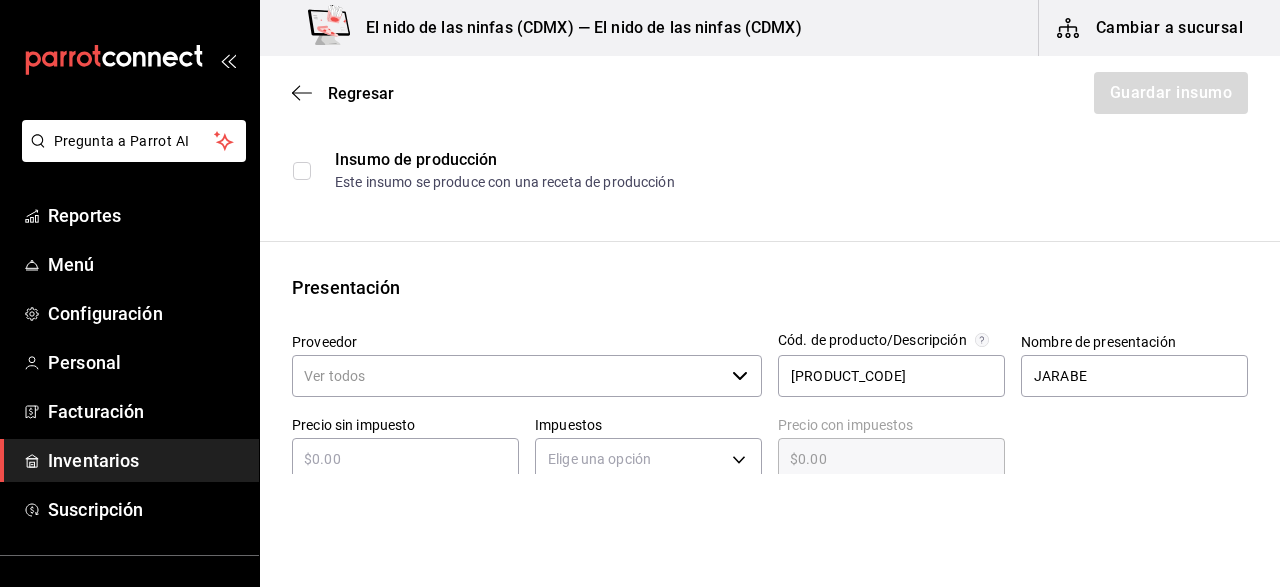 click at bounding box center [405, 459] 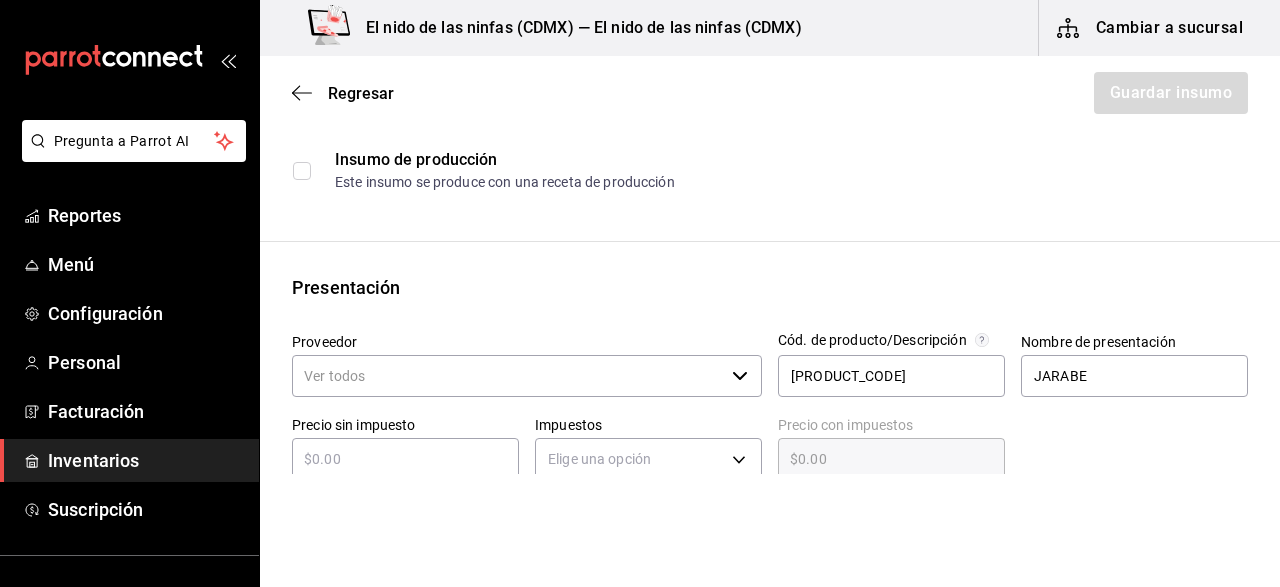 type on "$1" 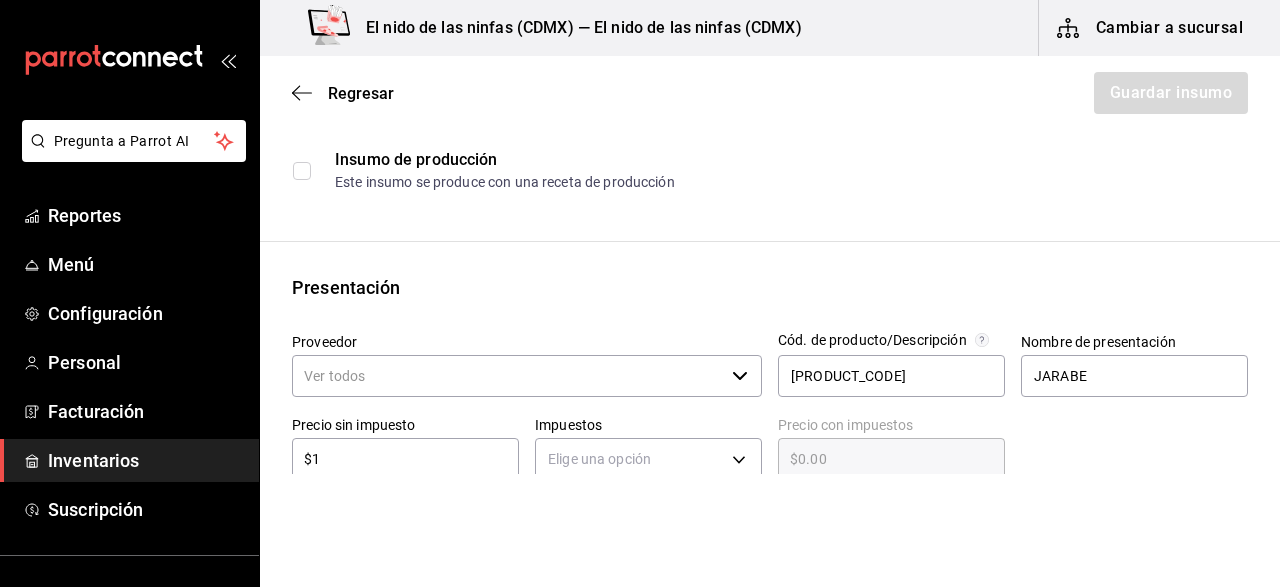 type on "$1.00" 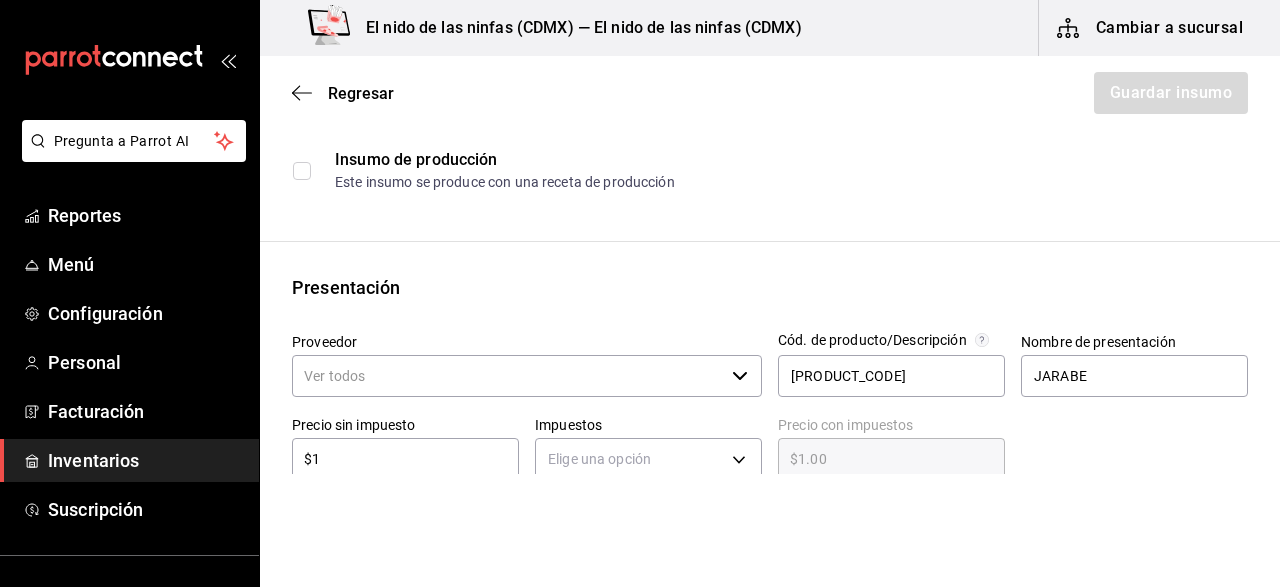 type on "$19" 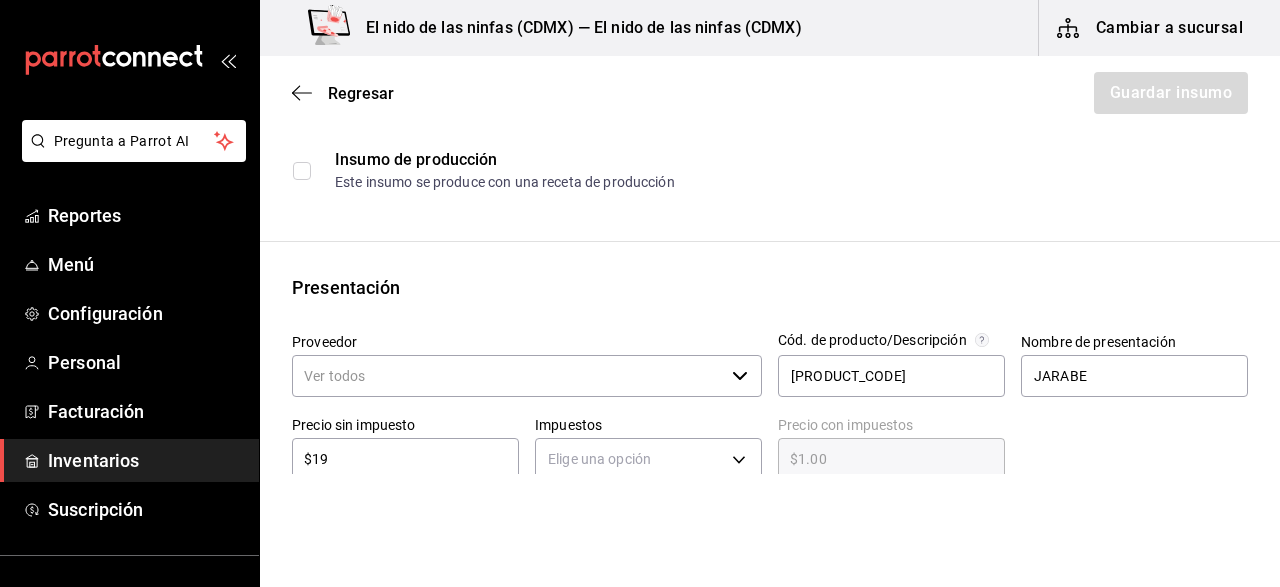 type on "$19.00" 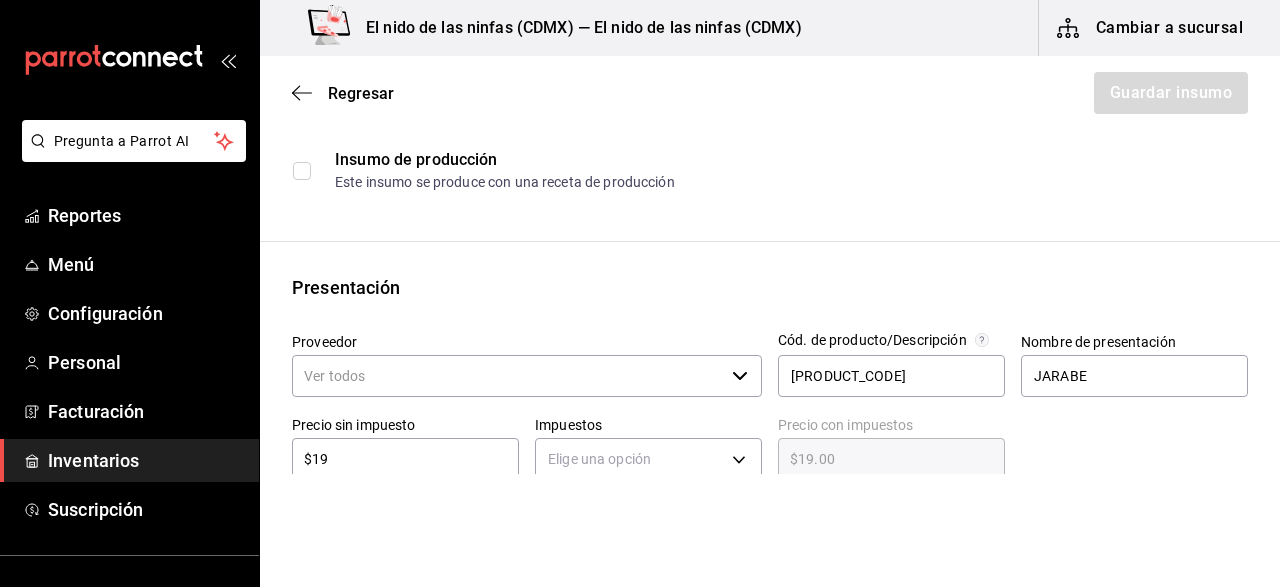 type on "$193" 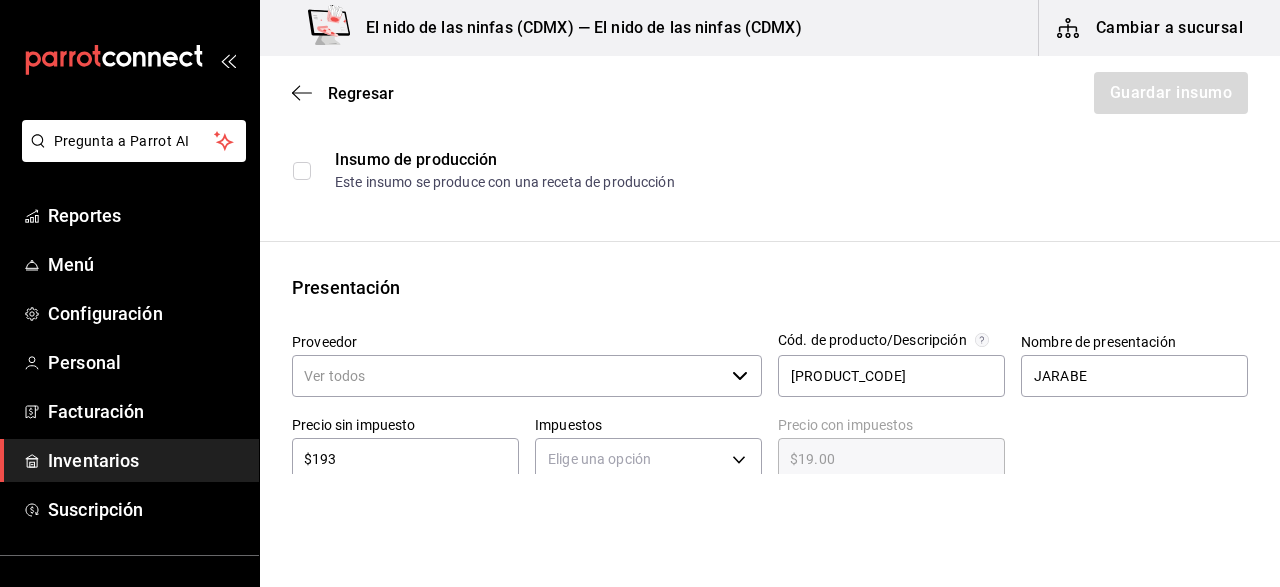 type on "$193.00" 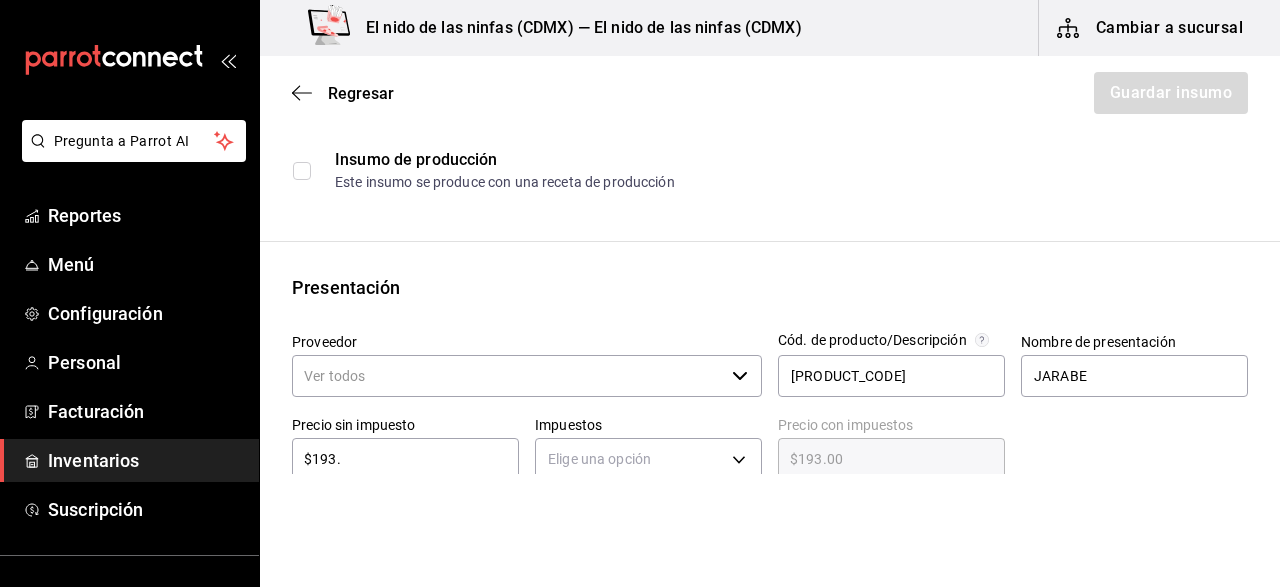 type on "$193.9" 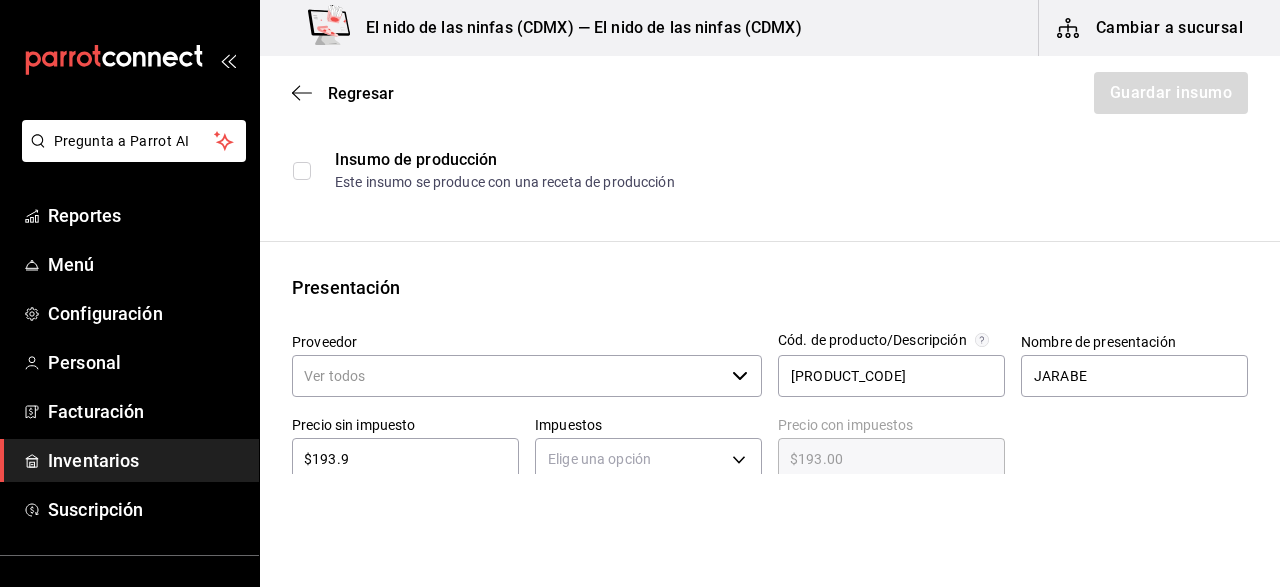 type on "$193.90" 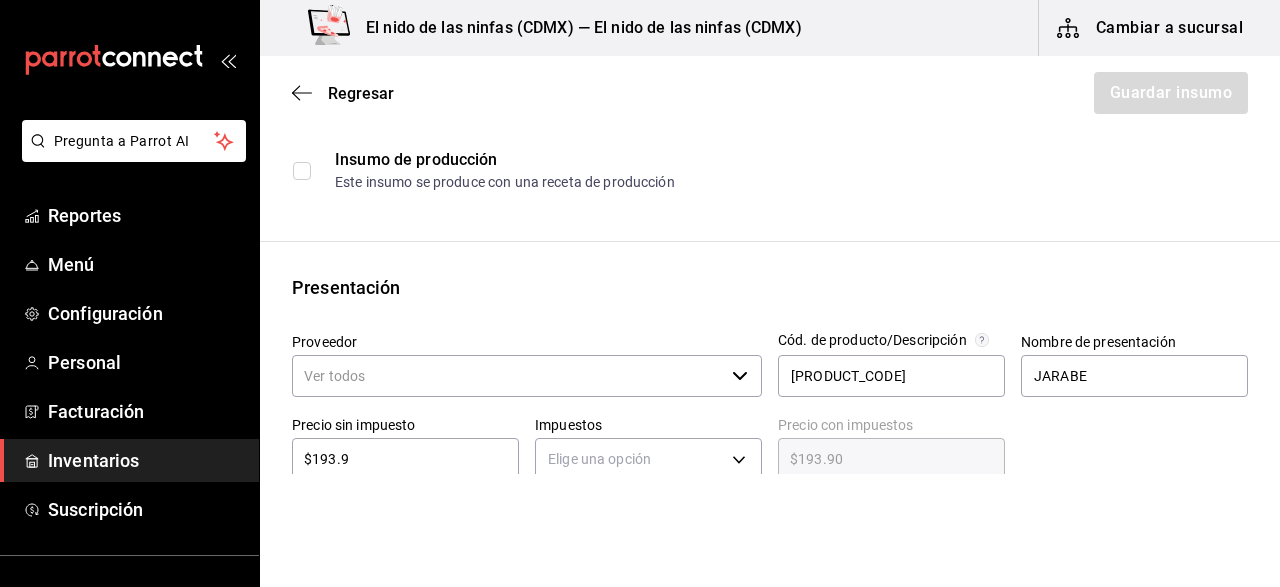 type on "$193.96" 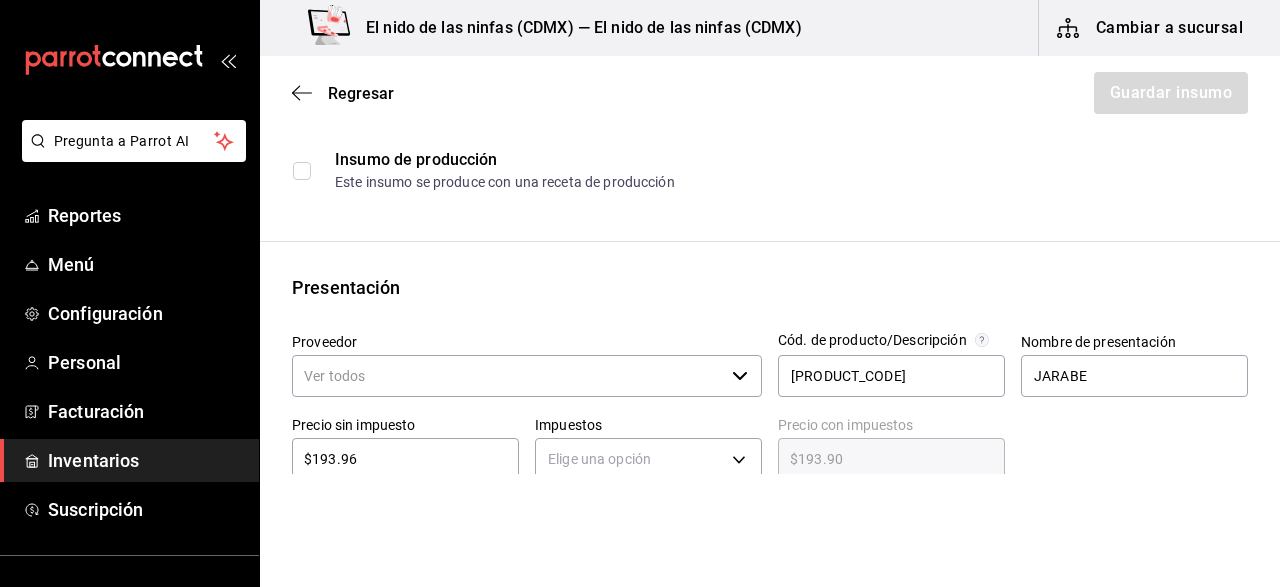 type on "$193.96" 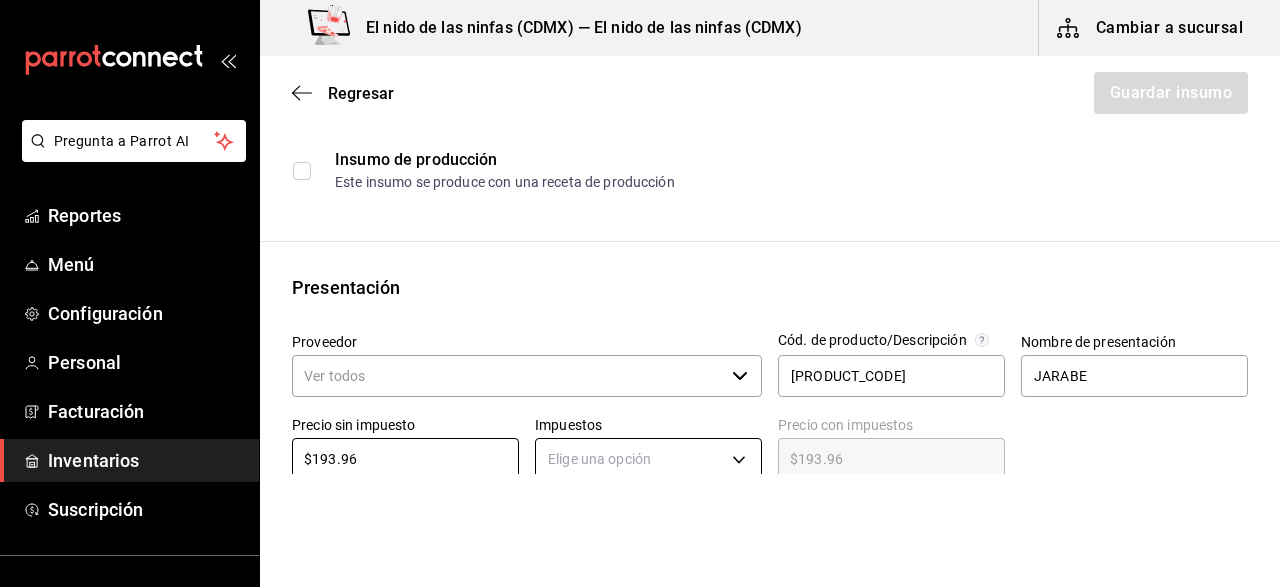 type on "$193.96" 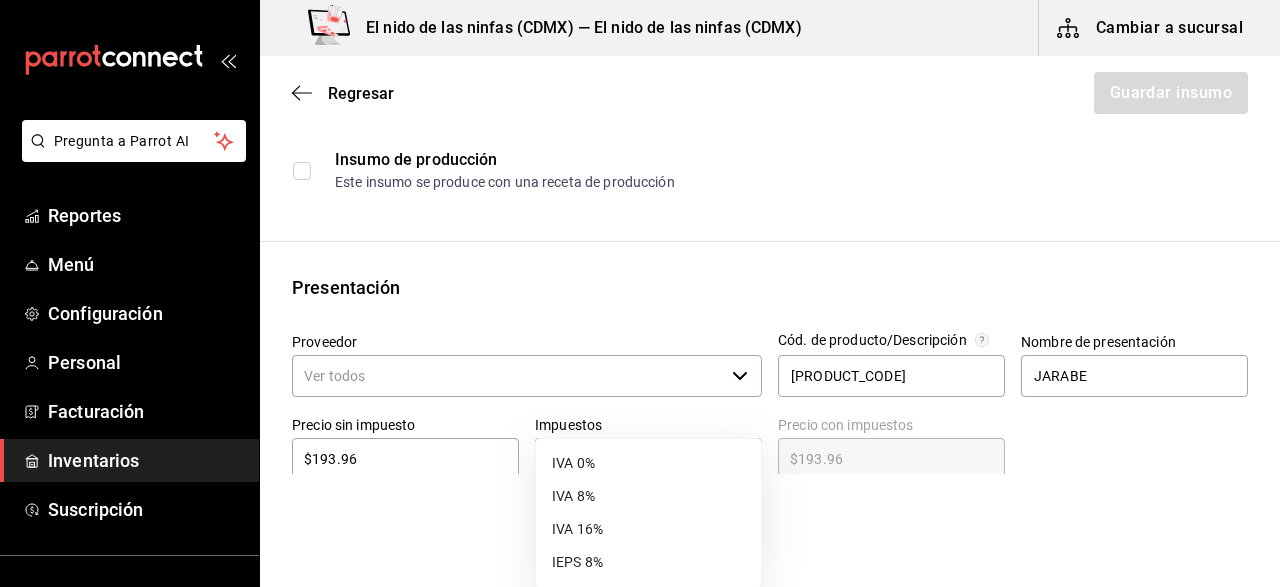 click on "Pregunta a Parrot AI Reportes   Menú   Configuración   Personal   Facturación   Inventarios   Suscripción   Ayuda Recomienda Parrot   [FIRST] [LAST]   Sugerir nueva función   El nido de las ninfas (CDMX) — El nido de las ninfas (CDMX) Cambiar a sucursal Regresar Guardar insumo Insumo Nombre JARABE SABOR FRESA Categoría de inventario JARABE ​ Mínimo 1 ​ Ideal 3 ​ Insumo de producción Este insumo se produce con una receta de producción Presentación Proveedor ​ Cód. de producto/Descripción [PRODUCT_CODE] Nombre de presentación JARABE Precio sin impuesto $193.96 ​ Impuestos Elige una opción Precio con impuestos $193.96 ​ Unidad de presentación UdM ​ Receta Unidad de receta Elige una opción Factor de conversión ​ Ver ayuda de conversiones ¿La presentación (JARABE) viene en otra caja? Si No Presentaciones por caja ​ Sin definir Unidades de conteo GANA 1 MES GRATIS EN TU SUSCRIPCIÓN AQUÍ Pregunta a Parrot AI Reportes   Menú   Configuración   Personal   Facturación   Inventarios" at bounding box center [640, 237] 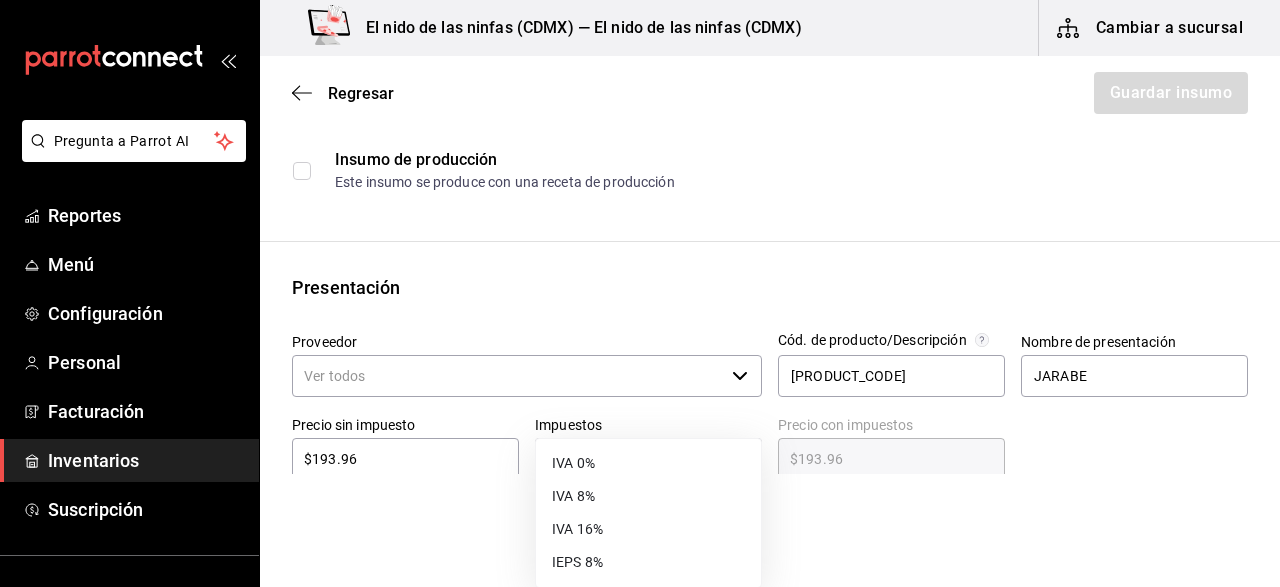 click on "IVA 16%" at bounding box center (648, 529) 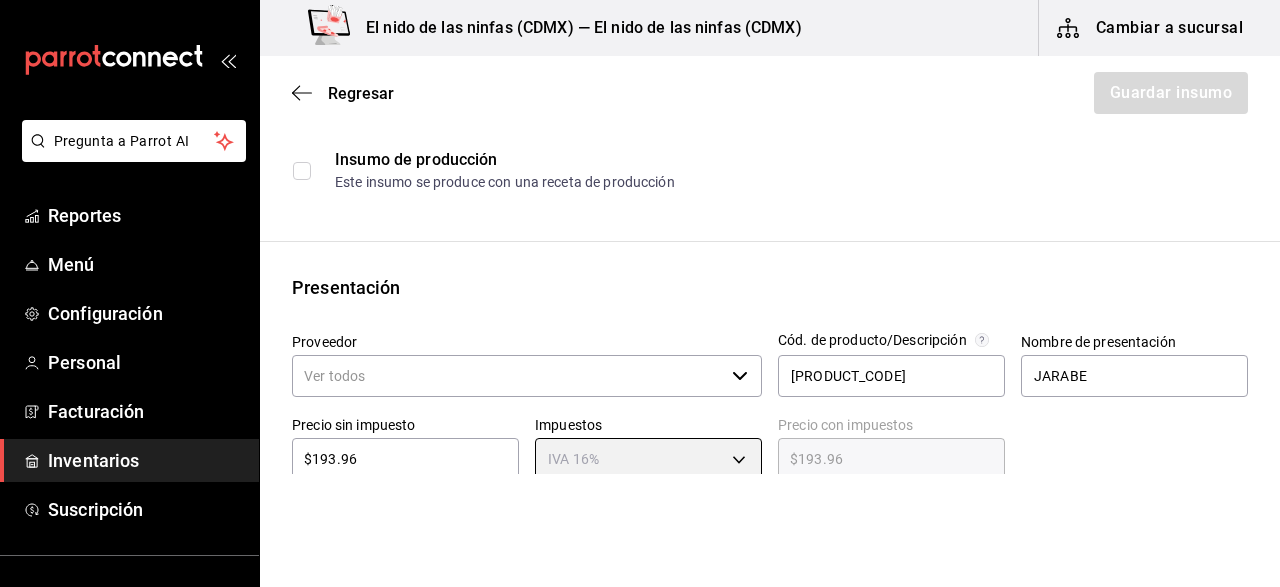 type on "IVA_16" 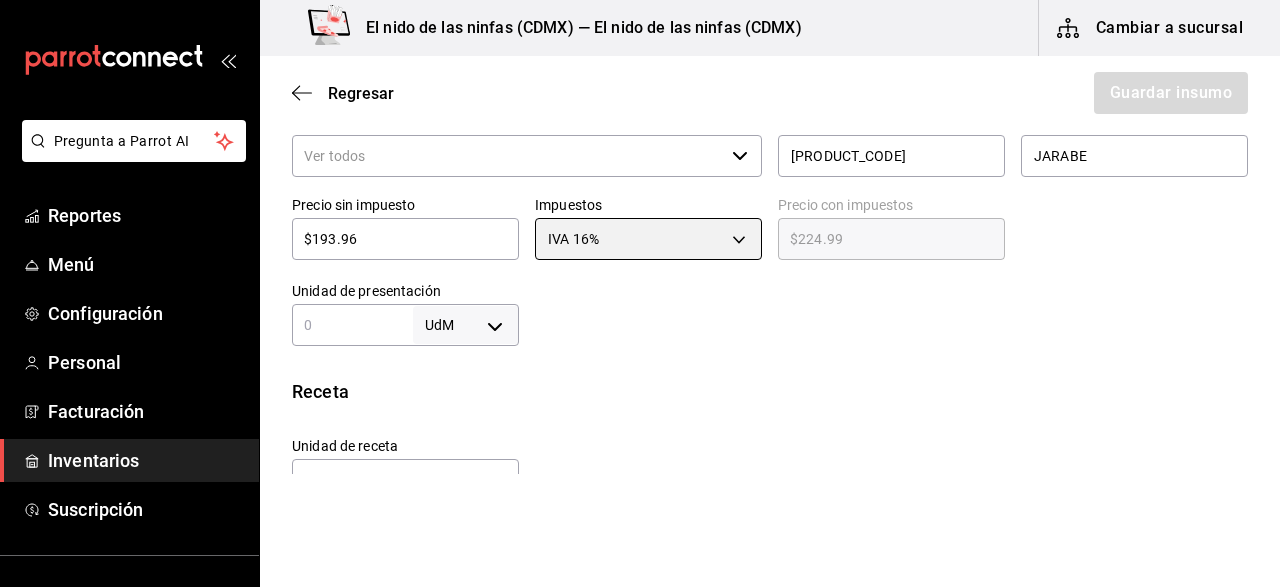 scroll, scrollTop: 464, scrollLeft: 0, axis: vertical 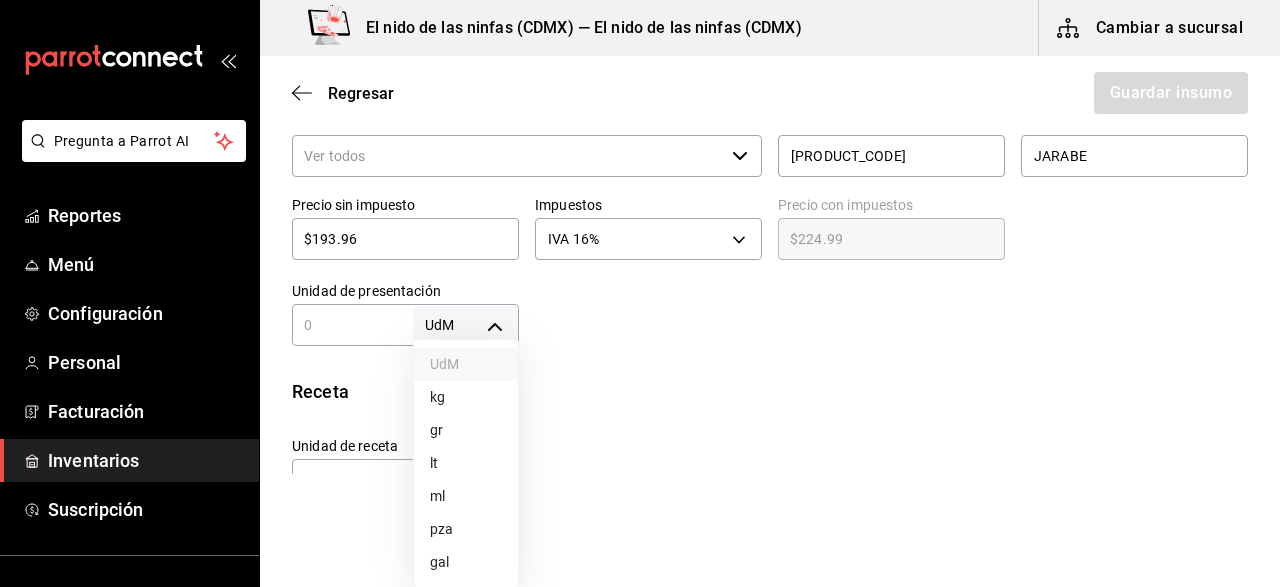 click on "Pregunta a Parrot AI Reportes   Menú   Configuración   Personal   Facturación   Inventarios   Suscripción   Ayuda Recomienda Parrot   [PERSON]   Sugerir nueva función   El nido de las ninfas ([CITY]) — El nido de las ninfas ([CITY]) Cambiar a sucursal Regresar Guardar insumo Insumo Nombre JARABE SABOR FRESA Categoría de inventario JARABE ​ Mínimo 1 ​ Ideal 3 ​ Insumo de producción Este insumo se produce con una receta de producción Presentación Proveedor ​ Cód. de producto/Descripción 31102027 Nombre de presentación JARABE Precio sin impuesto $193.96 ​ Impuestos IVA 16% IVA_16 Precio con impuestos $224.99 ​ Unidad de presentación UdM ​ Receta Unidad de receta Elige una opción Factor de conversión ​ Ver ayuda de conversiones ¿La presentación (JARABE) viene en otra caja? Si No Presentaciones por caja ​ Sin definir Unidades de conteo GANA 1 MES GRATIS EN TU SUSCRIPCIÓN AQUÍ Pregunta a Parrot AI Reportes   Menú   Configuración   Personal   Facturación   Inventarios" at bounding box center (640, 237) 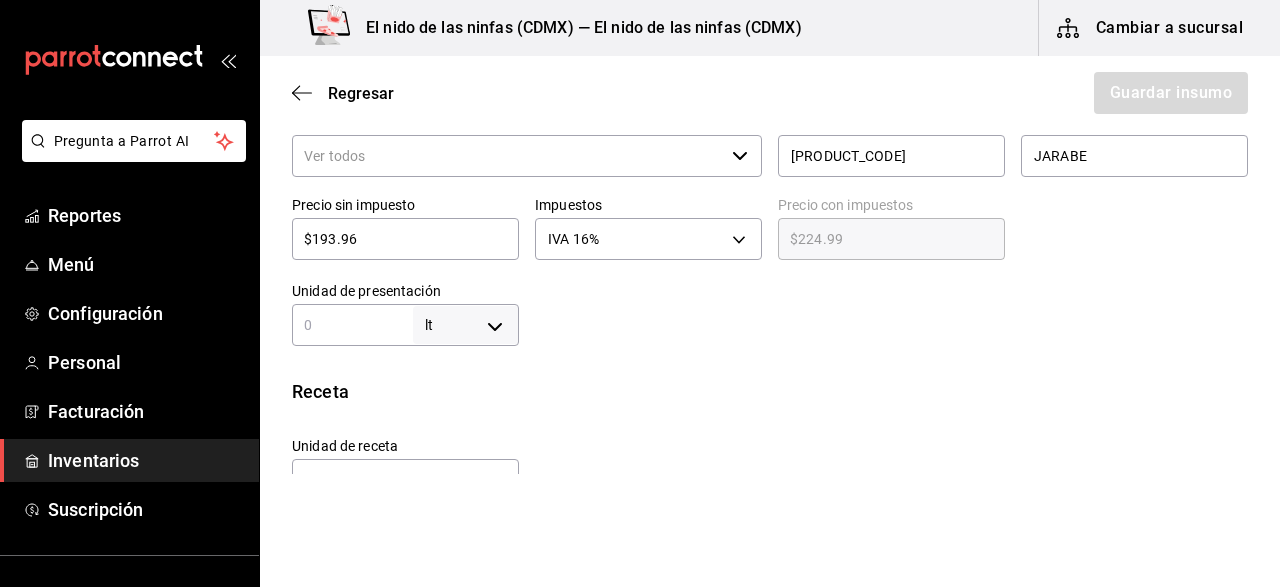 type on "LITER" 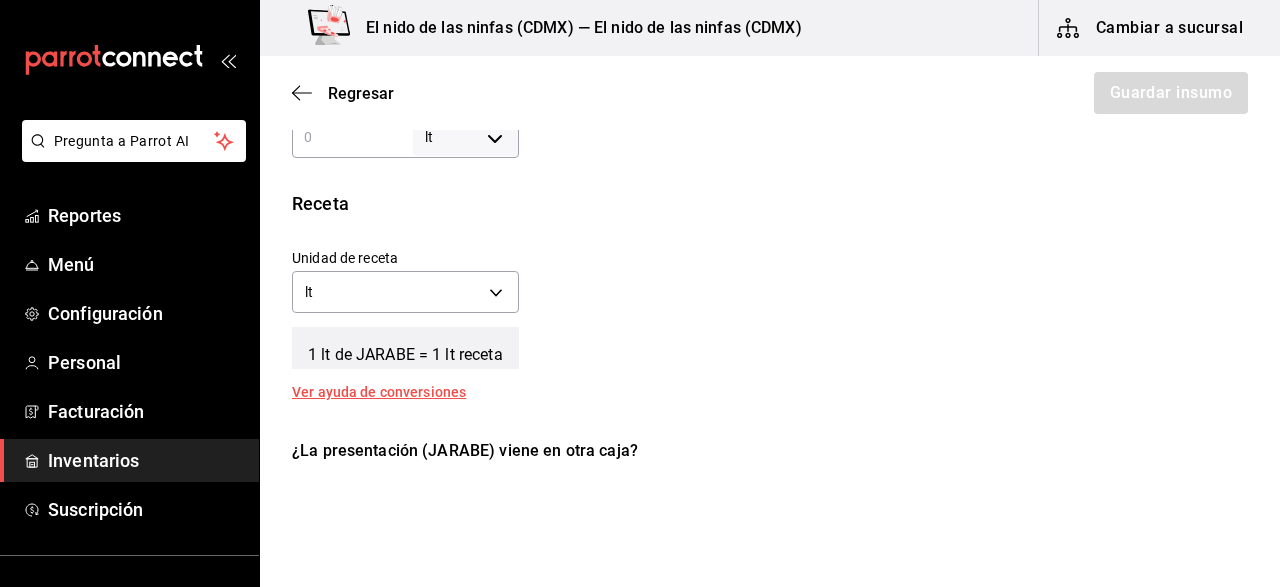 scroll, scrollTop: 655, scrollLeft: 0, axis: vertical 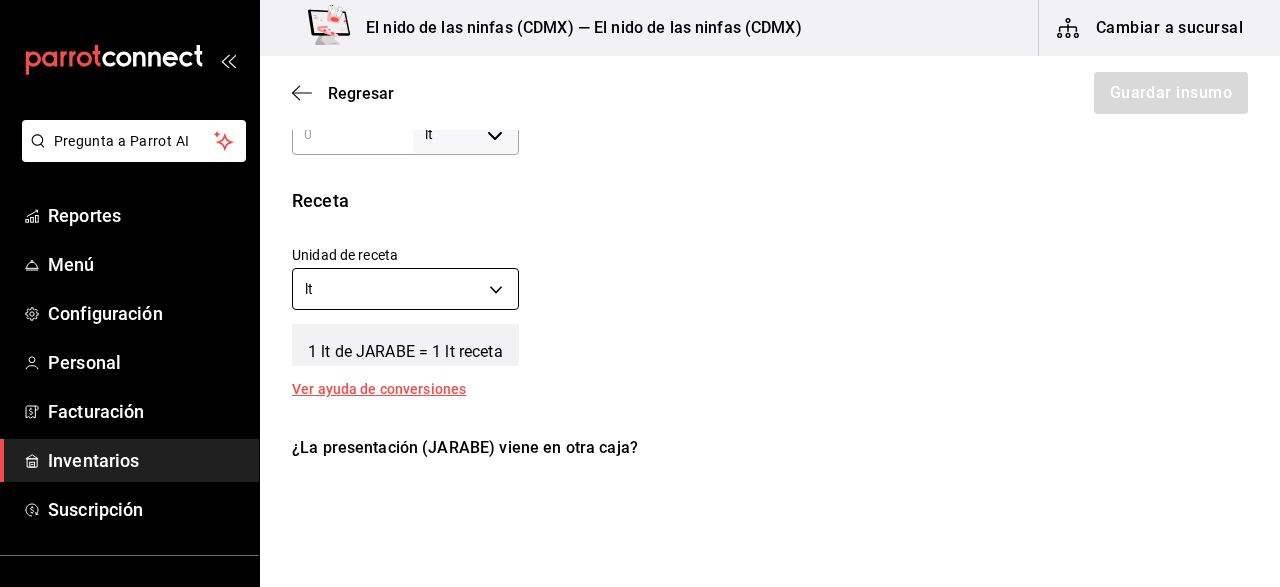 click on "Pregunta a Parrot AI Reportes   Menú   Configuración   Personal   Facturación   Inventarios   Suscripción   Ayuda Recomienda Parrot   [PERSON]   Sugerir nueva función   El nido de las ninfas ([CITY]) — El nido de las ninfas ([CITY]) Cambiar a sucursal Regresar Guardar insumo Insumo Nombre JARABE SABOR FRESA Categoría de inventario JARABE ​ Mínimo 1 ​ Ideal 3 ​ Insumo de producción Este insumo se produce con una receta de producción Presentación Proveedor ​ Cód. de producto/Descripción 31102027 Nombre de presentación JARABE Precio sin impuesto $193.96 ​ Impuestos IVA 16% IVA_16 Precio con impuestos $224.99 ​ Unidad de presentación lt LITER ​ Receta Unidad de receta lt LITER Factor de conversión ​ 1 lt de JARABE = 1 lt receta Ver ayuda de conversiones ¿La presentación (JARABE) viene en otra caja? Si No Presentaciones por caja ​  JARABE de 0 lt Unidades de conteo lt JARABE (0 lt) GANA 1 MES GRATIS EN TU SUSCRIPCIÓN AQUÍ Pregunta a Parrot AI Reportes   Menú     Personal" at bounding box center [640, 237] 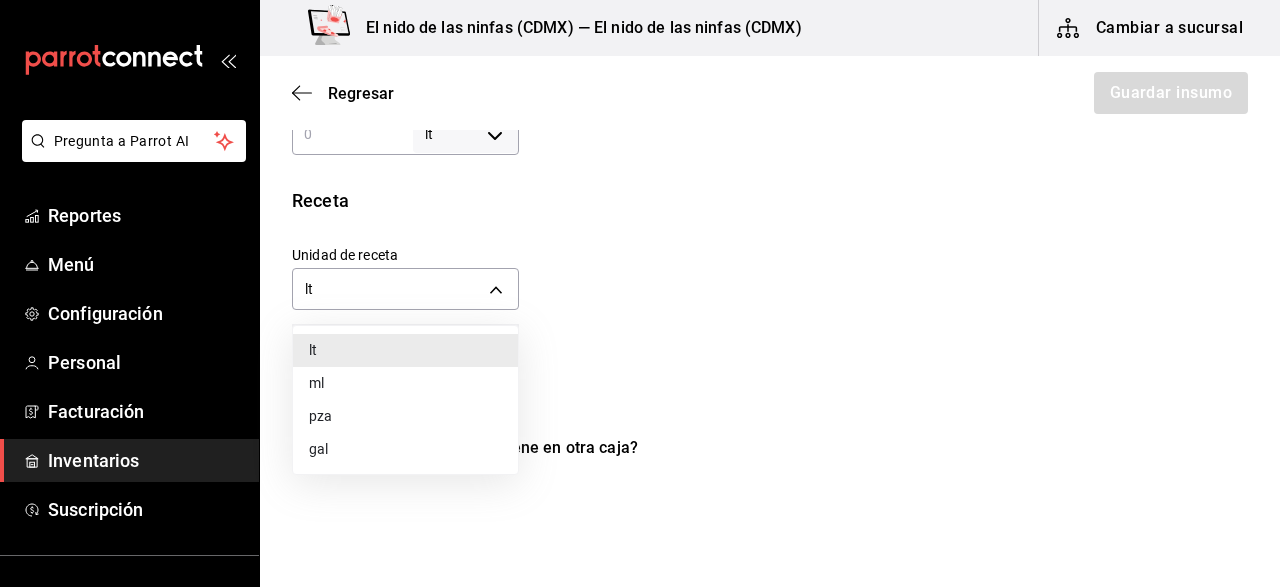 click on "lt" at bounding box center (405, 350) 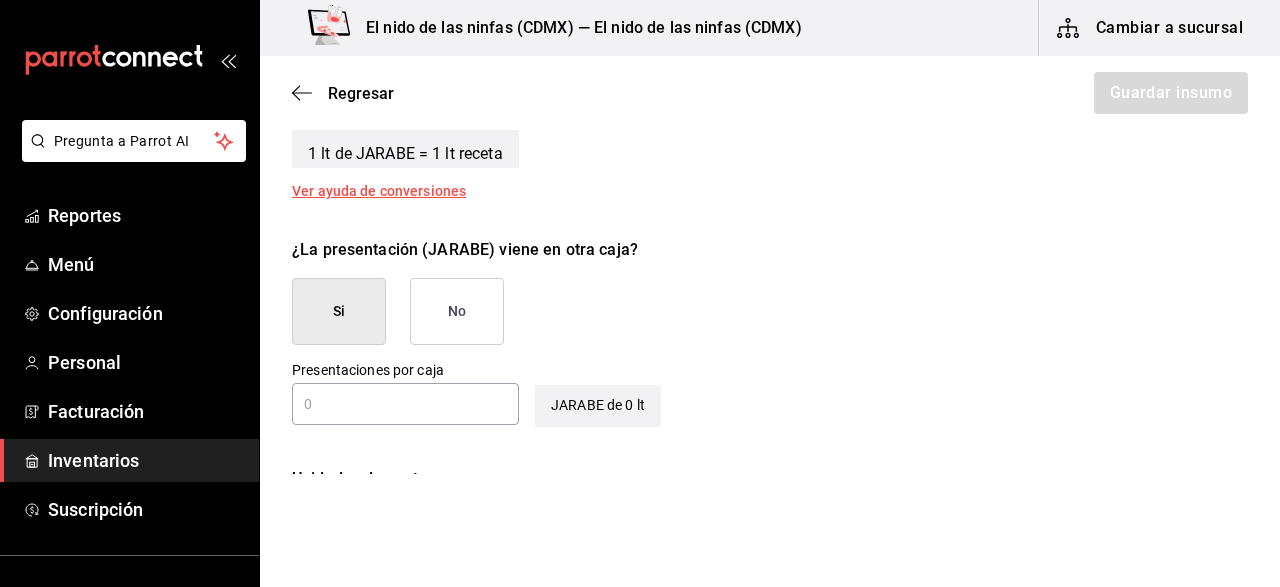 scroll, scrollTop: 858, scrollLeft: 0, axis: vertical 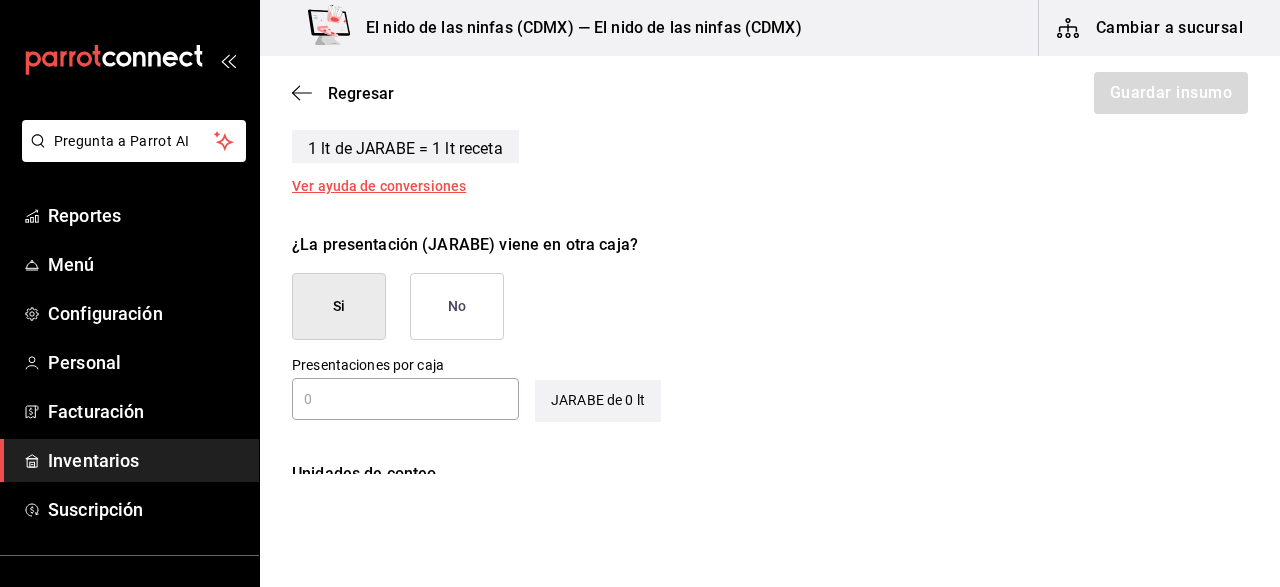 click on "No" at bounding box center (457, 306) 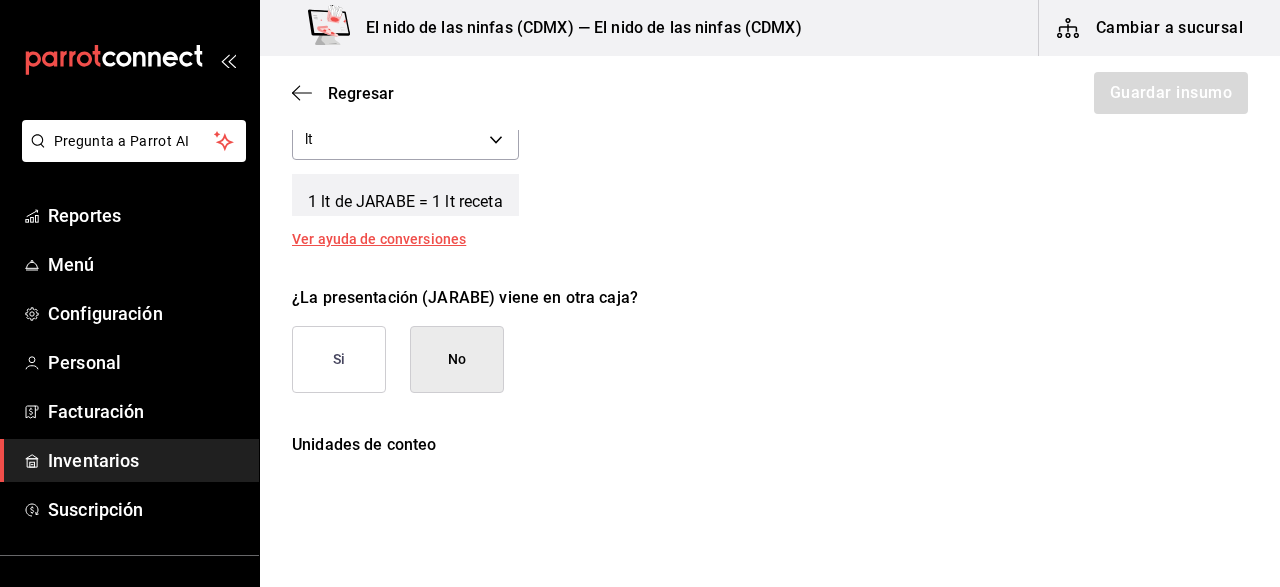 scroll, scrollTop: 938, scrollLeft: 0, axis: vertical 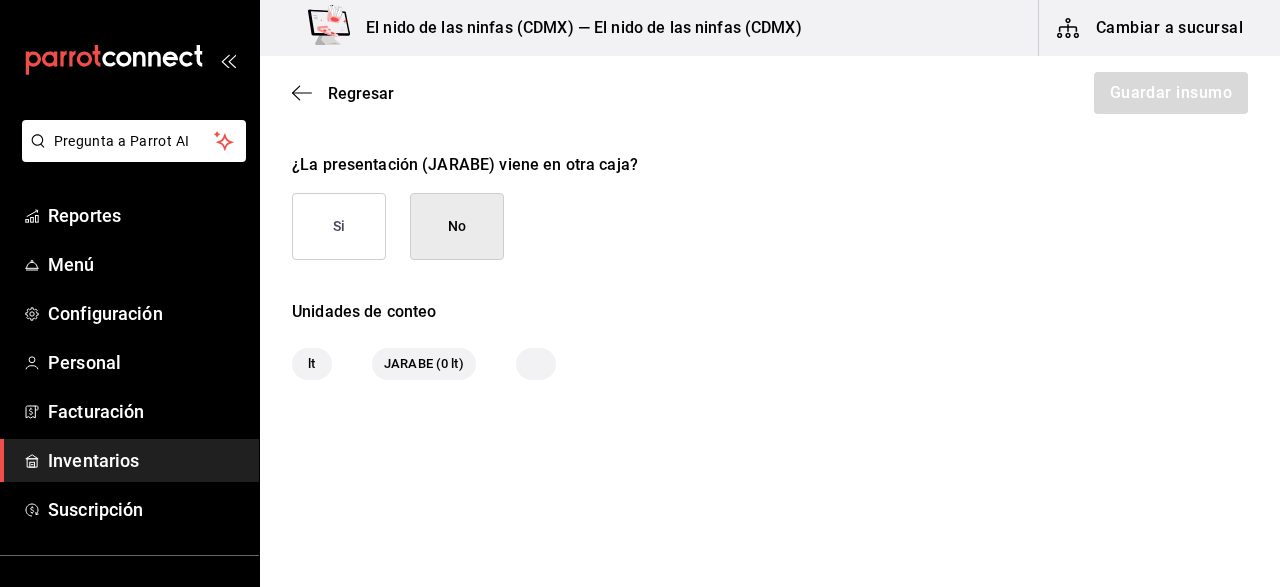 click on "Regresar Guardar insumo" at bounding box center [770, 93] 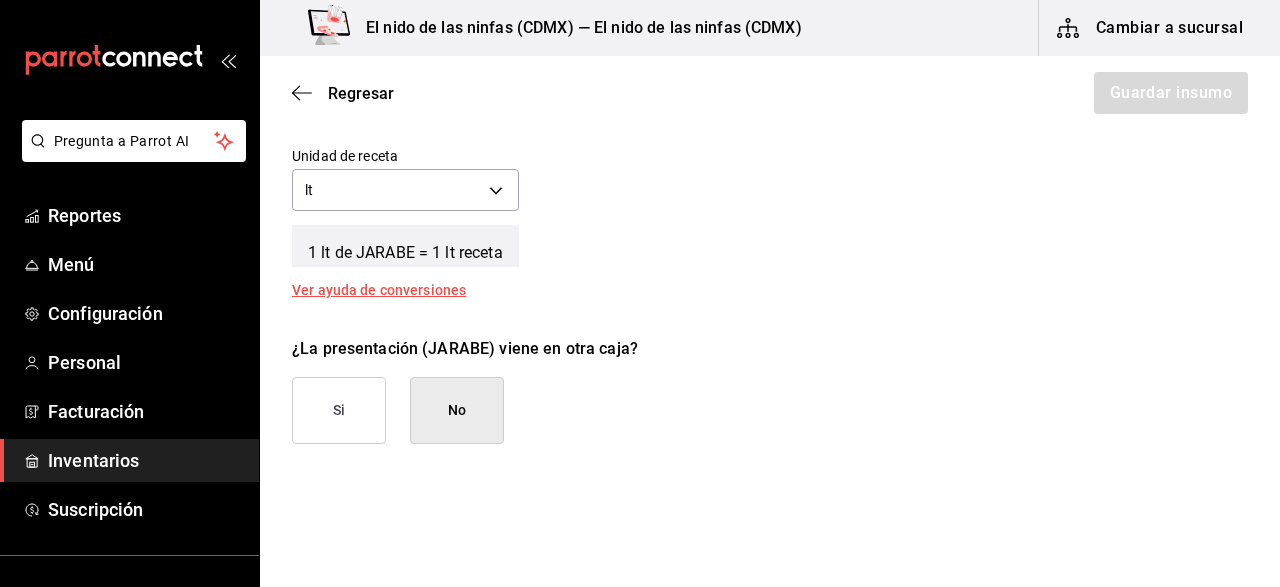 scroll, scrollTop: 752, scrollLeft: 0, axis: vertical 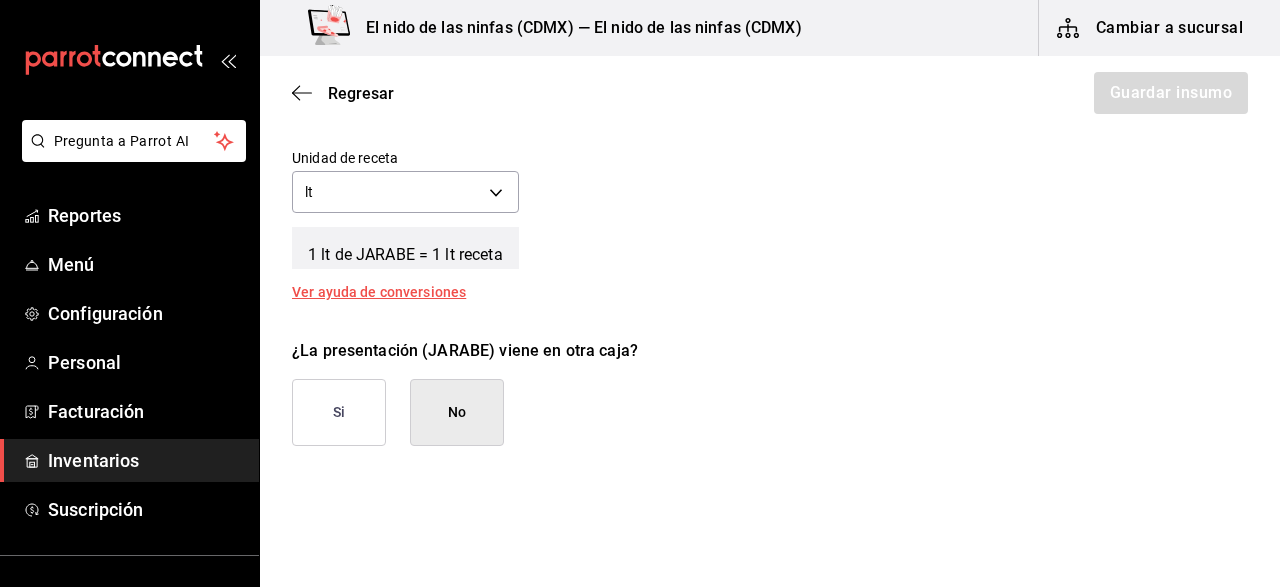 click on "Ver ayuda de conversiones" at bounding box center [391, 292] 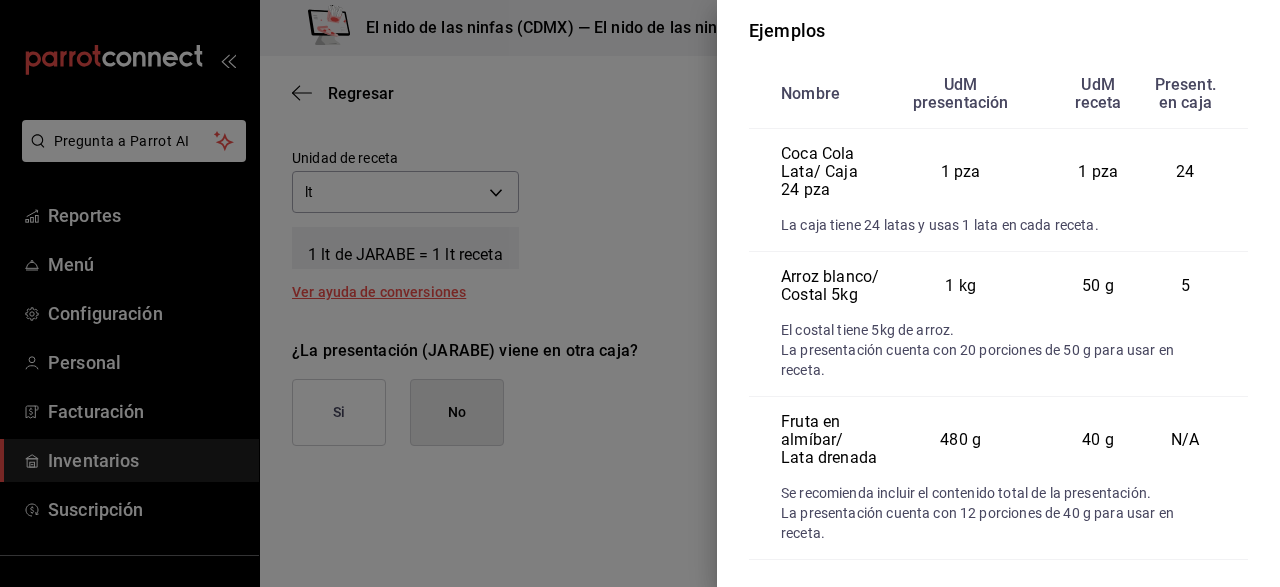 scroll, scrollTop: 526, scrollLeft: 0, axis: vertical 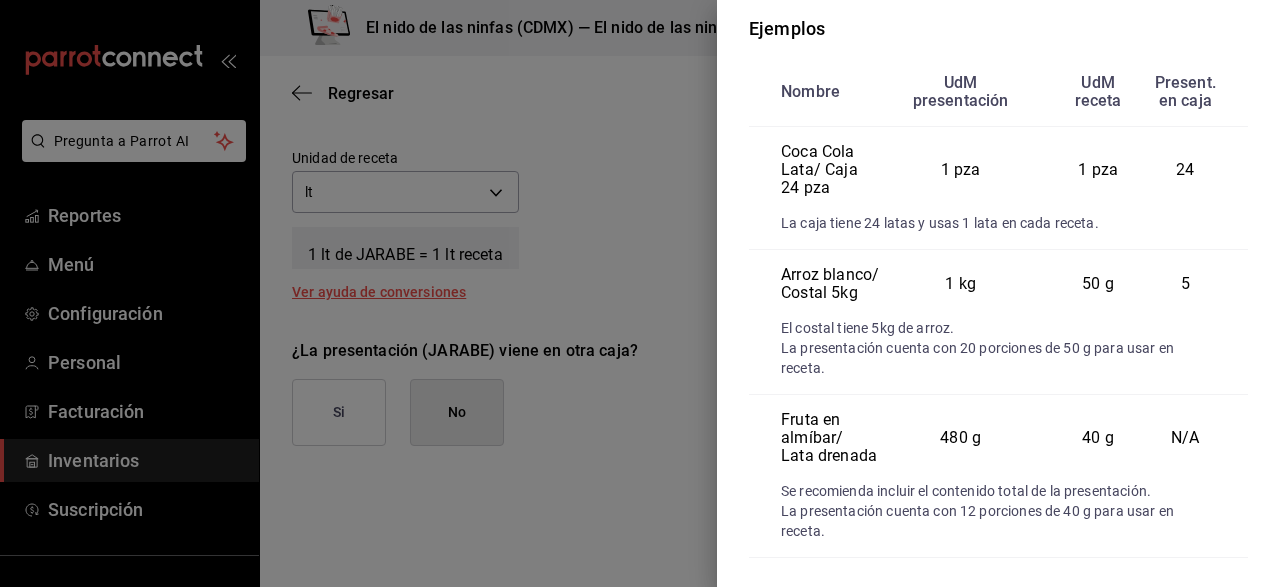 click at bounding box center (640, 293) 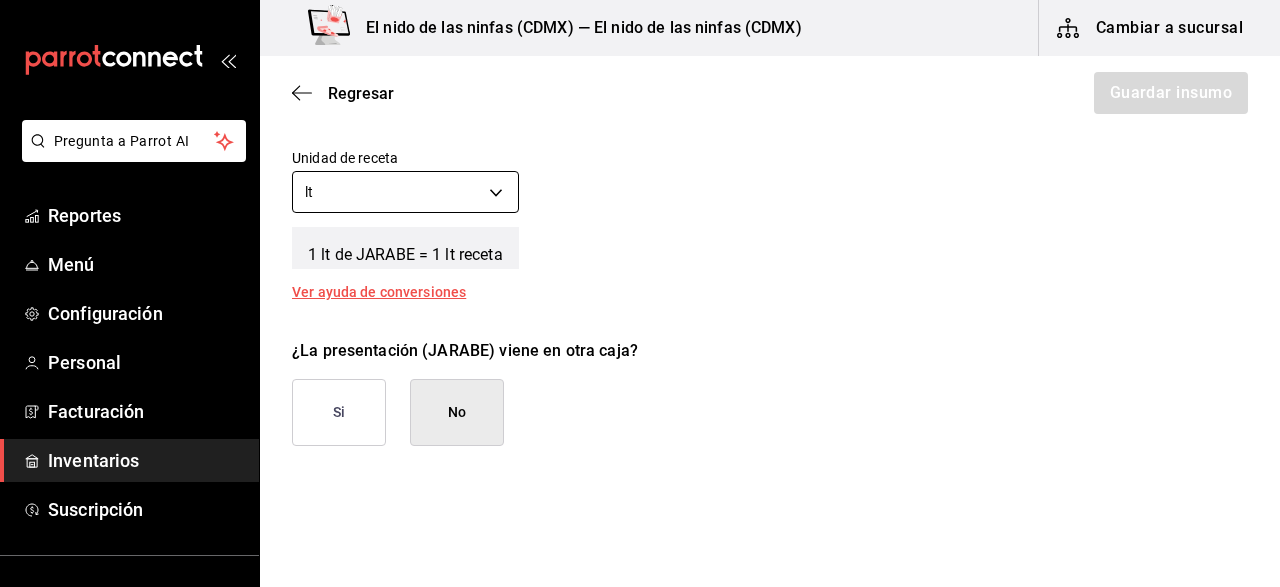 click on "Pregunta a Parrot AI Reportes   Menú   Configuración   Personal   Facturación   Inventarios   Suscripción   Ayuda Recomienda Parrot   [PERSON]   Sugerir nueva función   El nido de las ninfas ([CITY]) — El nido de las ninfas ([CITY]) Cambiar a sucursal Regresar Guardar insumo Insumo Nombre JARABE SABOR FRESA Categoría de inventario JARABE ​ Mínimo 1 ​ Ideal 3 ​ Insumo de producción Este insumo se produce con una receta de producción Presentación Proveedor ​ Cód. de producto/Descripción 31102027 Nombre de presentación JARABE Precio sin impuesto $193.96 ​ Impuestos IVA 16% IVA_16 Precio con impuestos $224.99 ​ Unidad de presentación lt LITER ​ Receta Unidad de receta lt LITER Factor de conversión ​ 1 lt de JARABE = 1 lt receta Ver ayuda de conversiones ¿La presentación (JARABE) viene en otra caja? Si No Unidades de conteo lt JARABE (0 lt) GANA 1 MES GRATIS EN TU SUSCRIPCIÓN AQUÍ Pregunta a Parrot AI Reportes   Menú   Configuración   Personal   Facturación   Inventarios" at bounding box center (640, 237) 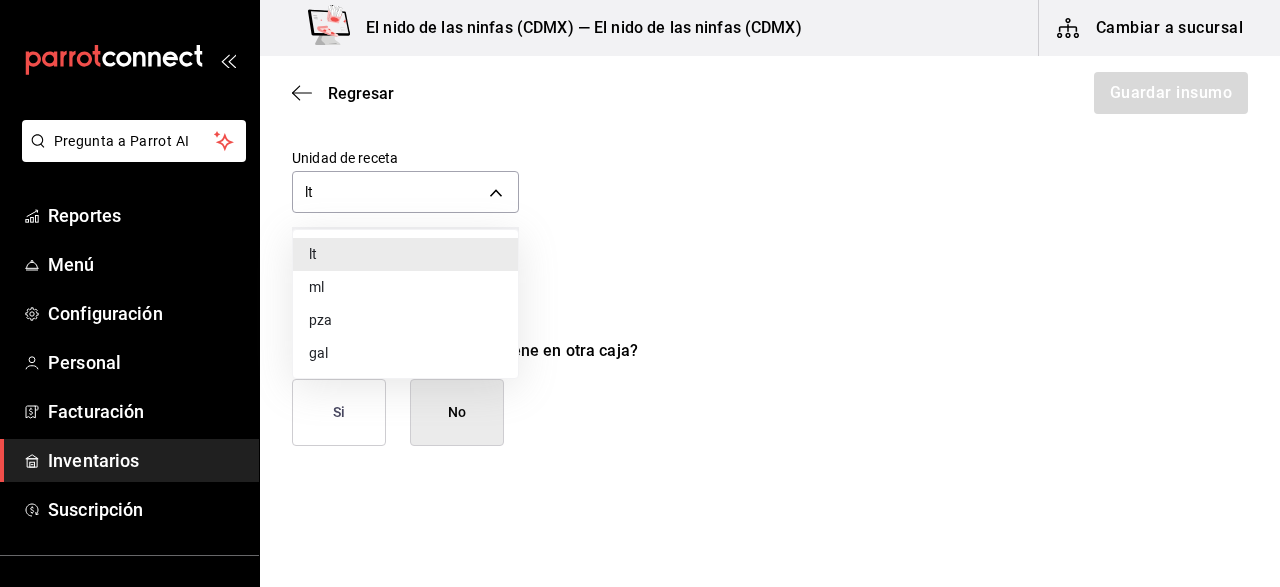 click at bounding box center (640, 293) 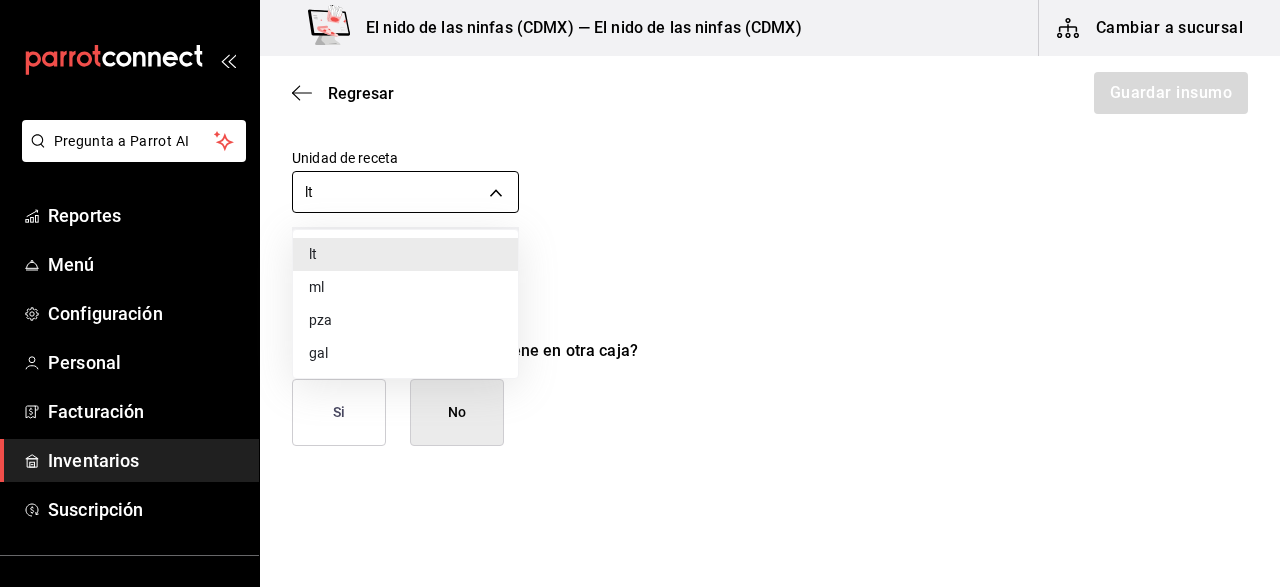 click on "Pregunta a Parrot AI Reportes   Menú   Configuración   Personal   Facturación   Inventarios   Suscripción   Ayuda Recomienda Parrot   [PERSON]   Sugerir nueva función   El nido de las ninfas ([CITY]) — El nido de las ninfas ([CITY]) Cambiar a sucursal Regresar Guardar insumo Insumo Nombre JARABE SABOR FRESA Categoría de inventario JARABE ​ Mínimo 1 ​ Ideal 3 ​ Insumo de producción Este insumo se produce con una receta de producción Presentación Proveedor ​ Cód. de producto/Descripción 31102027 Nombre de presentación JARABE Precio sin impuesto $193.96 ​ Impuestos IVA 16% IVA_16 Precio con impuestos $224.99 ​ Unidad de presentación lt LITER ​ Receta Unidad de receta lt LITER Factor de conversión ​ 1 lt de JARABE = 1 lt receta Ver ayuda de conversiones ¿La presentación (JARABE) viene en otra caja? Si No Unidades de conteo lt JARABE (0 lt) GANA 1 MES GRATIS EN TU SUSCRIPCIÓN AQUÍ Pregunta a Parrot AI Reportes   Menú   Configuración   Personal   Facturación   Inventarios" at bounding box center (640, 237) 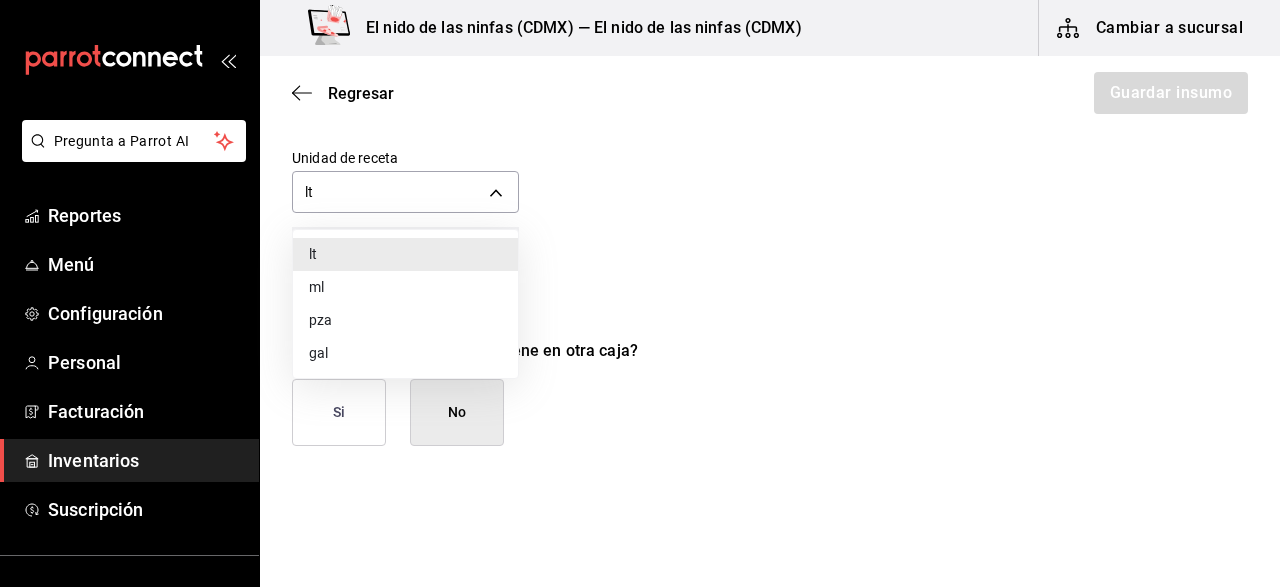click on "ml" at bounding box center (405, 287) 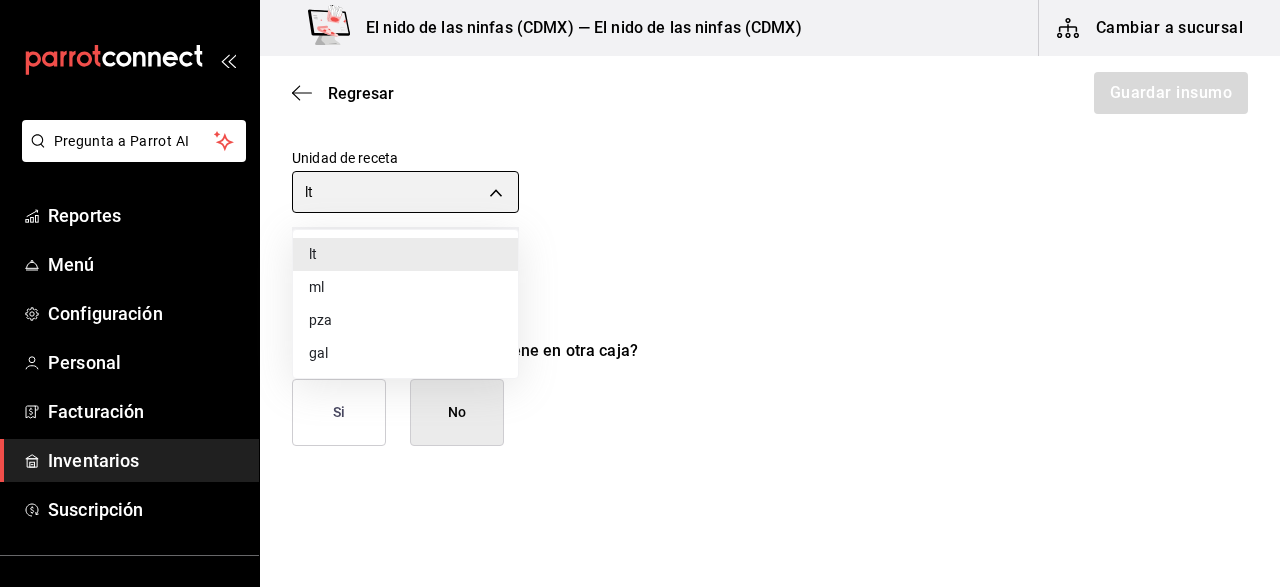 type on "MILLILITER" 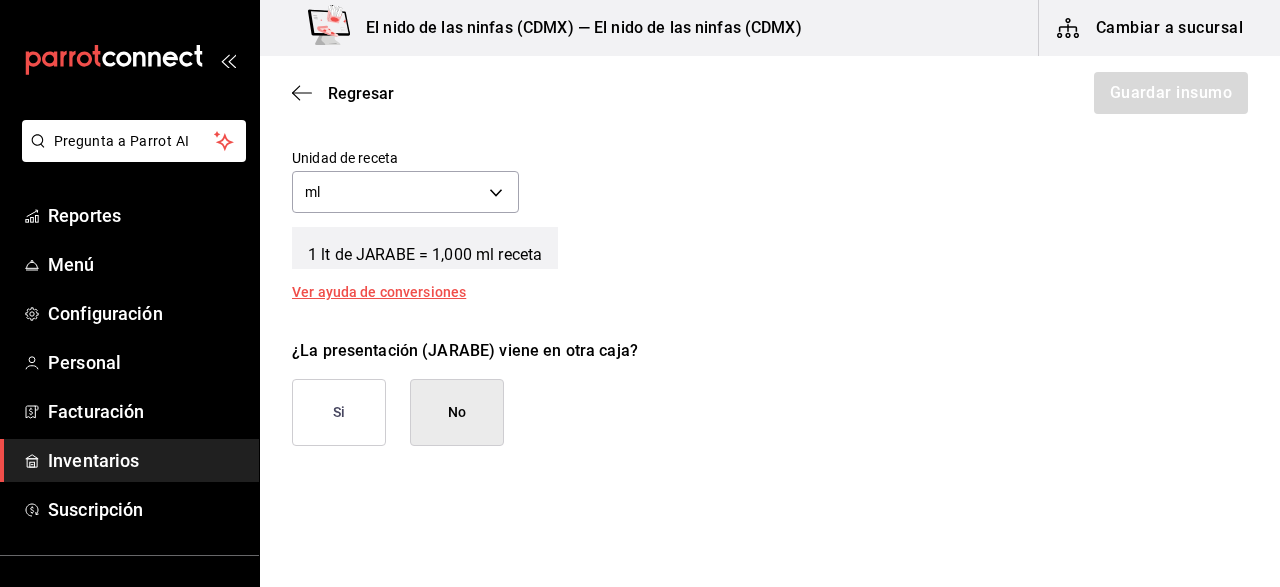click on "1 lt de JARABE = 1,000 ml receta" at bounding box center [425, 248] 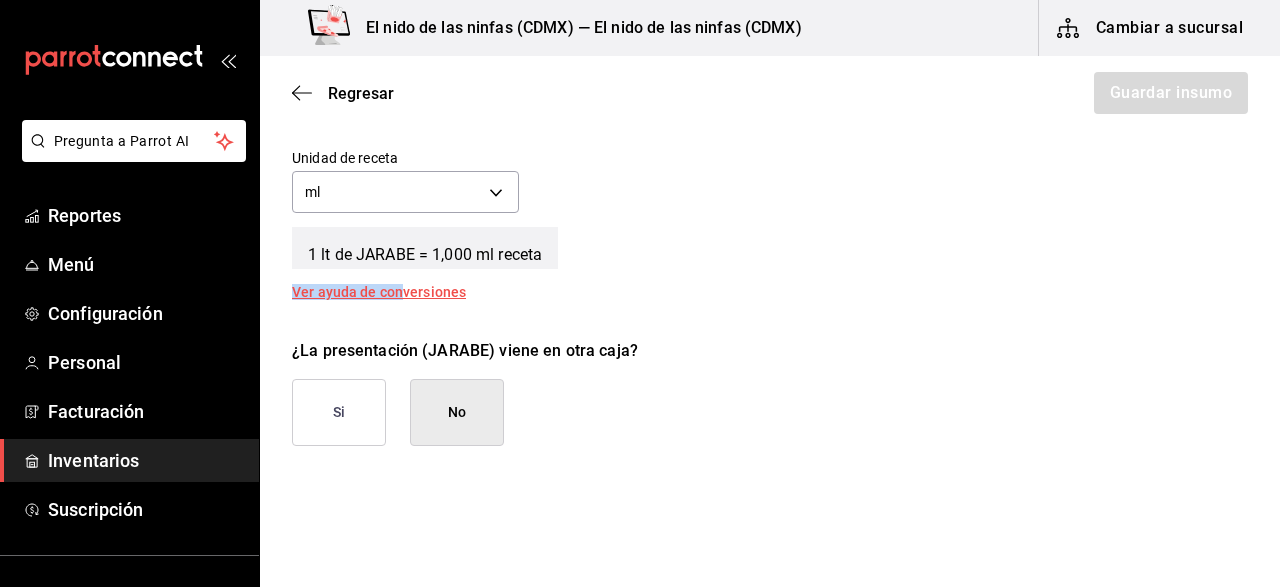 drag, startPoint x: 551, startPoint y: 256, endPoint x: 401, endPoint y: 294, distance: 154.7385 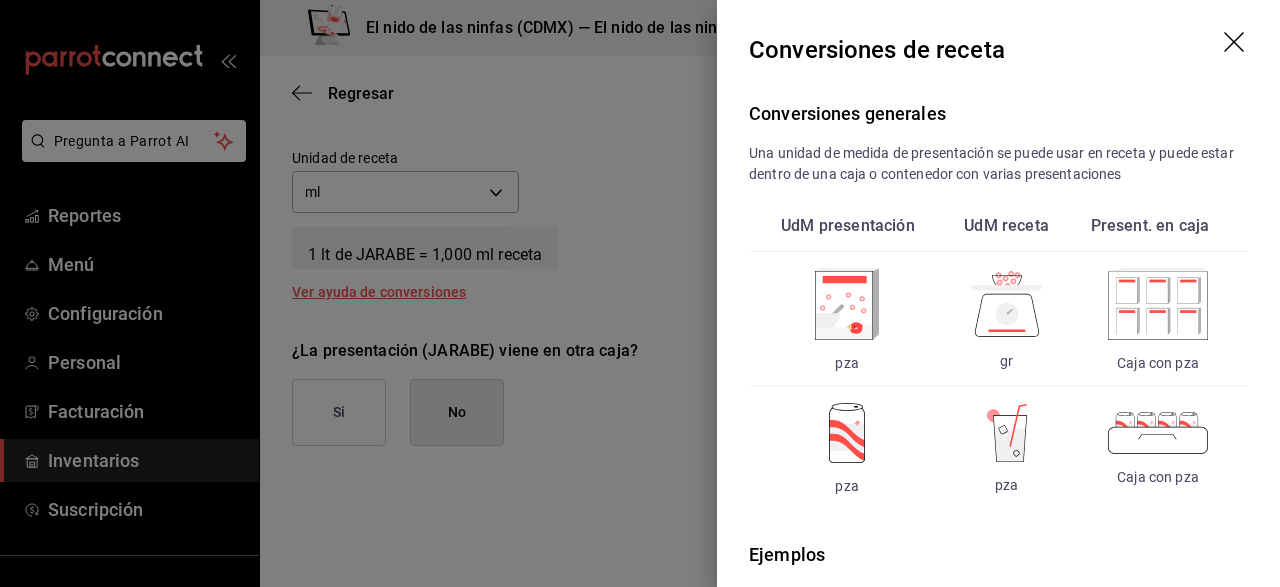 click at bounding box center (640, 293) 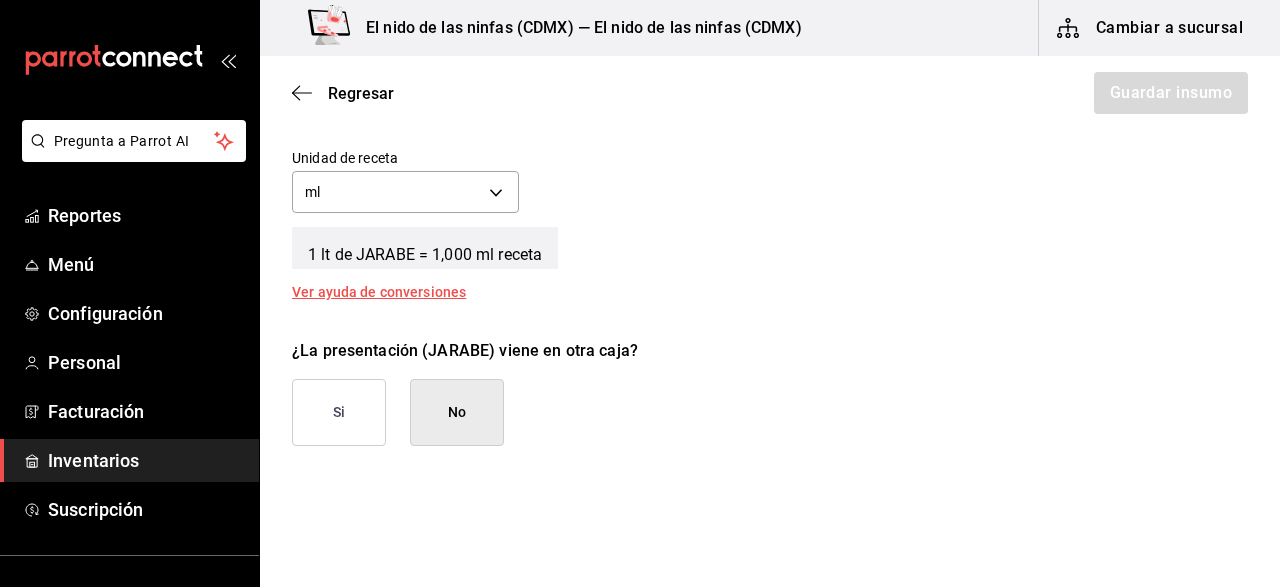 click on "1 lt de JARABE = 1,000 ml receta" at bounding box center (425, 248) 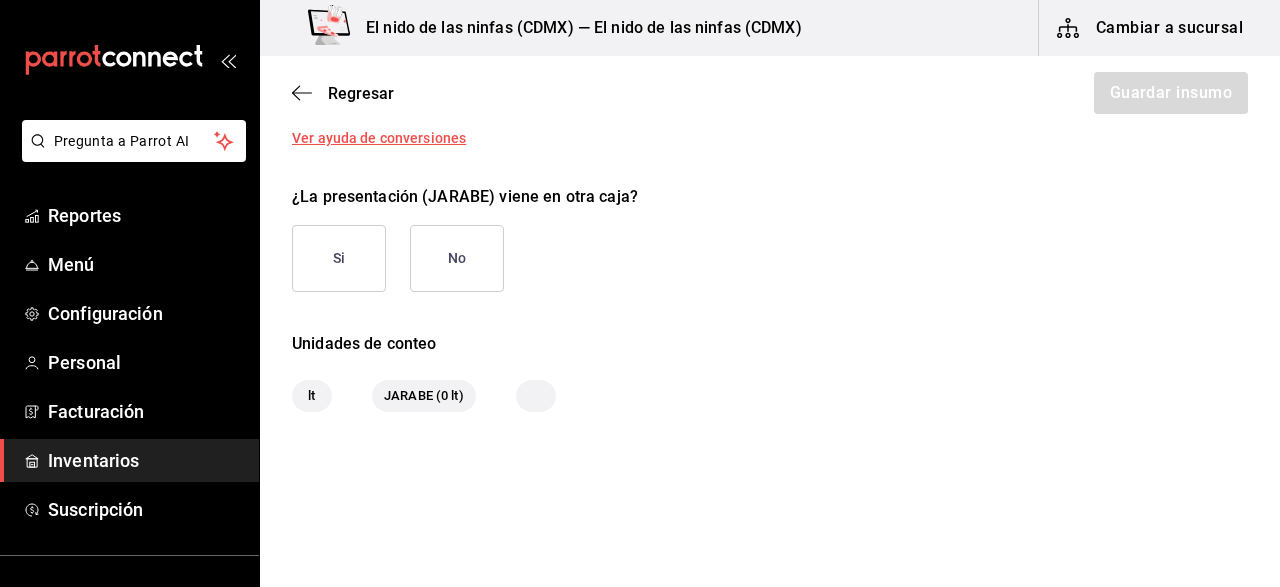 scroll, scrollTop: 938, scrollLeft: 0, axis: vertical 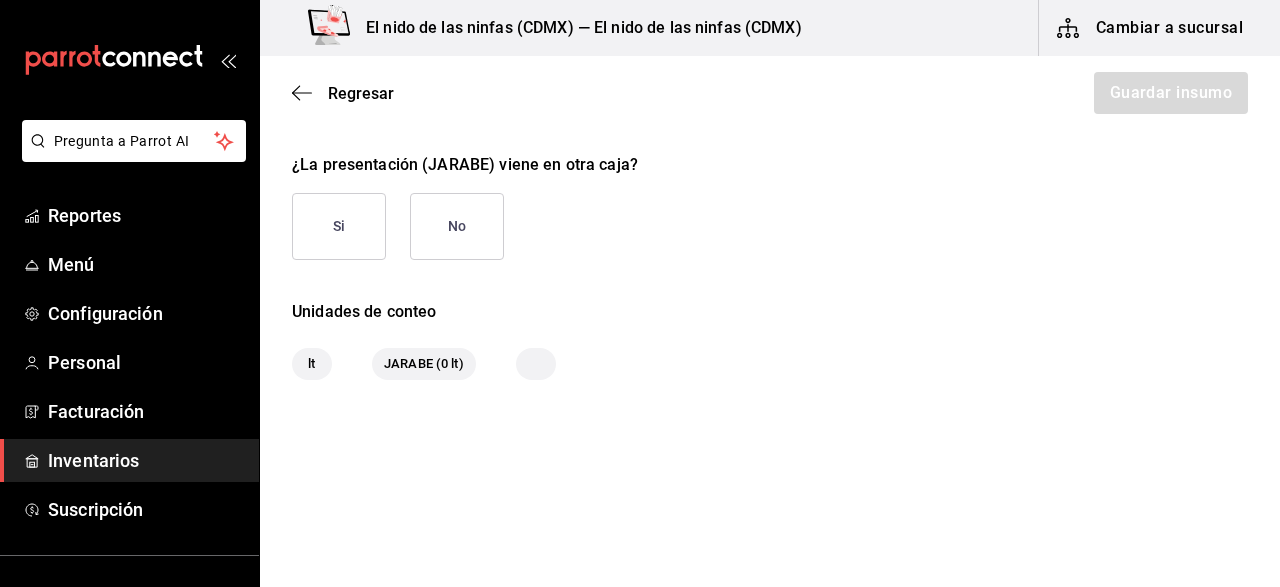 click on "JARABE (0 lt)" at bounding box center [424, 364] 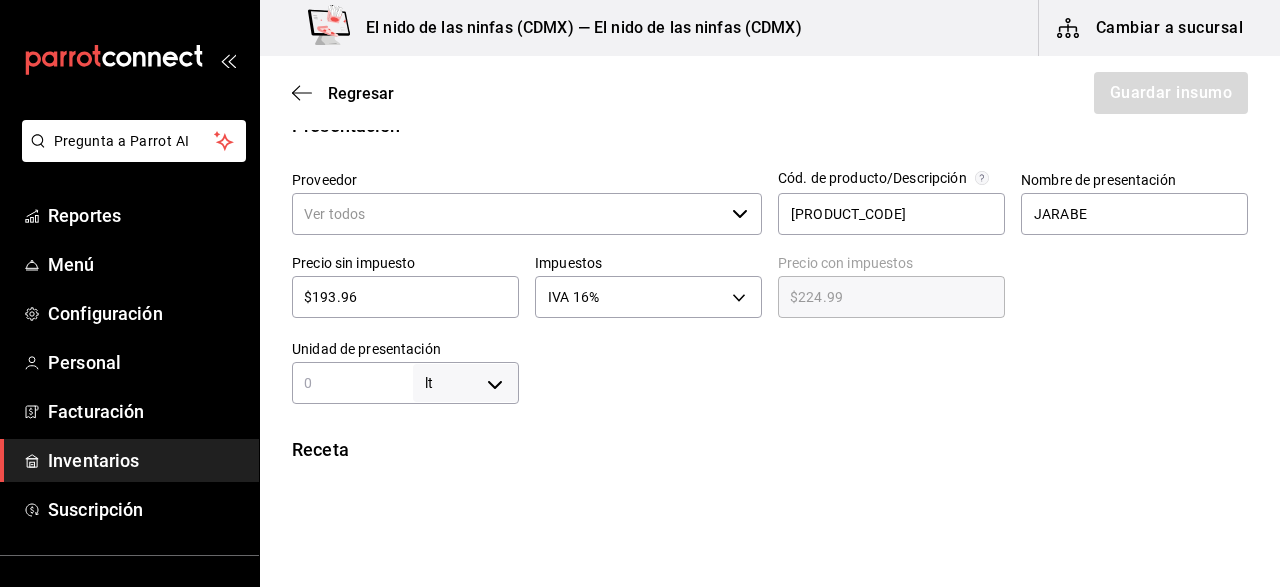 scroll, scrollTop: 411, scrollLeft: 0, axis: vertical 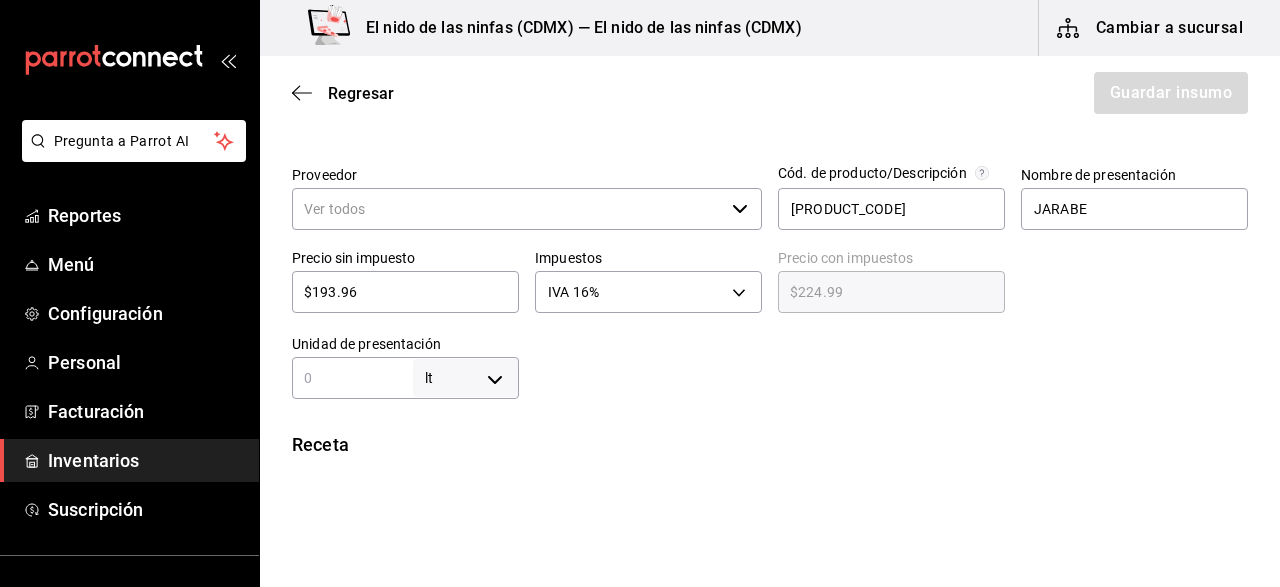 click at bounding box center (352, 378) 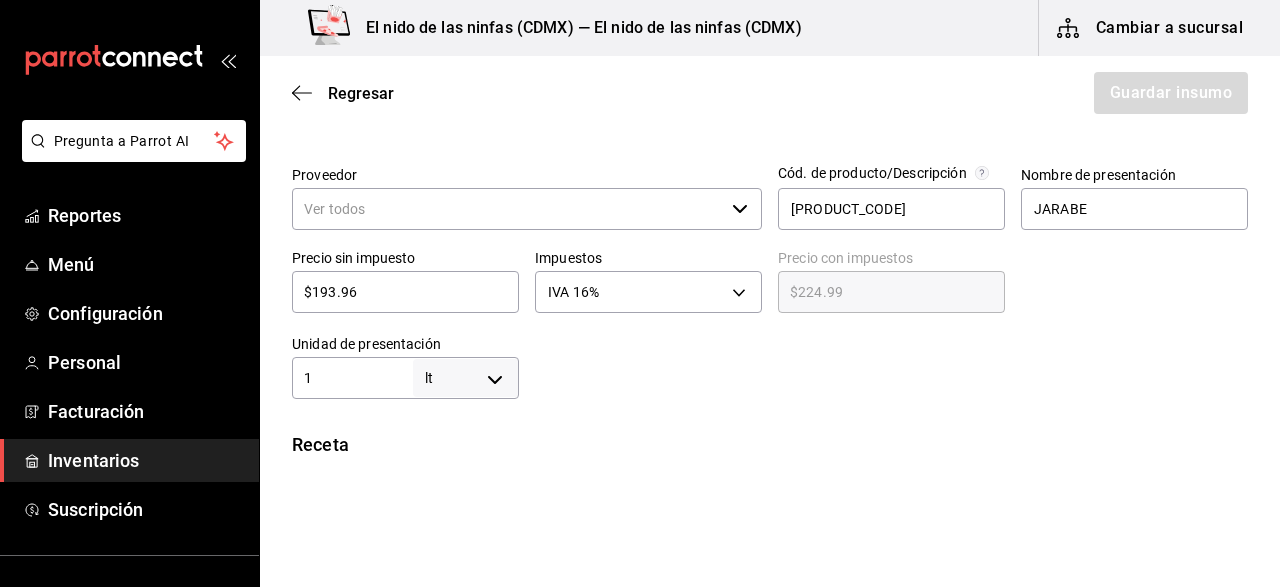 type on "1,000" 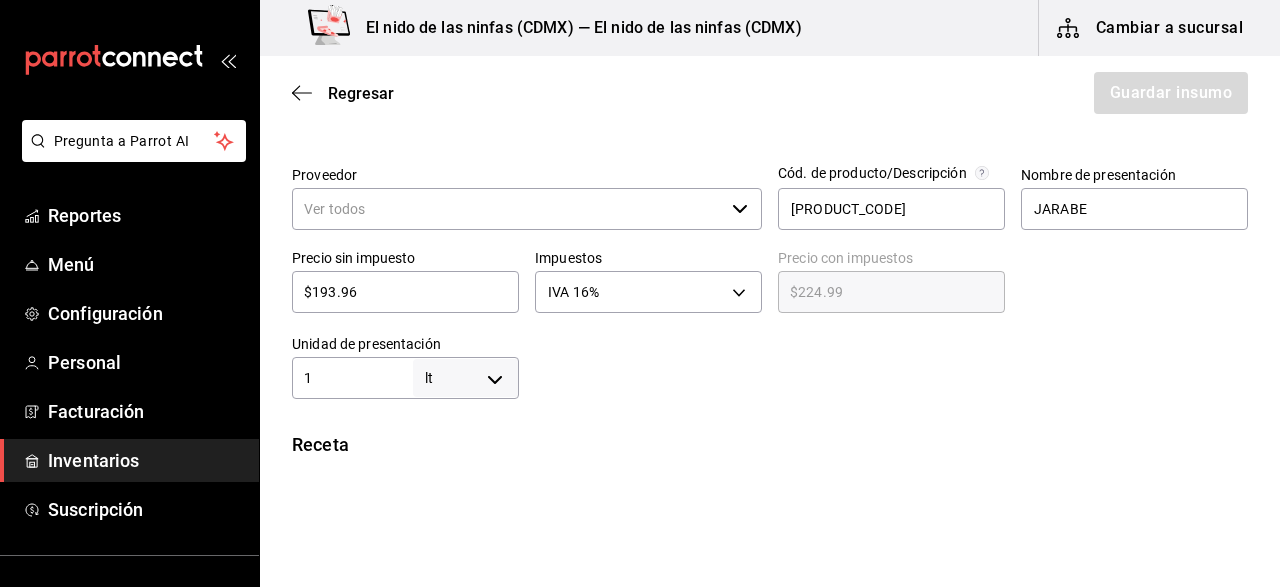 type on "10" 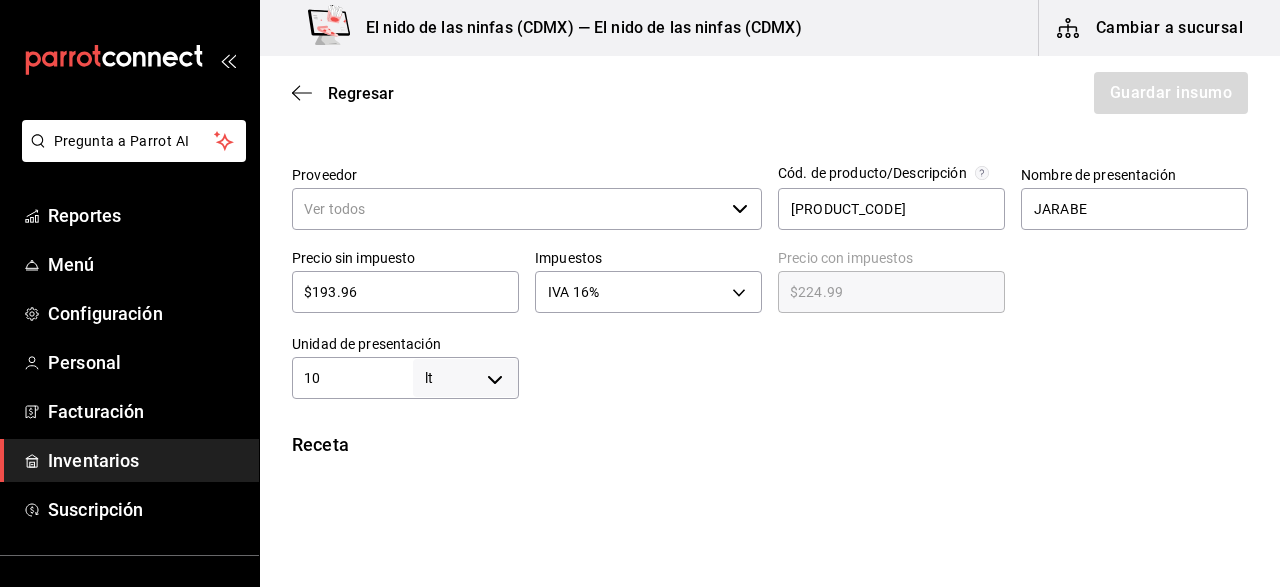 type on "10,000" 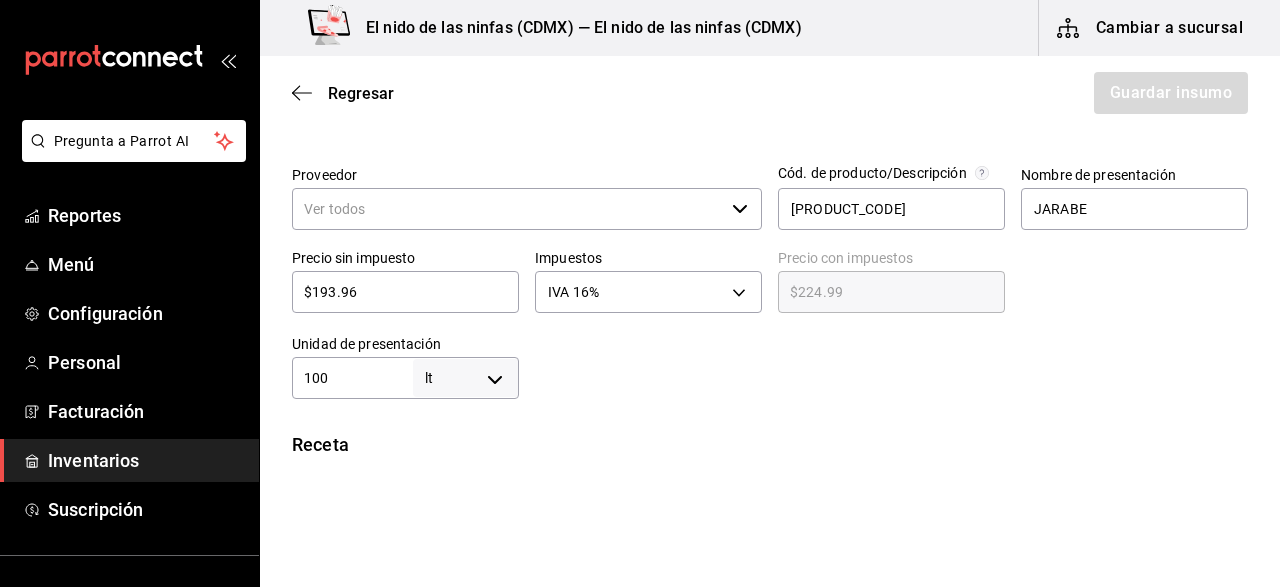 type on "1,000" 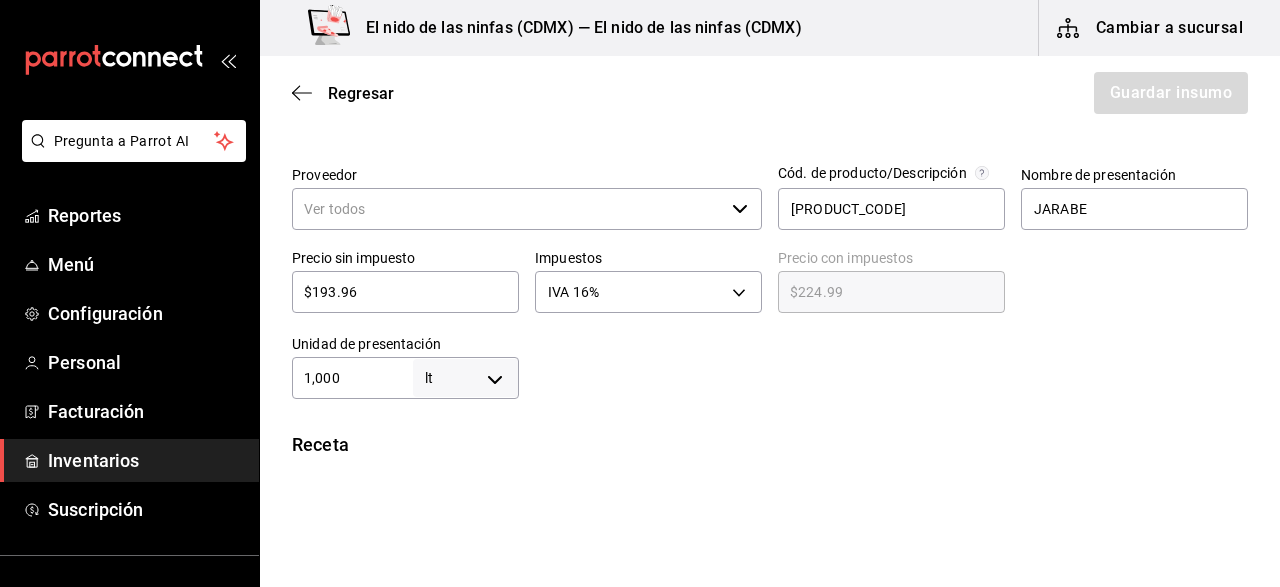 type on "1,000,000" 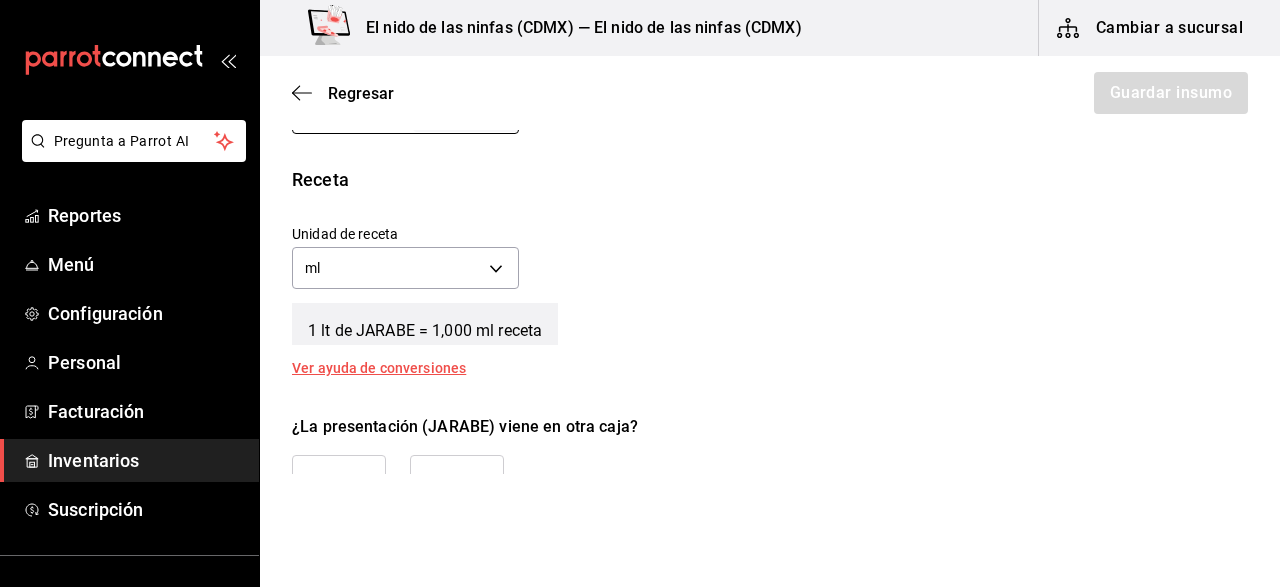 scroll, scrollTop: 677, scrollLeft: 0, axis: vertical 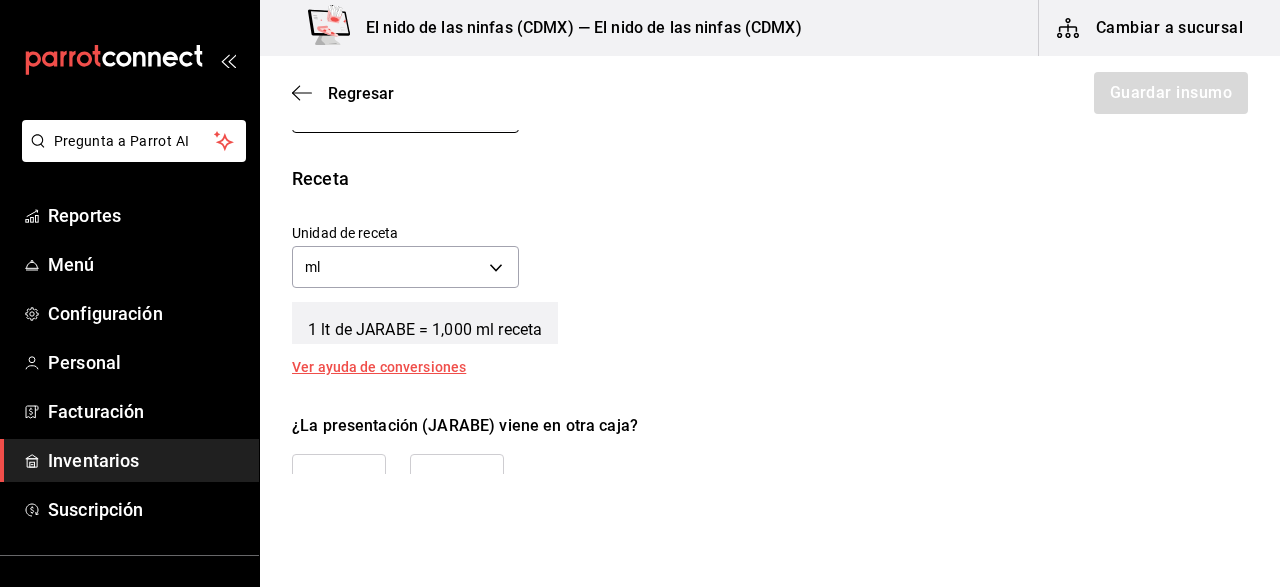 type on "1,000" 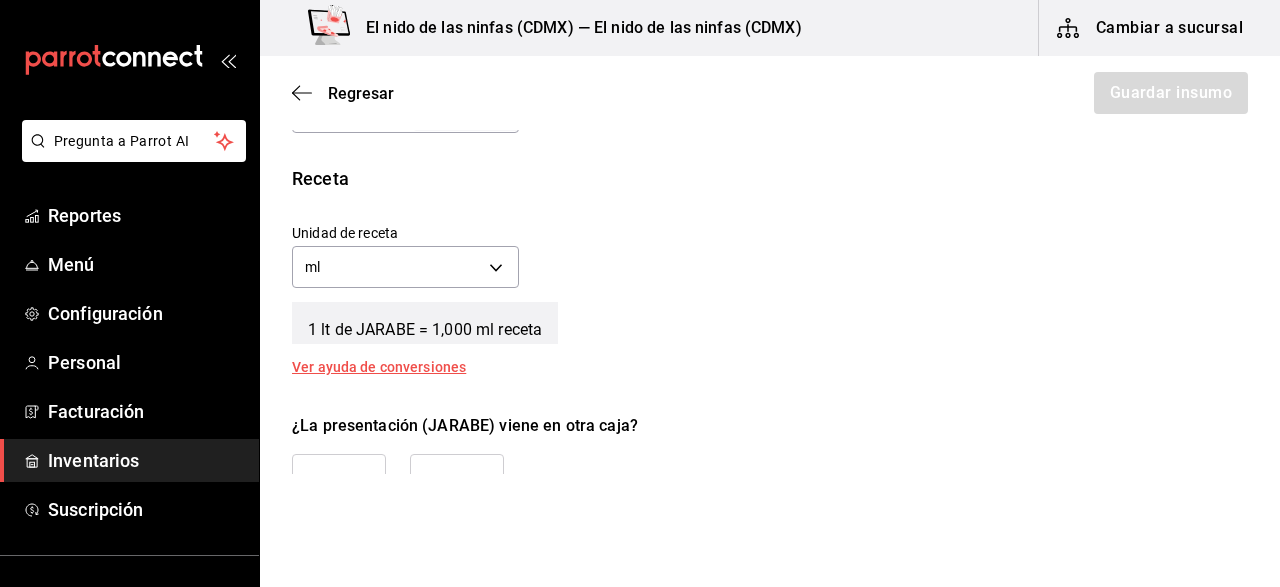 click on "Unidad de receta ml MILLILITER Factor de conversión 1,000,000 ​" at bounding box center [762, 251] 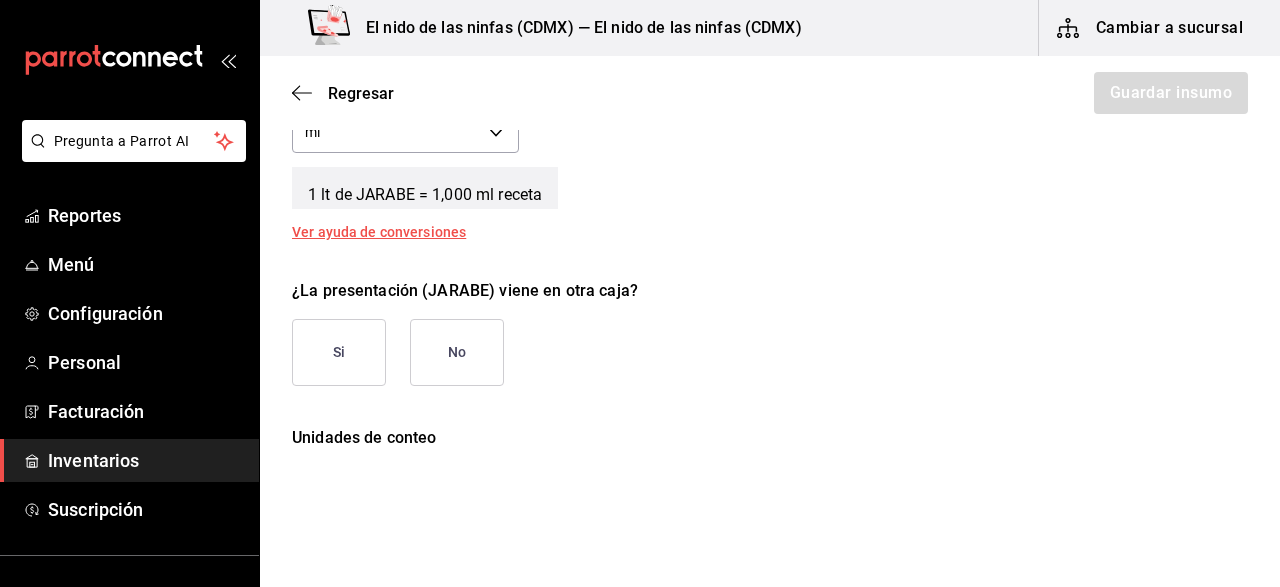 scroll, scrollTop: 828, scrollLeft: 0, axis: vertical 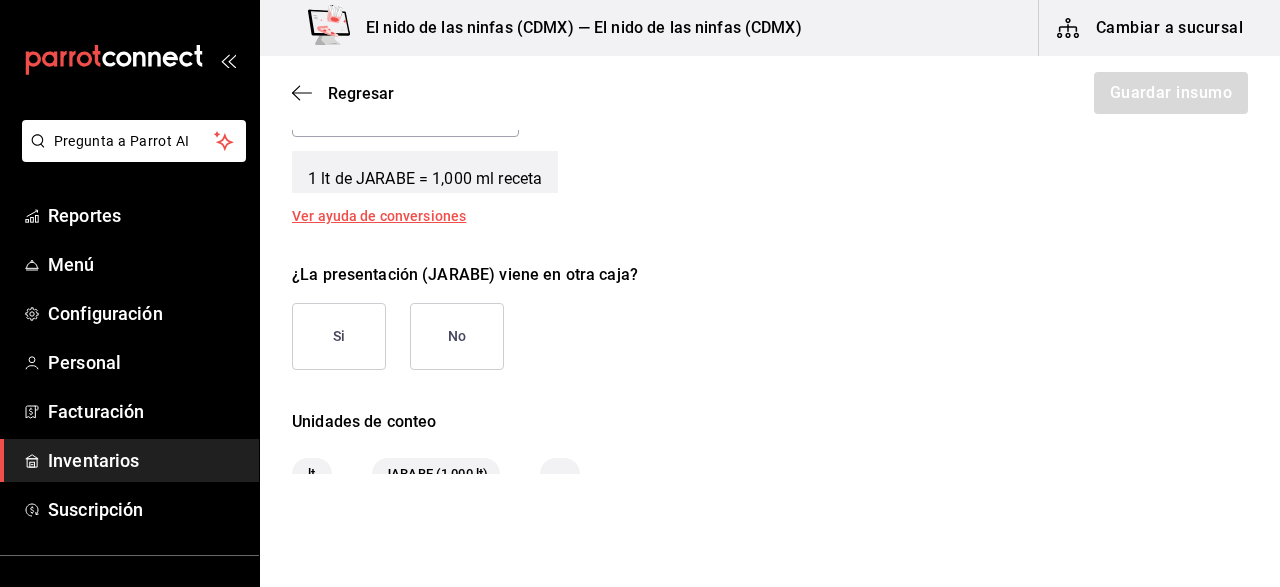 click on "No" at bounding box center (457, 336) 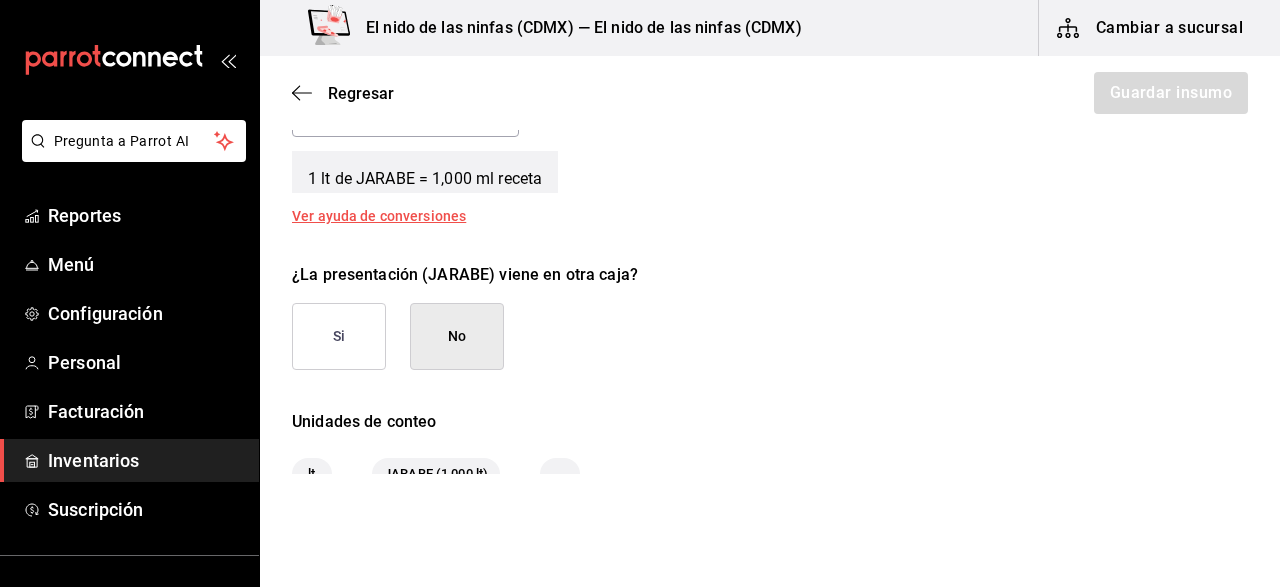 click on "No" at bounding box center [457, 336] 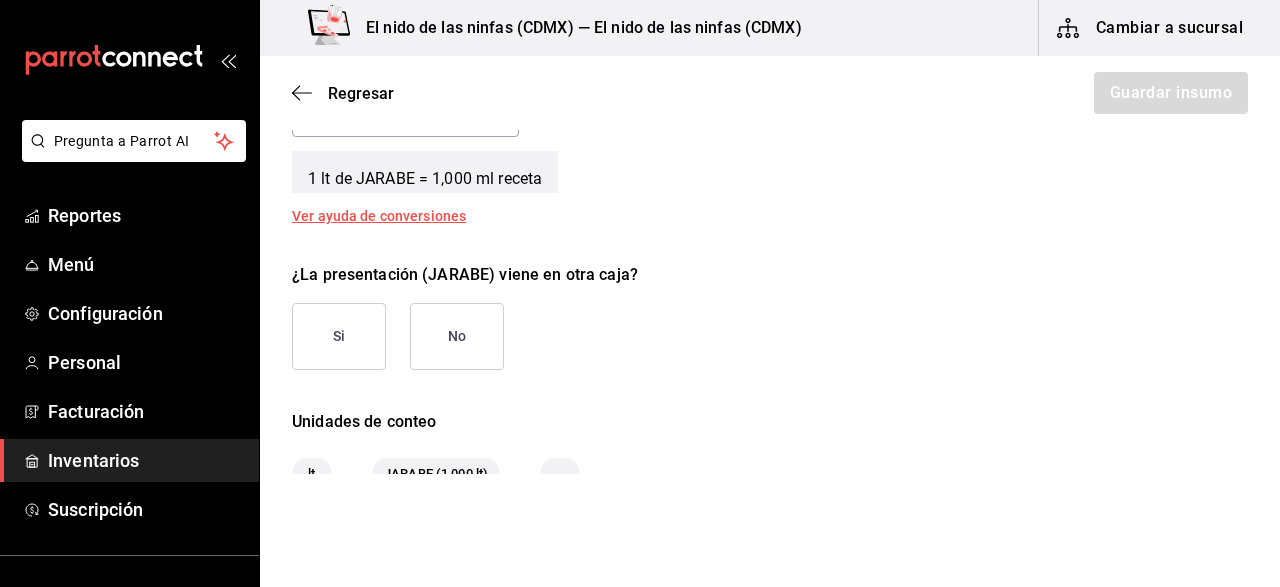 click on "No" at bounding box center [457, 336] 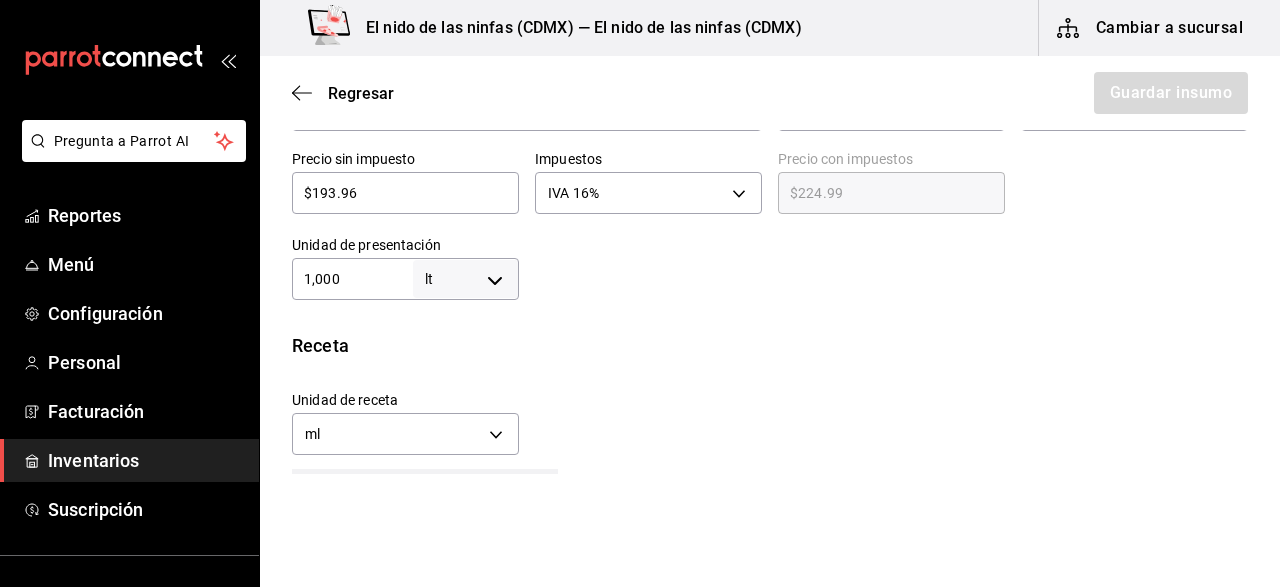 scroll, scrollTop: 503, scrollLeft: 0, axis: vertical 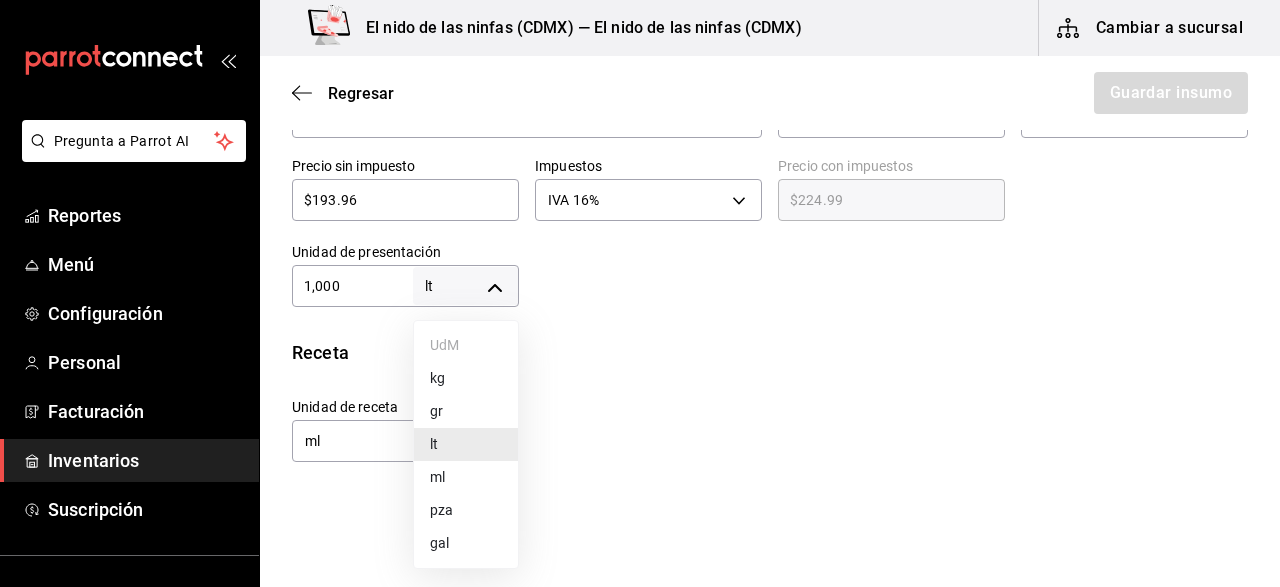 click on "Pregunta a Parrot AI Reportes   Menú   Configuración   Personal   Facturación   Inventarios   Suscripción   Ayuda Recomienda Parrot   [FIRST] [LAST]   Sugerir nueva función   El nido de las ninfas (CDMX) — El nido de las ninfas (CDMX) Cambiar a sucursal Regresar Guardar insumo Insumo Nombre JARABE SABOR FRESA Categoría de inventario JARABE ​ Mínimo 1 ​ Ideal 3 ​ Insumo de producción Este insumo se produce con una receta de producción Presentación Proveedor ​ Cód. de producto/Descripción [PRODUCT_CODE] Nombre de presentación JARABE Precio sin impuesto $193.96 ​ Impuestos IVA 16% IVA_16 Precio con impuestos $224.99 ​ Unidad de presentación 1,000 lt LITER ​ Receta Unidad de receta ml MILLILITER Factor de conversión 1,000,000 ​ 1 lt de JARABE = 1,000 ml receta Ver ayuda de conversiones ¿La presentación (JARABE) viene en otra caja? Si No Unidades de conteo lt JARABE (1,000 lt) GANA 1 MES GRATIS EN TU SUSCRIPCIÓN AQUÍ Pregunta a Parrot AI Reportes   Menú   Configuración   Personal" at bounding box center [640, 237] 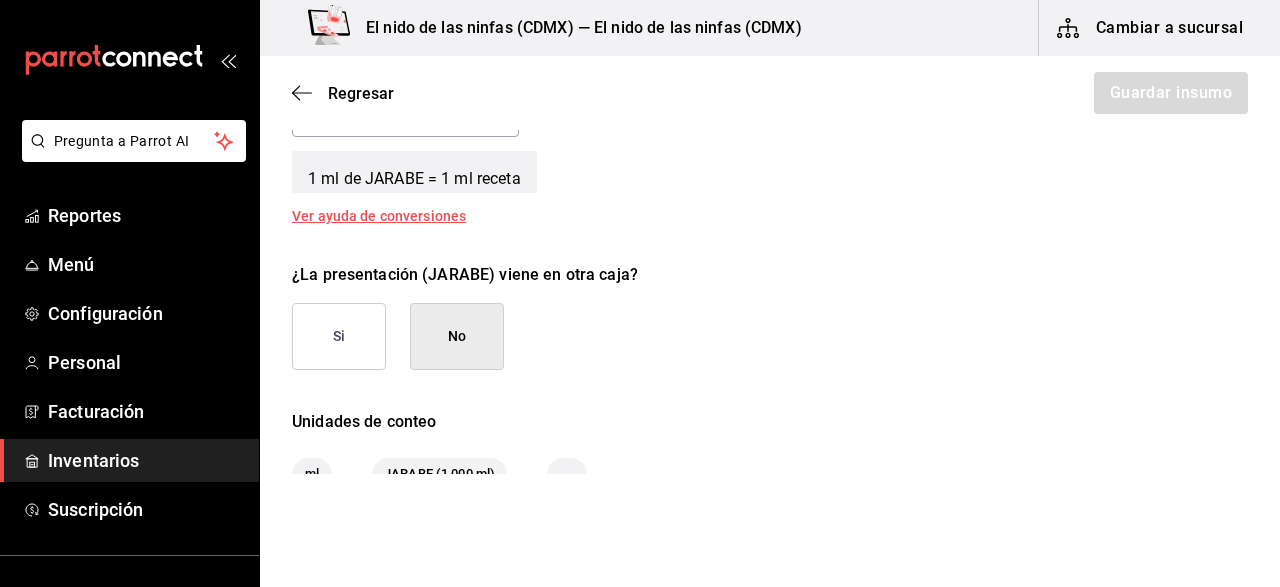 scroll, scrollTop: 842, scrollLeft: 0, axis: vertical 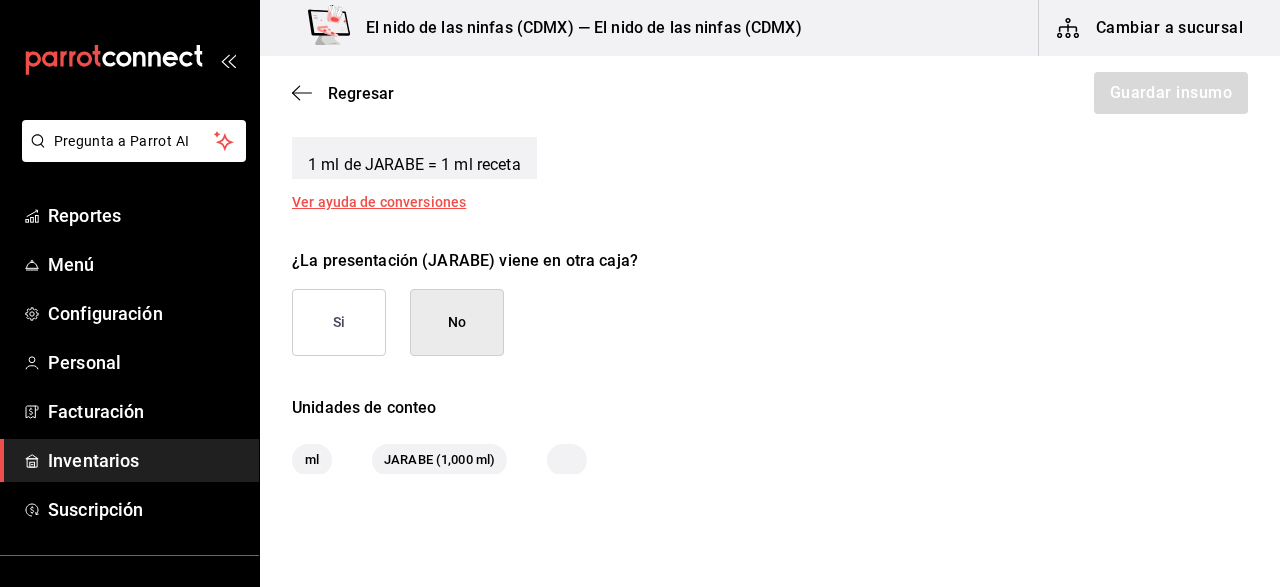 click on "No" at bounding box center (457, 322) 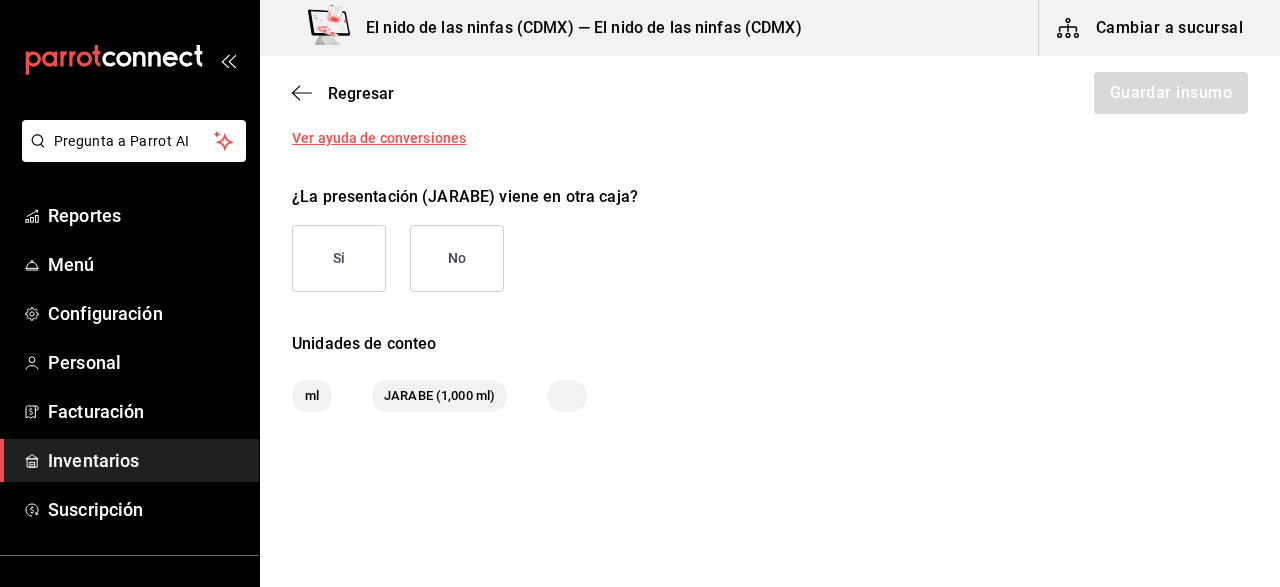 scroll, scrollTop: 938, scrollLeft: 0, axis: vertical 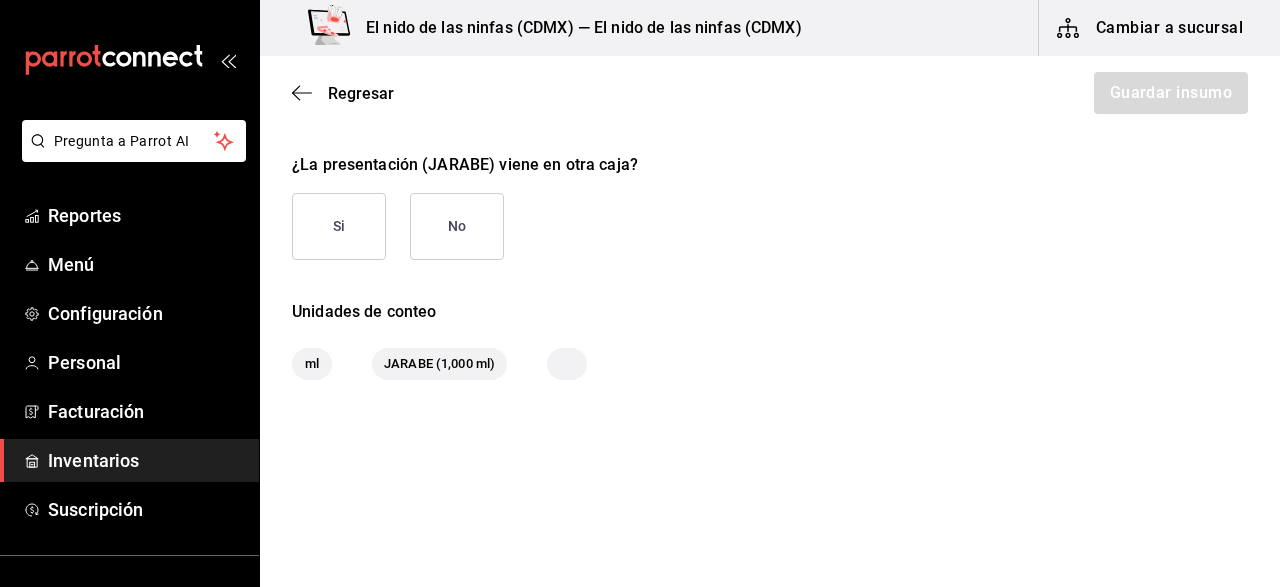click on "JARABE (1,000 ml)" at bounding box center [439, 364] 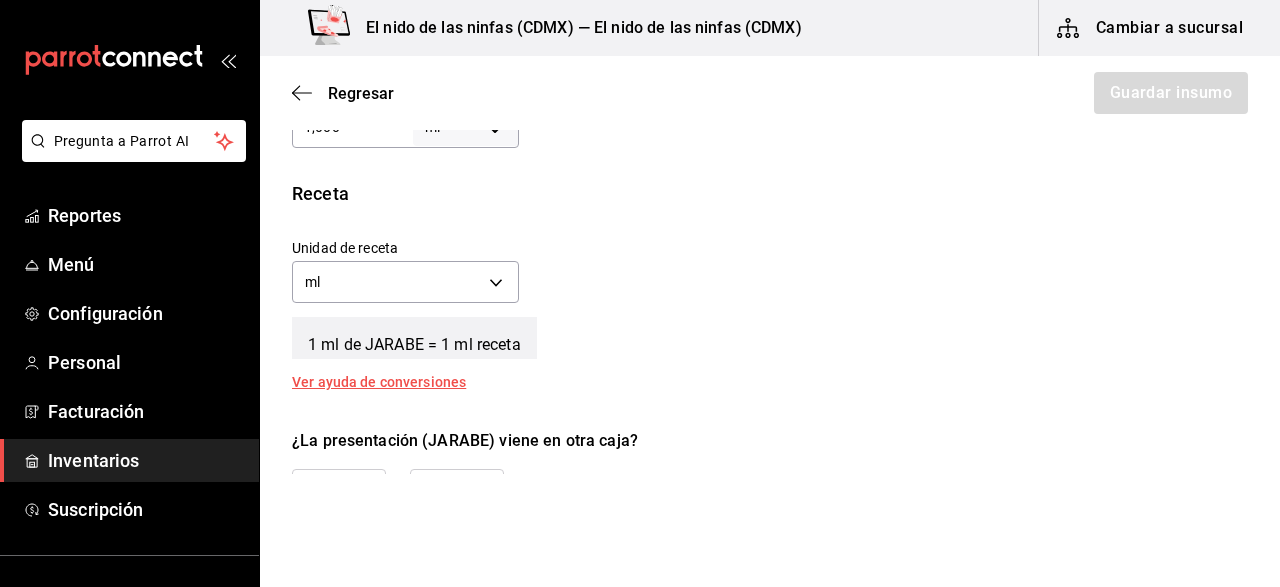 scroll, scrollTop: 678, scrollLeft: 0, axis: vertical 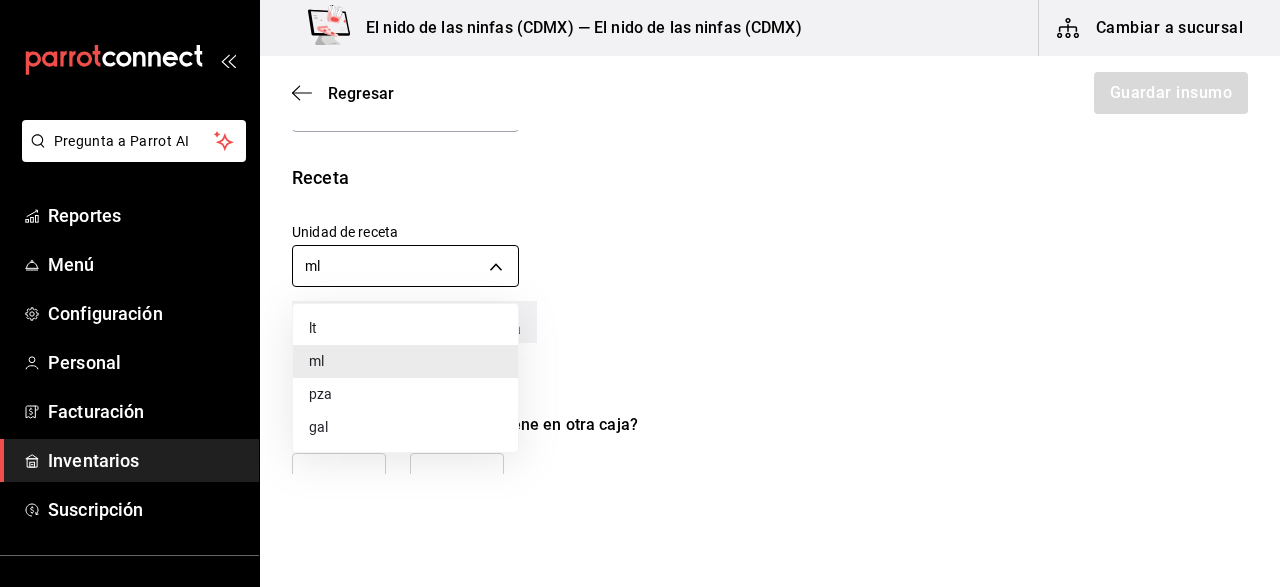 click on "Pregunta a Parrot AI Reportes   Menú   Configuración   Personal   Facturación   Inventarios   Suscripción   Ayuda Recomienda Parrot   [PERSON]   Sugerir nueva función   El nido de las ninfas ([CITY]) — El nido de las ninfas ([CITY]) Cambiar a sucursal Regresar Guardar insumo Insumo Nombre JARABE SABOR FRESA Categoría de inventario JARABE ​ Mínimo 1 ​ Ideal 3 ​ Insumo de producción Este insumo se produce con una receta de producción Presentación Proveedor ​ Cód. de producto/Descripción 31102027 Nombre de presentación JARABE Precio sin impuesto $193.96 ​ Impuestos IVA 16% IVA_16 Precio con impuestos $224.99 ​ Unidad de presentación 1,000 ml MILLILITER ​ Receta Unidad de receta ml MILLILITER Factor de conversión 1,000 ​ 1 ml de JARABE = 1 ml receta Ver ayuda de conversiones ¿La presentación (JARABE) viene en otra caja? Si No Unidades de conteo ml JARABE (1,000 ml) GANA 1 MES GRATIS EN TU SUSCRIPCIÓN AQUÍ Pregunta a Parrot AI Reportes   Menú   Configuración   Personal" at bounding box center (640, 237) 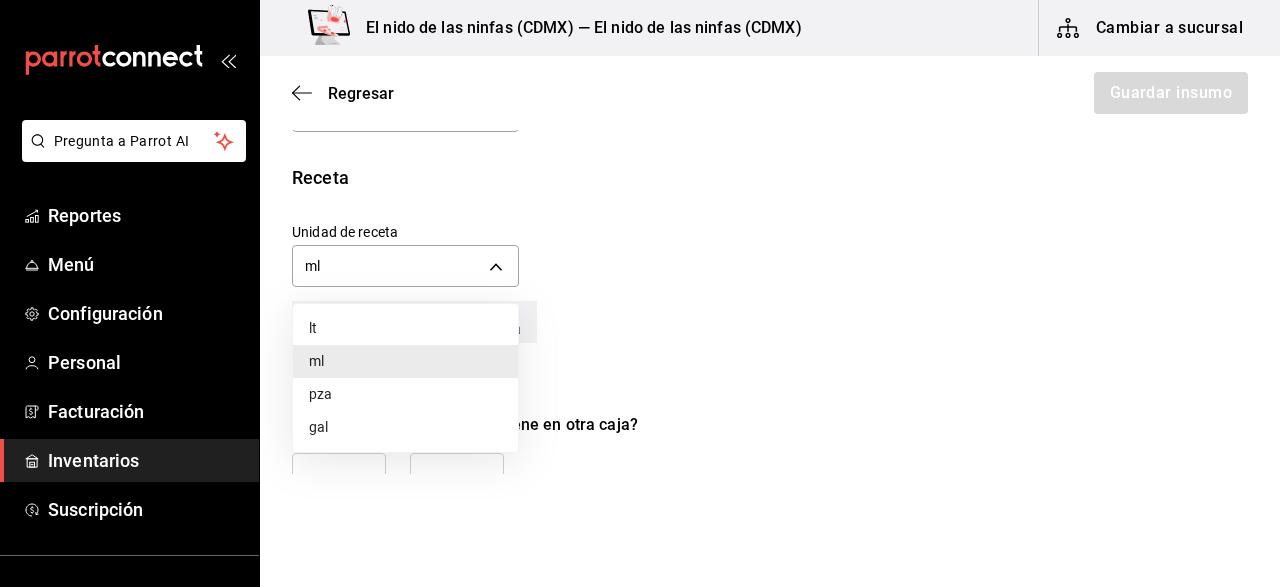 click on "lt" at bounding box center [405, 328] 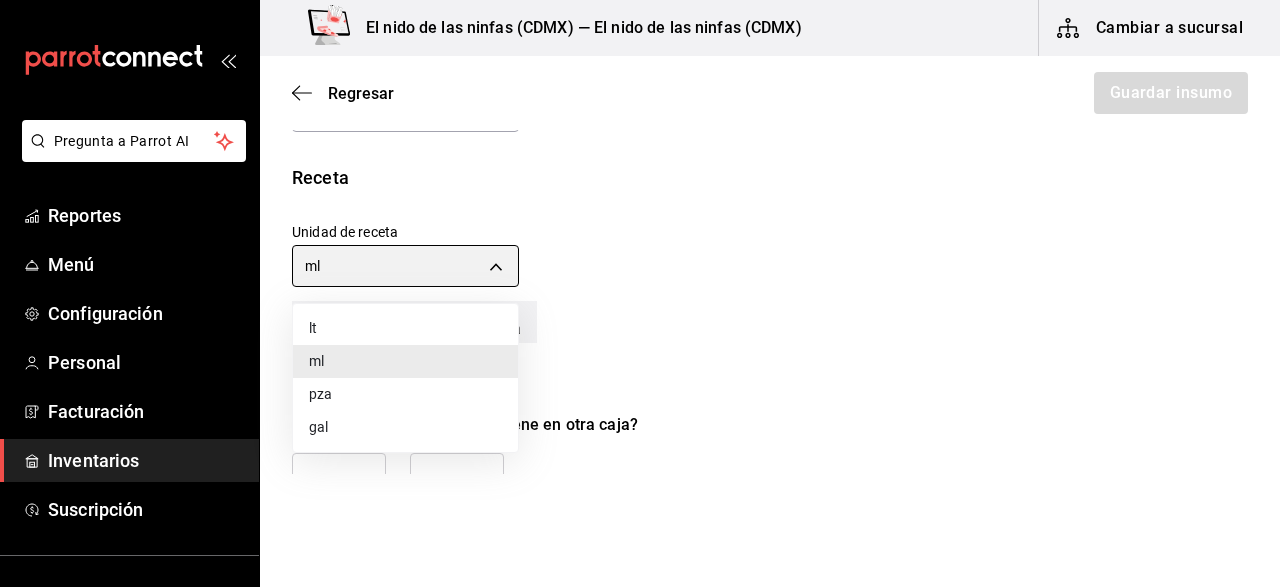 type on "LITER" 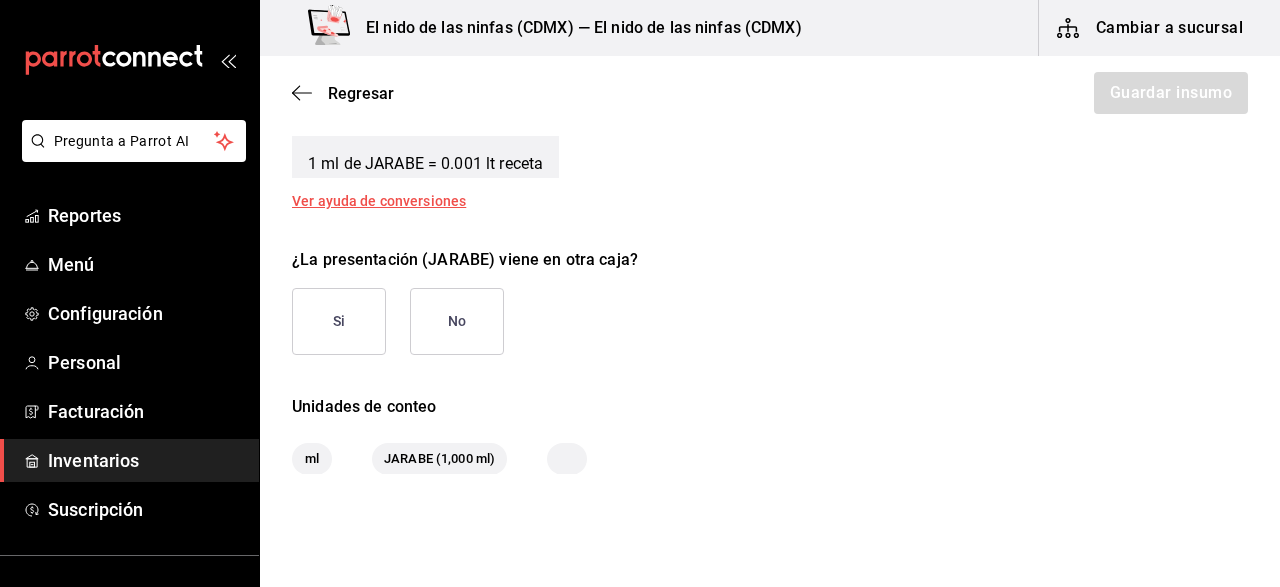 scroll, scrollTop: 868, scrollLeft: 0, axis: vertical 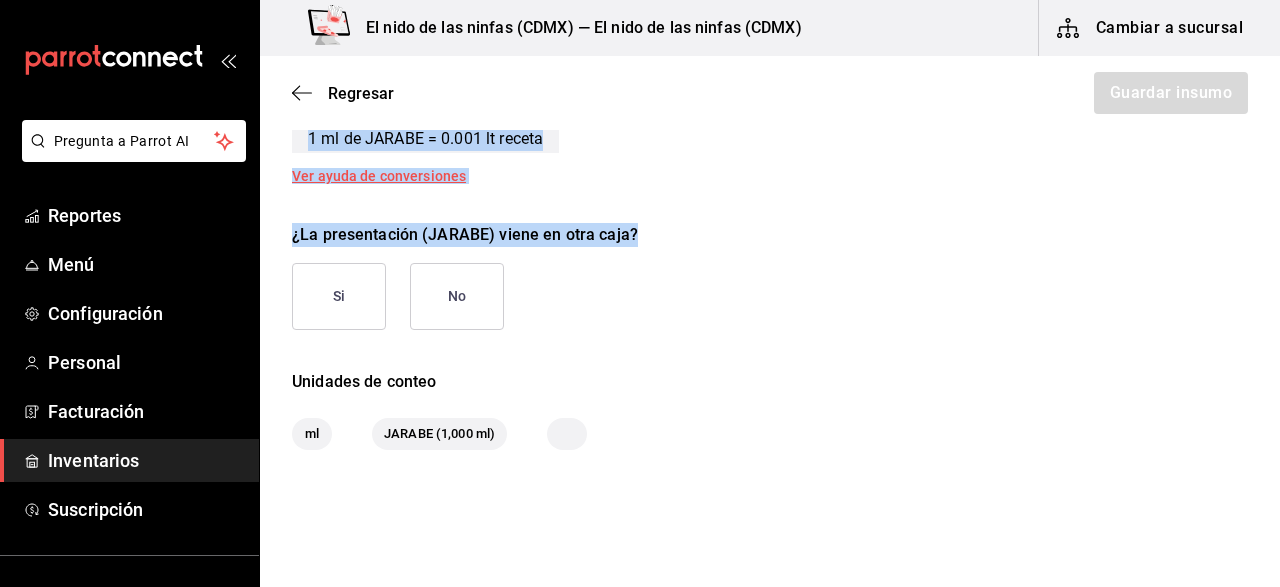 drag, startPoint x: 363, startPoint y: 382, endPoint x: 464, endPoint y: 293, distance: 134.61798 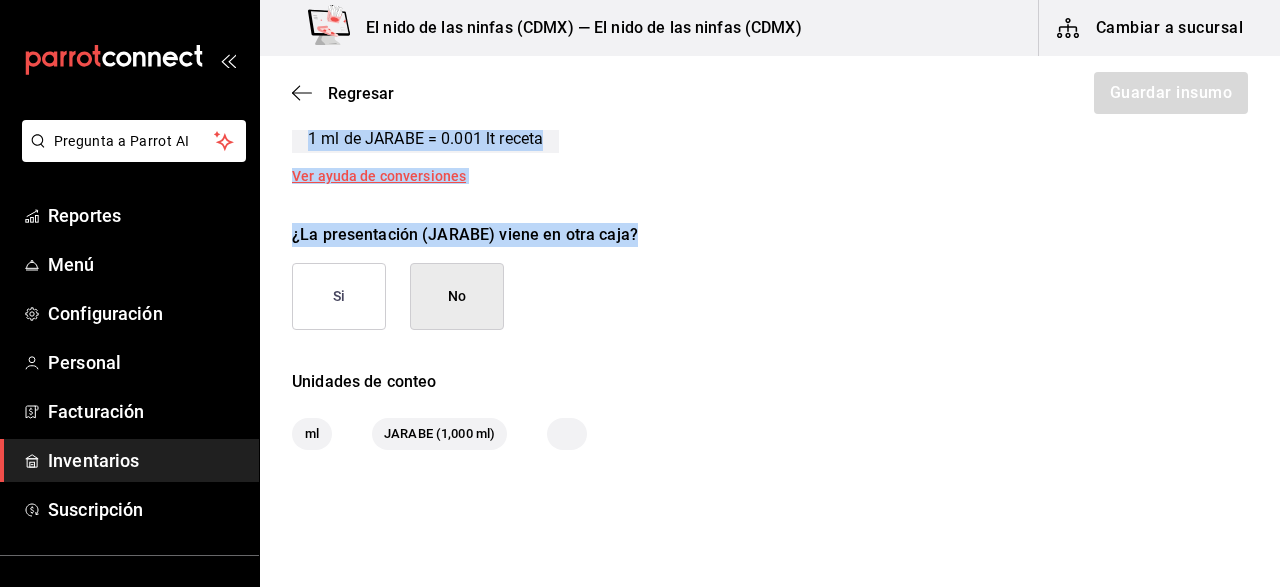 click on "No" at bounding box center (457, 296) 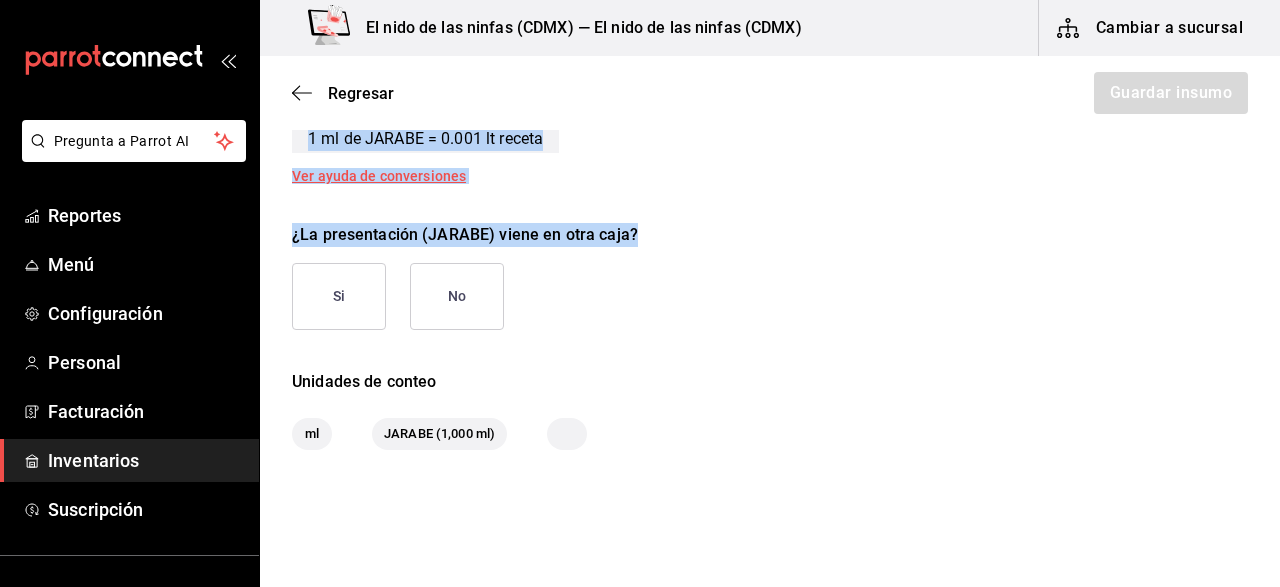 click on "Receta Unidad de receta lt LITER Factor de conversión 1 ​ 1 ml de JARABE = 0.001 lt receta Ver ayuda de conversiones" at bounding box center [770, 78] 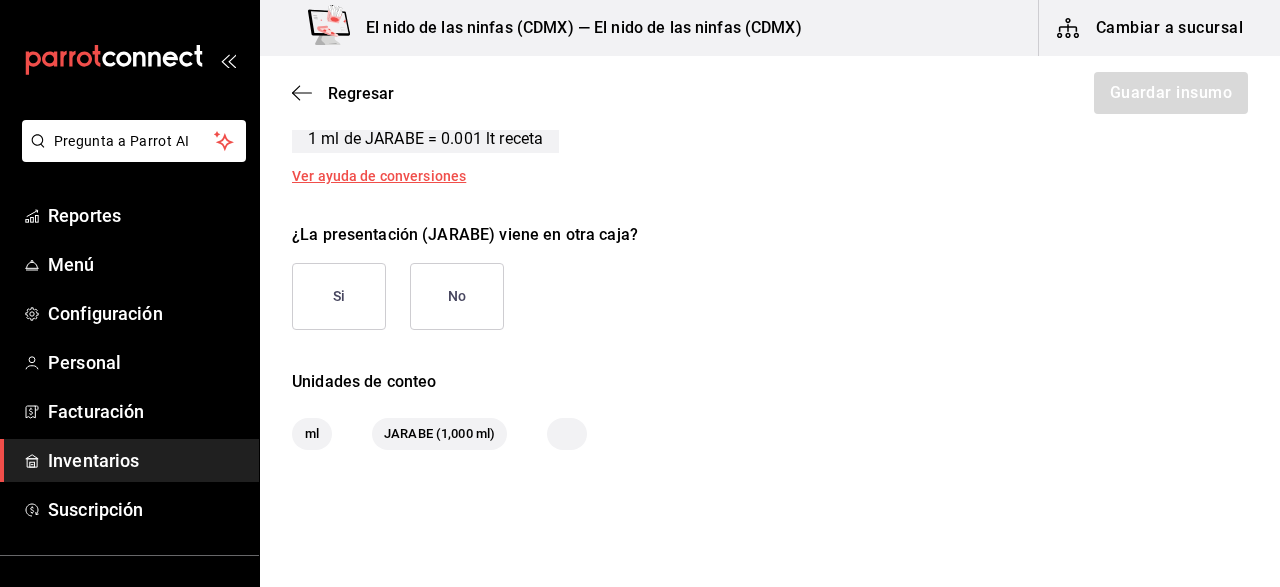 click on "Receta Unidad de receta lt LITER Factor de conversión 1 ​ 1 ml de JARABE = 0.001 lt receta Ver ayuda de conversiones" at bounding box center (770, 78) 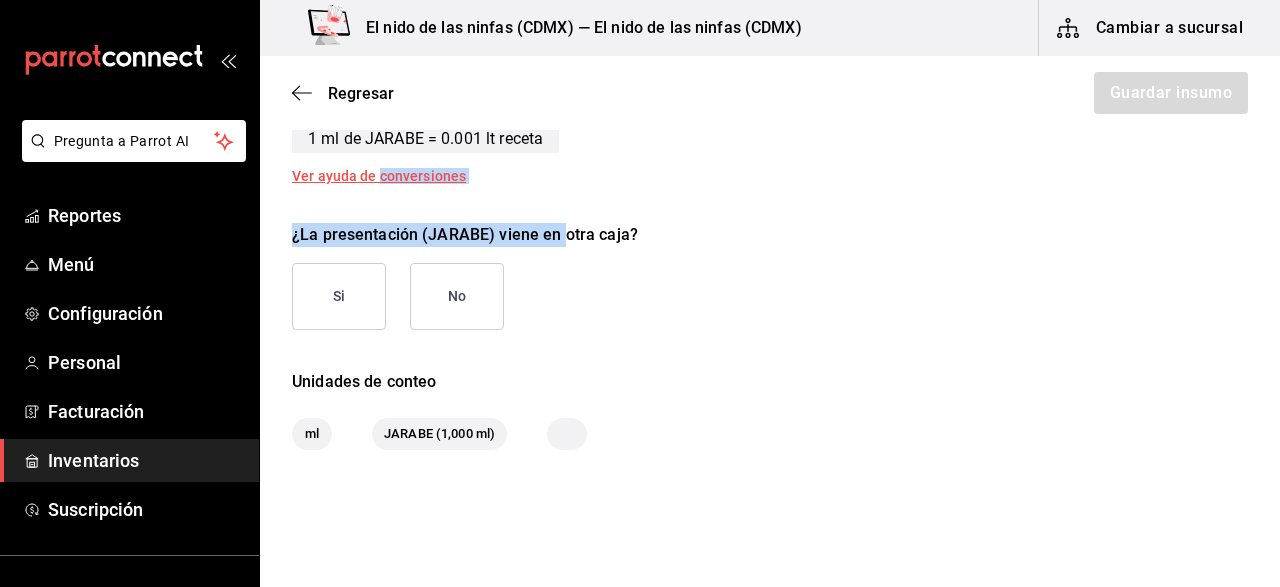 drag, startPoint x: 564, startPoint y: 173, endPoint x: 551, endPoint y: 204, distance: 33.61547 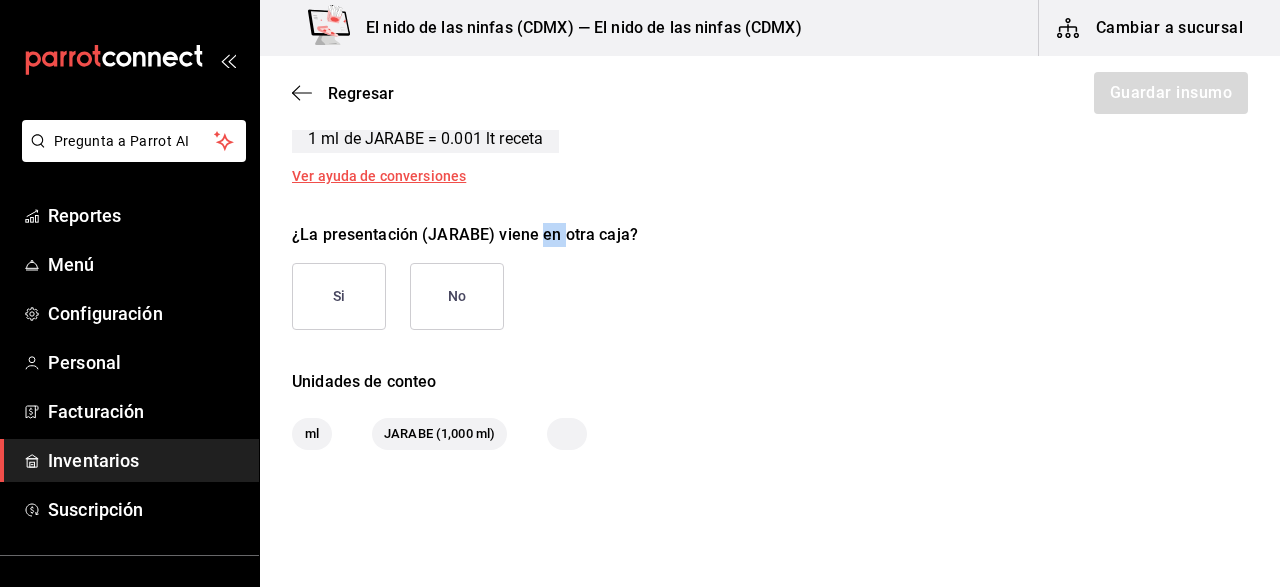 click on "Insumo Nombre JARABE SABOR FRESA Categoría de inventario JARABE ​ Mínimo 1 ​ Ideal 3 ​ Insumo de producción Este insumo se produce con una receta de producción Presentación Proveedor ​ Cód. de producto/Descripción 31102027 Nombre de presentación JARABE Precio sin impuesto $193.96 ​ Impuestos IVA 16% IVA_16 Precio con impuestos $224.99 ​ Unidad de presentación 1,000 ml MILLILITER ​ Receta Unidad de receta lt LITER Factor de conversión 1 ​ 1 ml de JARABE = 0.001 lt receta Ver ayuda de conversiones ¿La presentación (JARABE) viene en otra caja? Si No Unidades de conteo ml JARABE (1,000 ml)" at bounding box center [770, -128] 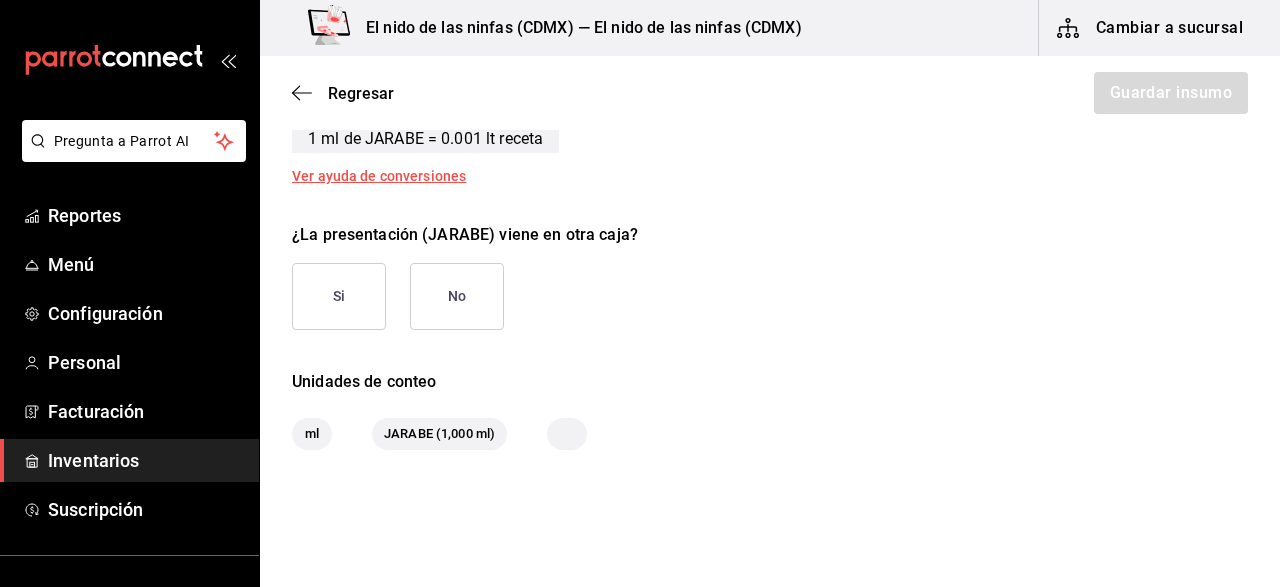 click on "¿La presentación (JARABE) viene en otra caja? Si No" at bounding box center [762, 268] 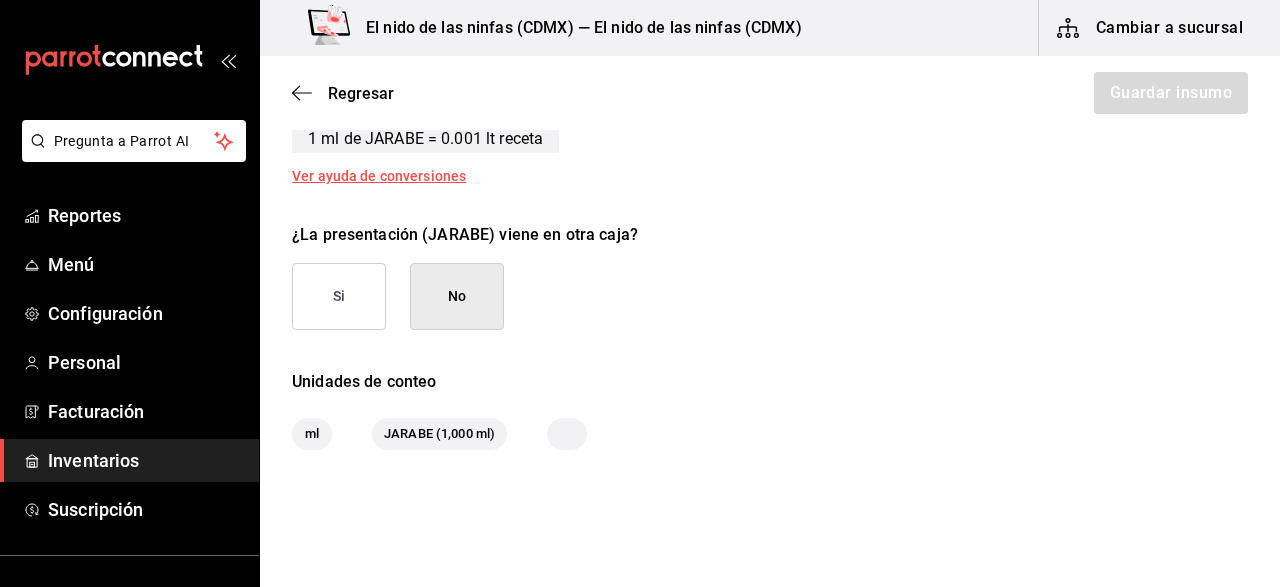 scroll, scrollTop: 938, scrollLeft: 0, axis: vertical 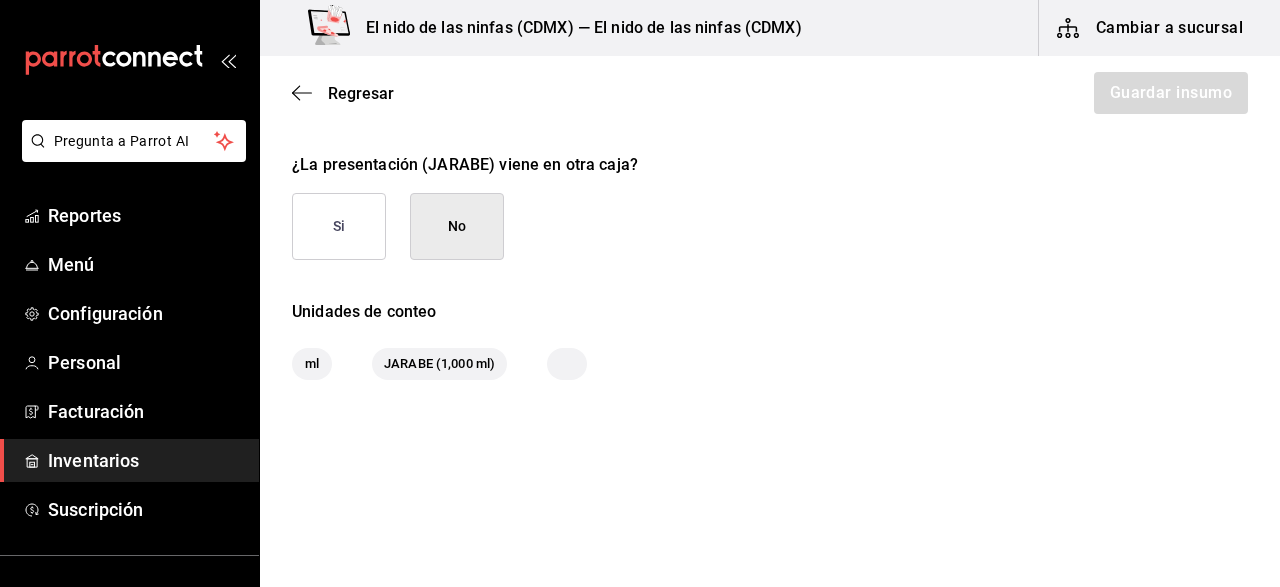 click on "No" at bounding box center (457, 226) 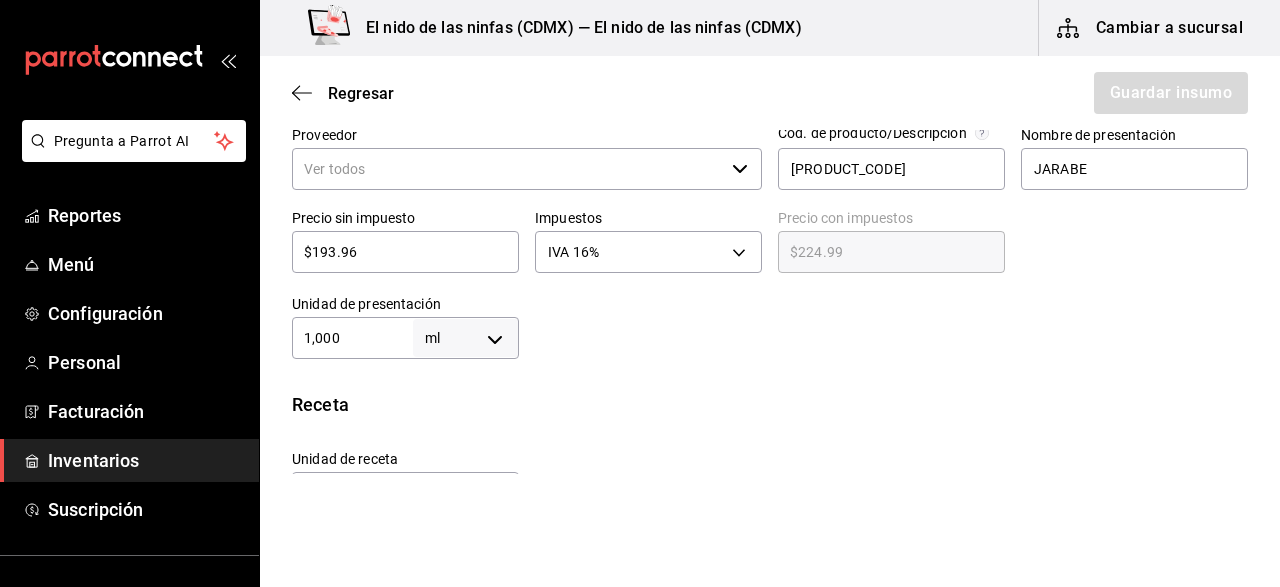 scroll, scrollTop: 452, scrollLeft: 0, axis: vertical 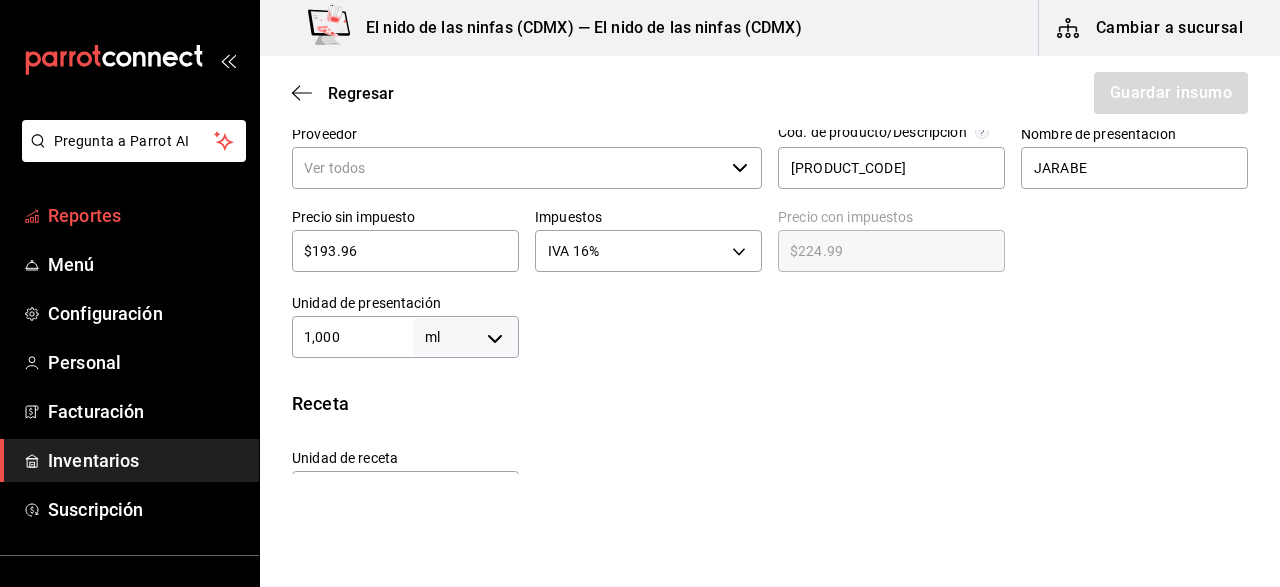 click on "Reportes" at bounding box center (145, 215) 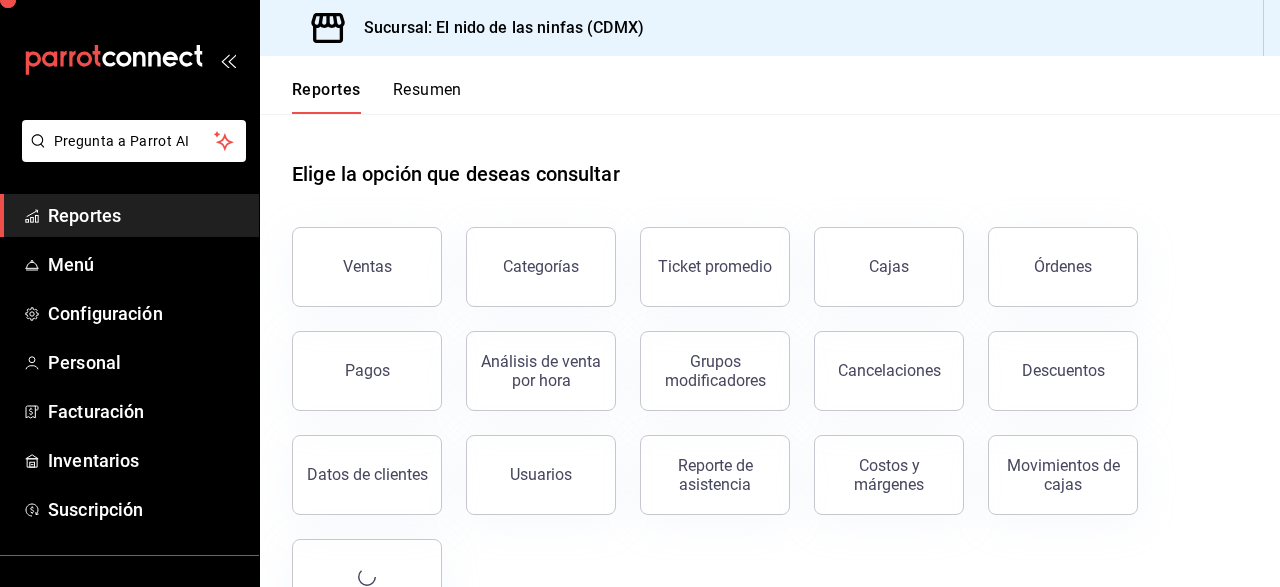 click on "Reportes" at bounding box center (145, 215) 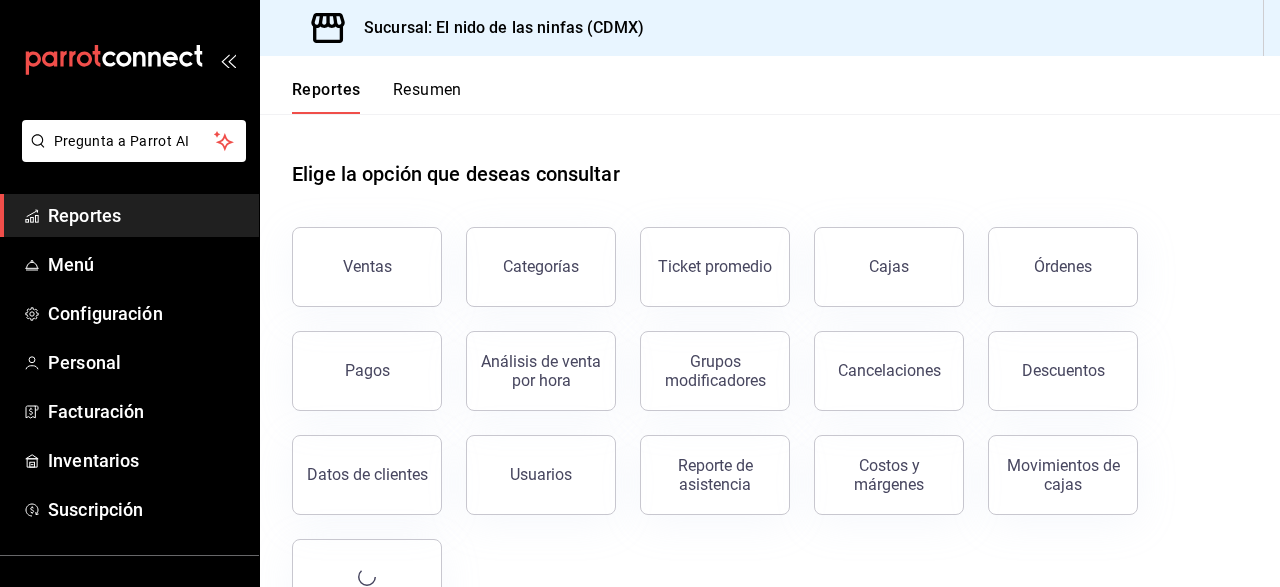 click on "Reportes" at bounding box center (145, 215) 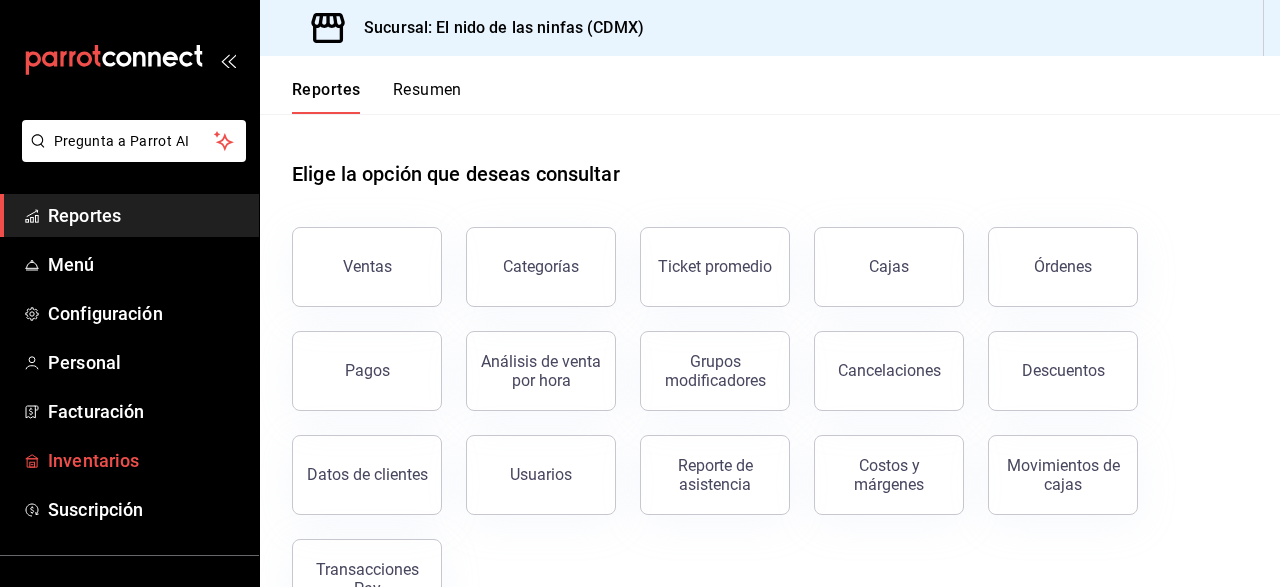 click on "Inventarios" at bounding box center (145, 460) 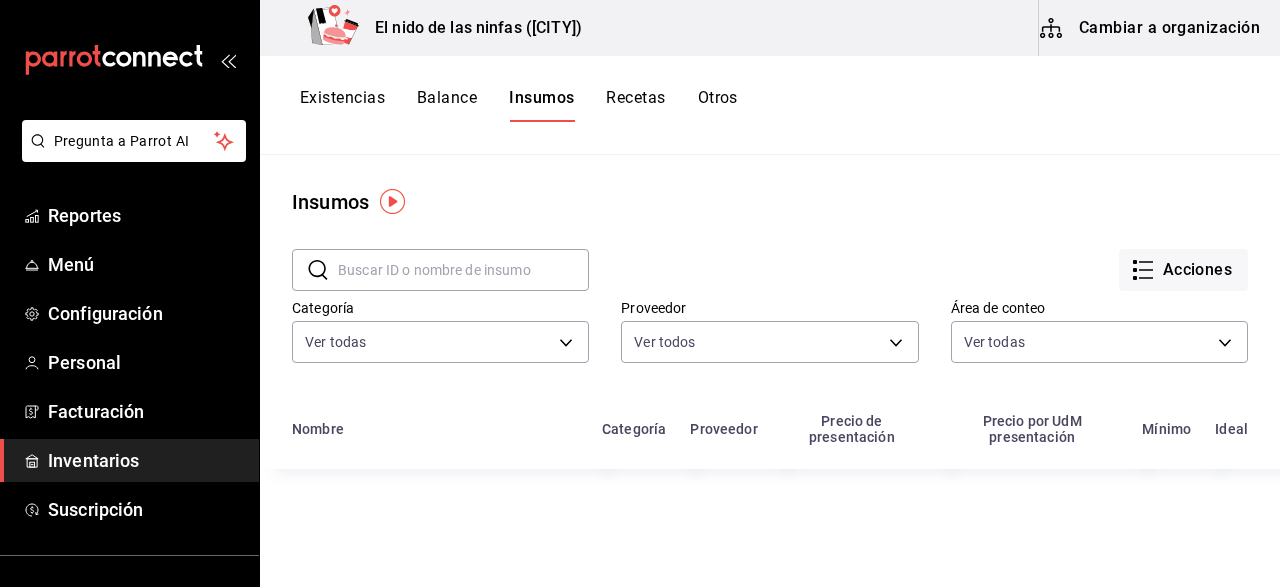 click at bounding box center (463, 270) 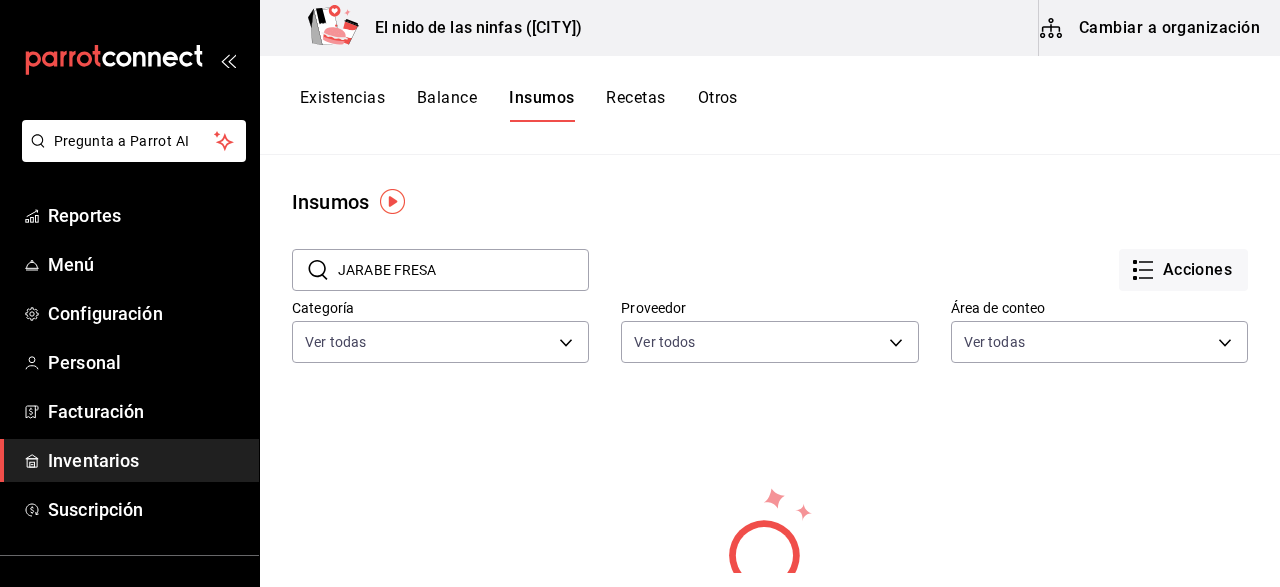 type on "JARABE FRESA" 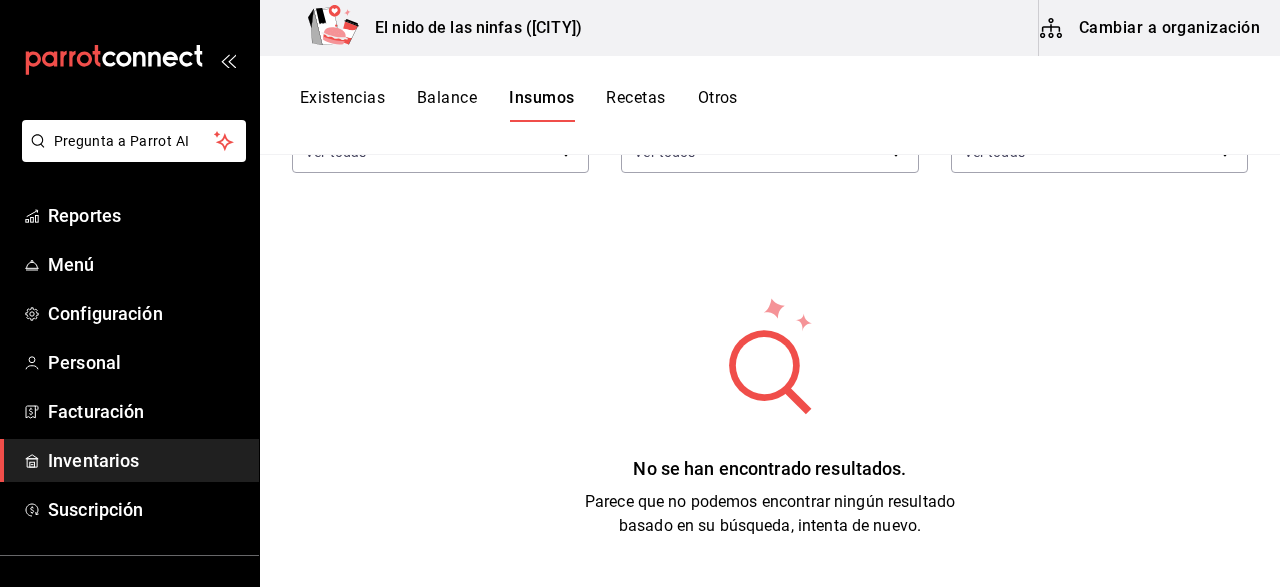scroll, scrollTop: 188, scrollLeft: 0, axis: vertical 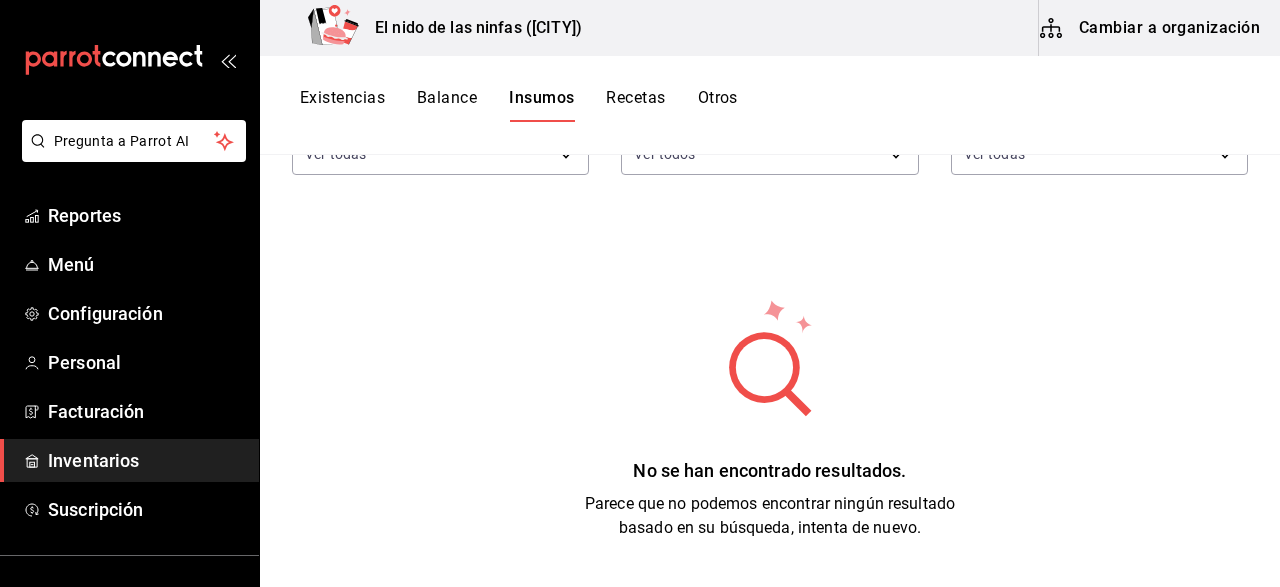 click 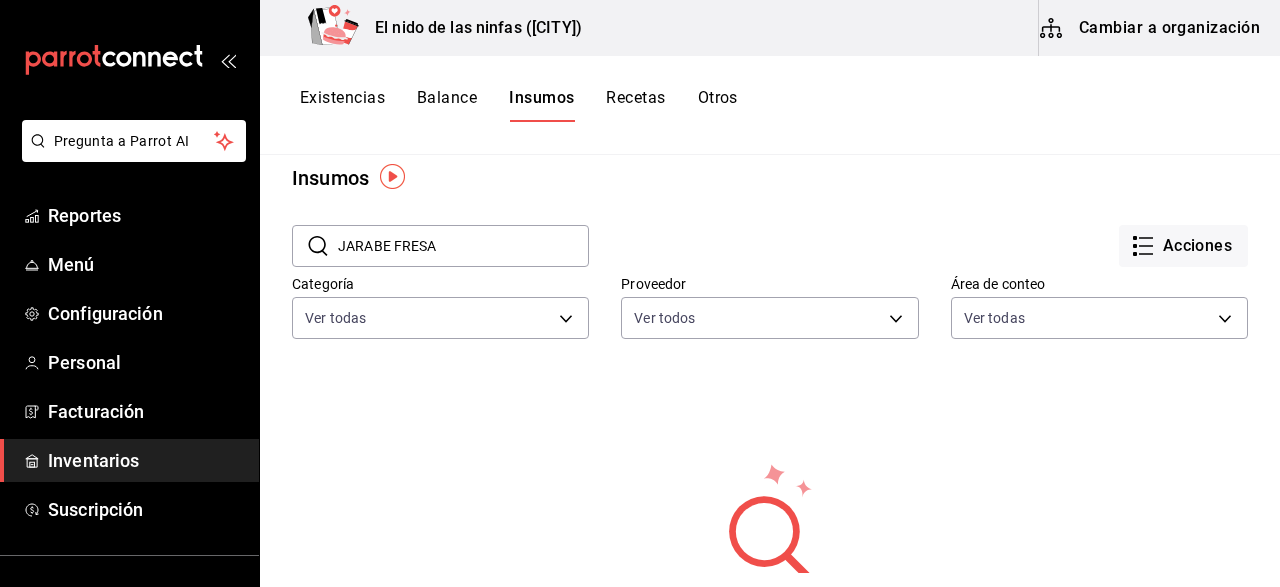 scroll, scrollTop: 23, scrollLeft: 0, axis: vertical 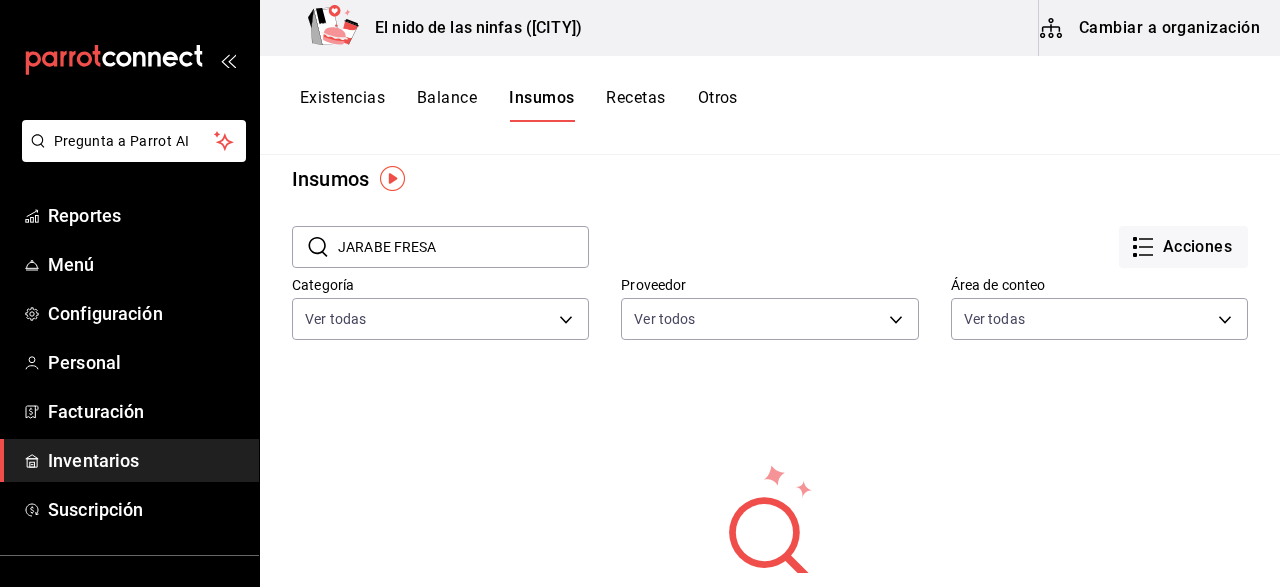 click 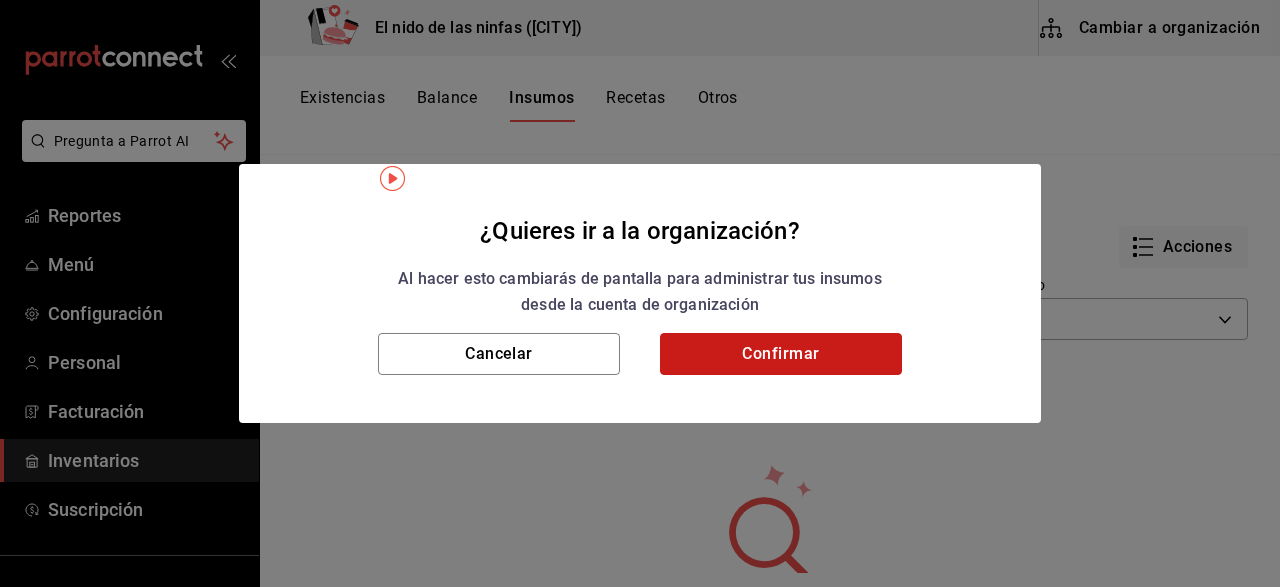 click on "Confirmar" at bounding box center [781, 354] 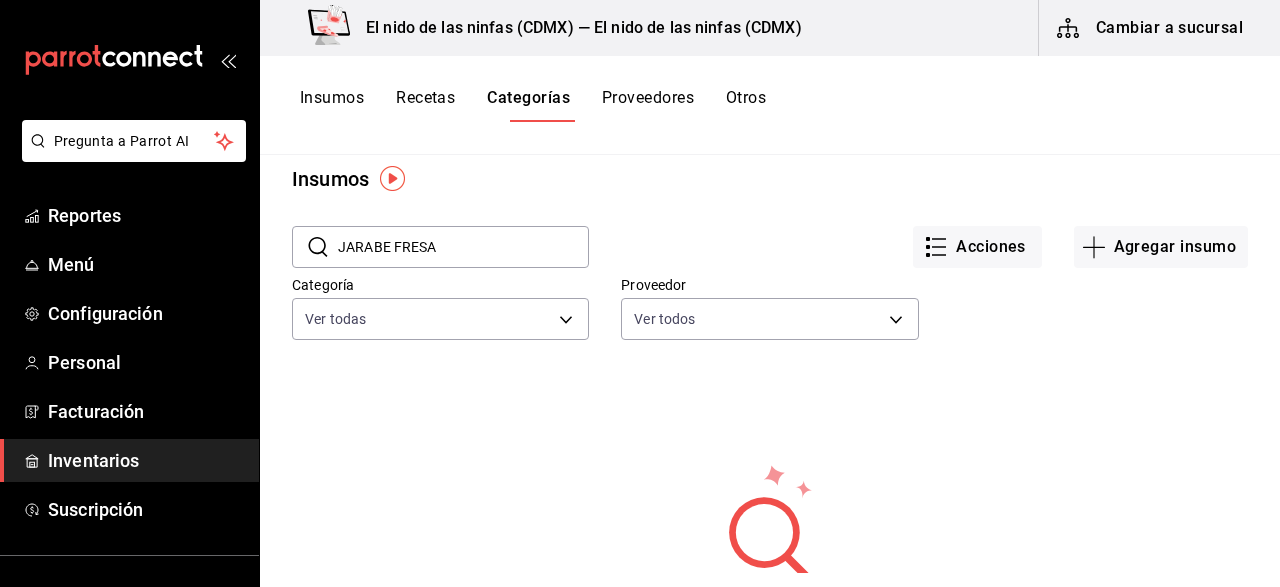 scroll, scrollTop: 0, scrollLeft: 0, axis: both 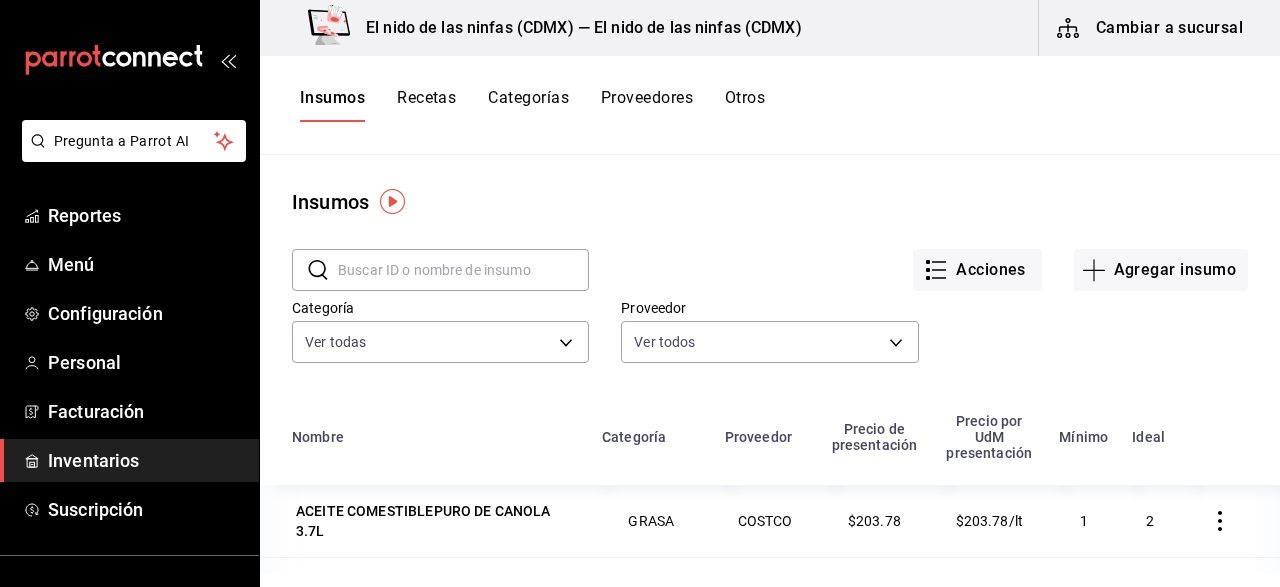 click at bounding box center [463, 270] 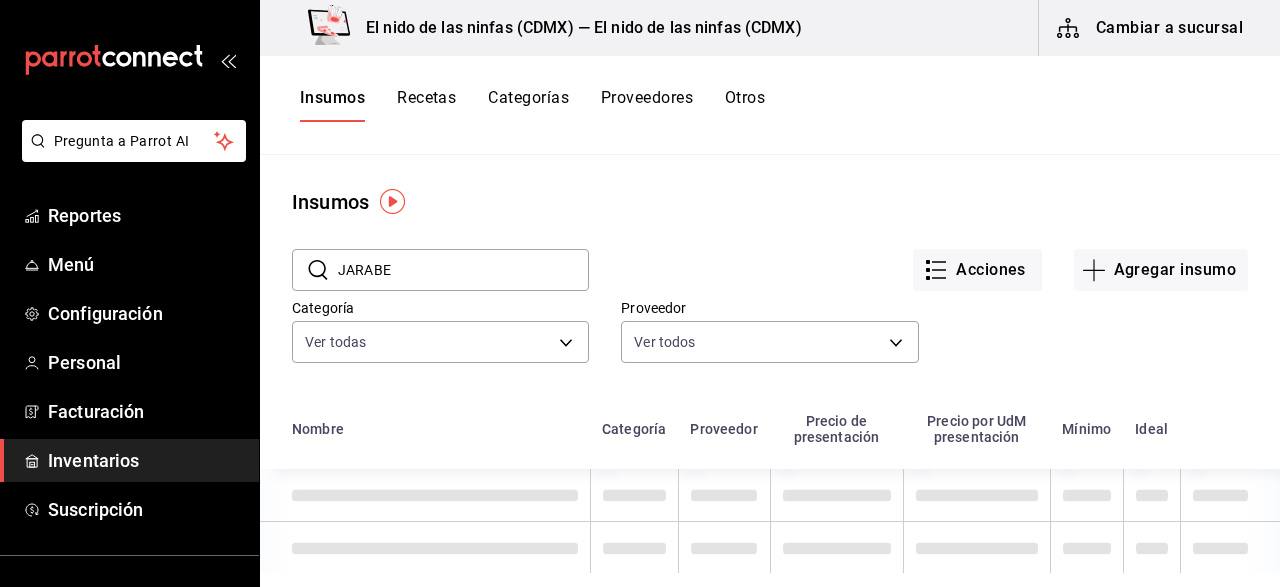 type on "JARABE" 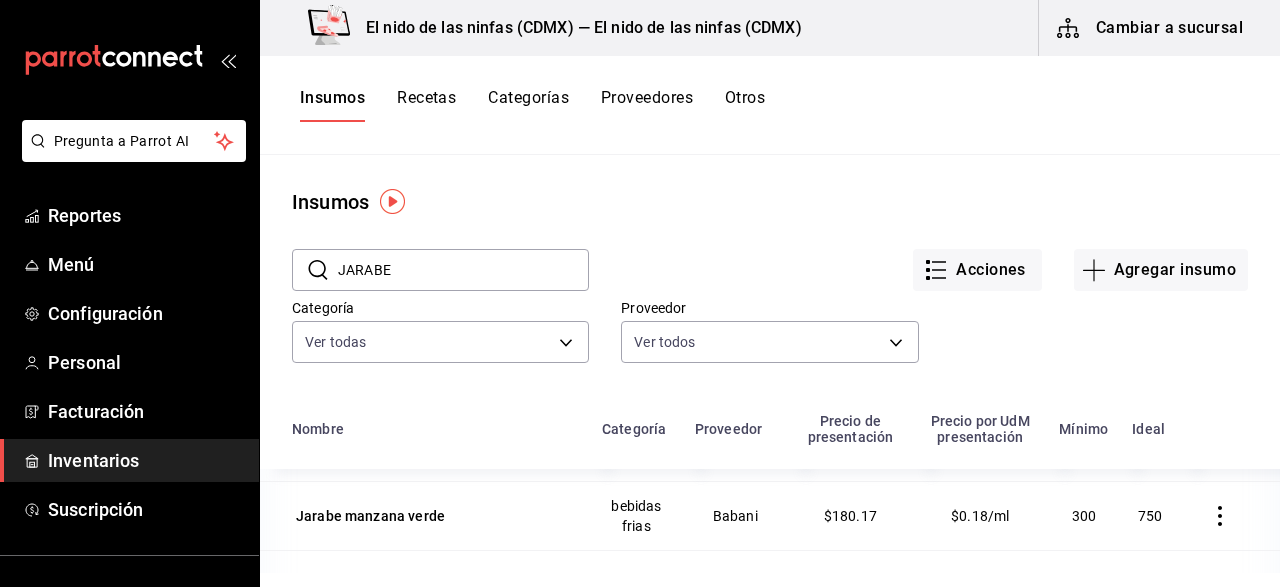 scroll, scrollTop: 552, scrollLeft: 0, axis: vertical 